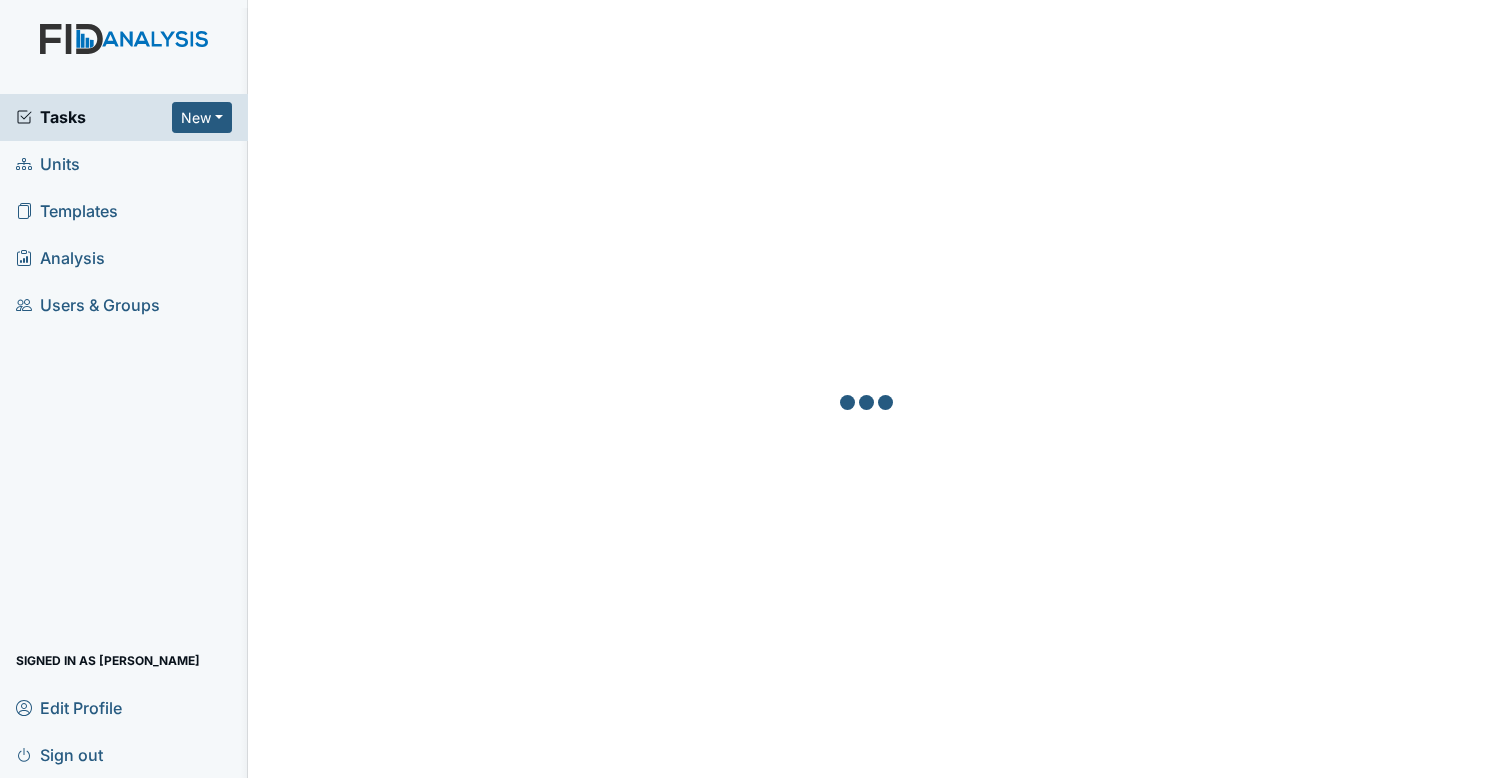 scroll, scrollTop: 0, scrollLeft: 0, axis: both 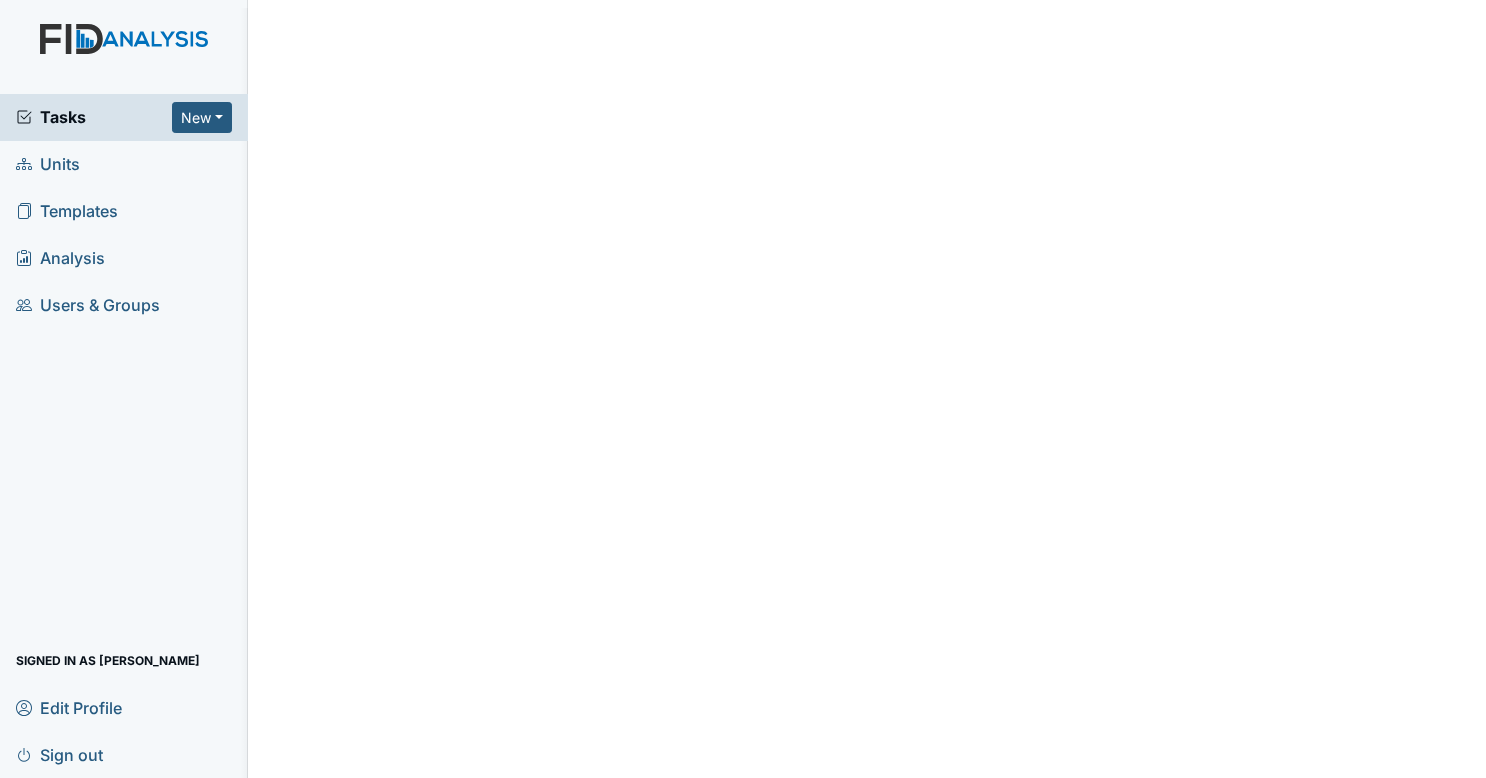 click on "Tasks" at bounding box center [94, 117] 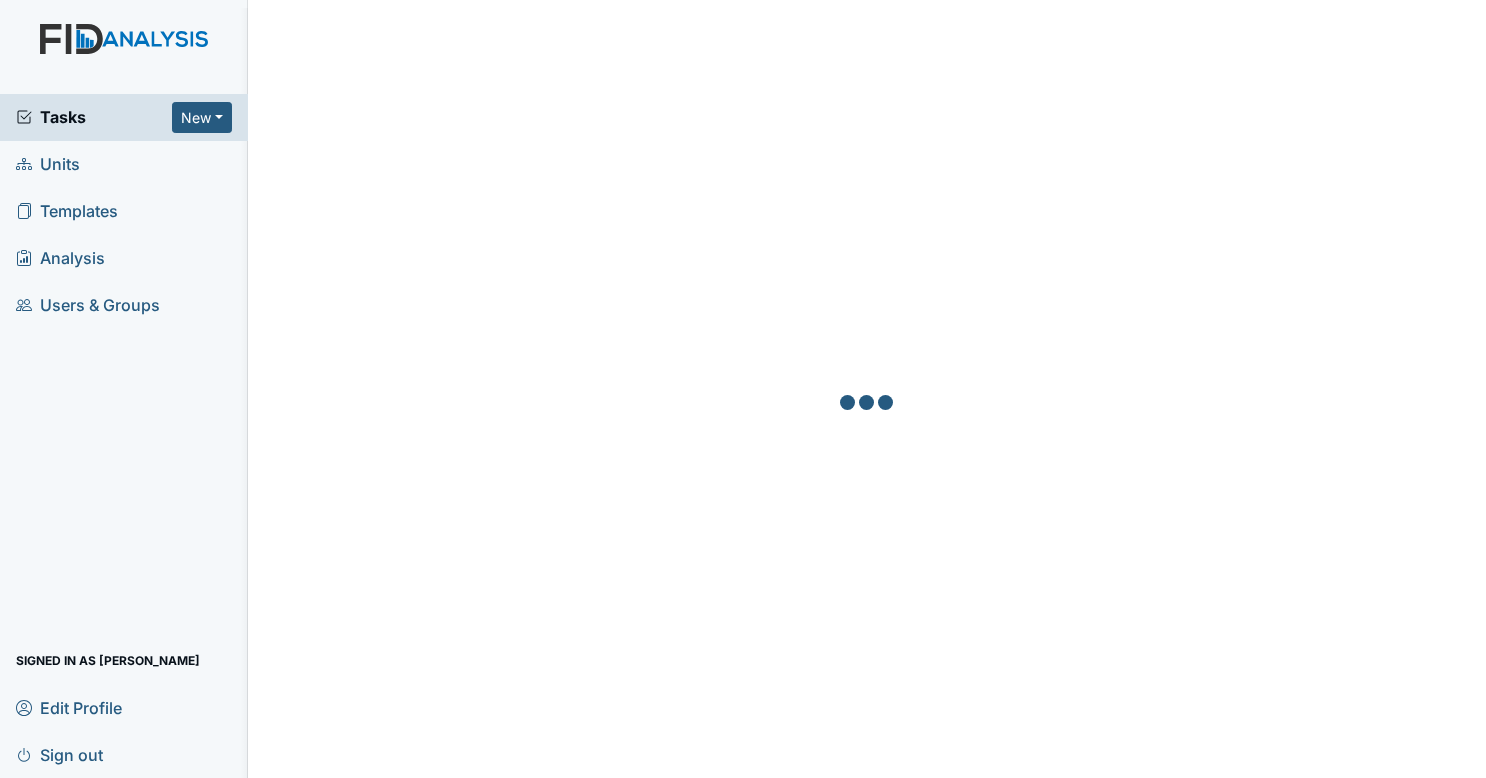 scroll, scrollTop: 0, scrollLeft: 0, axis: both 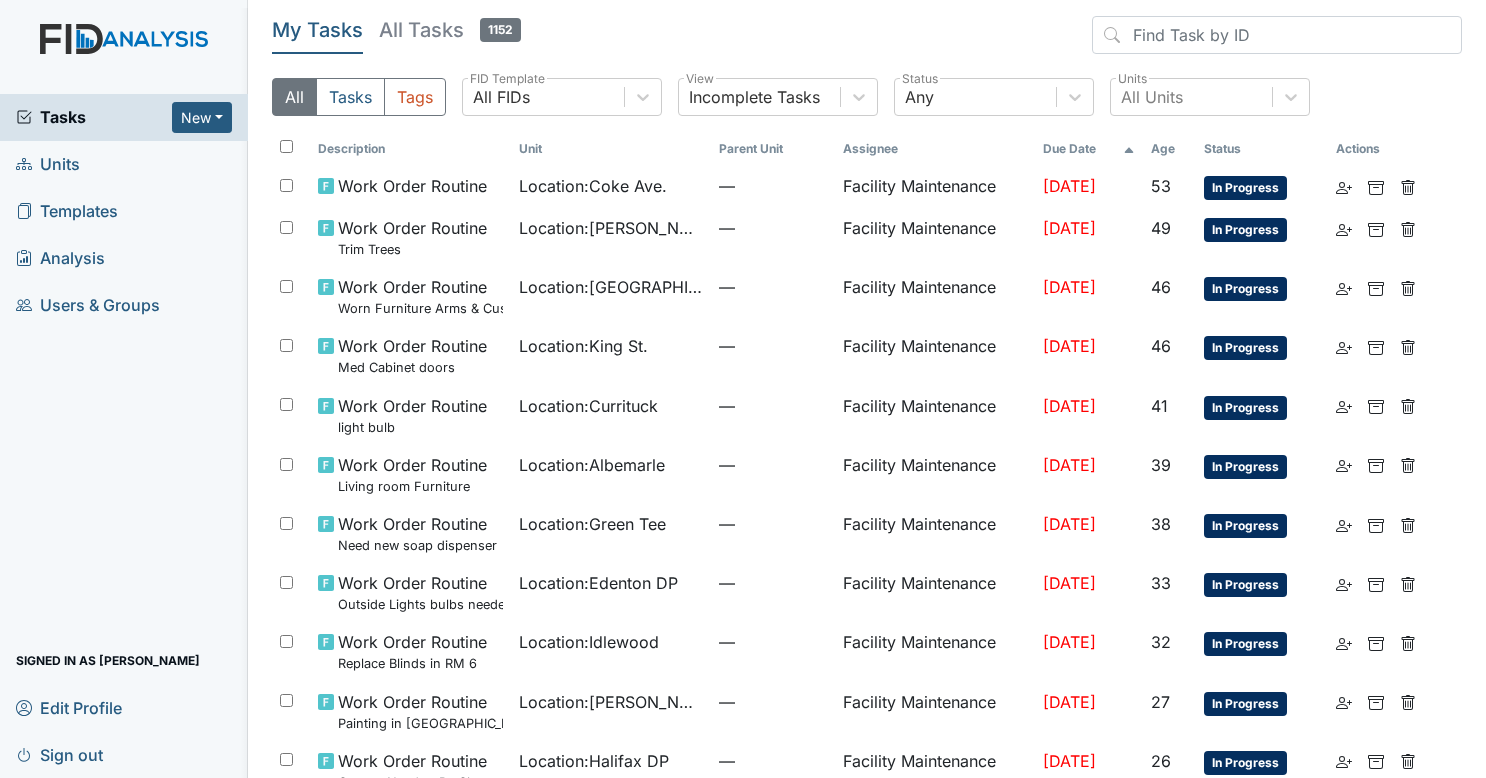 click on "Location :  [PERSON_NAME][GEOGRAPHIC_DATA]." at bounding box center [611, 237] 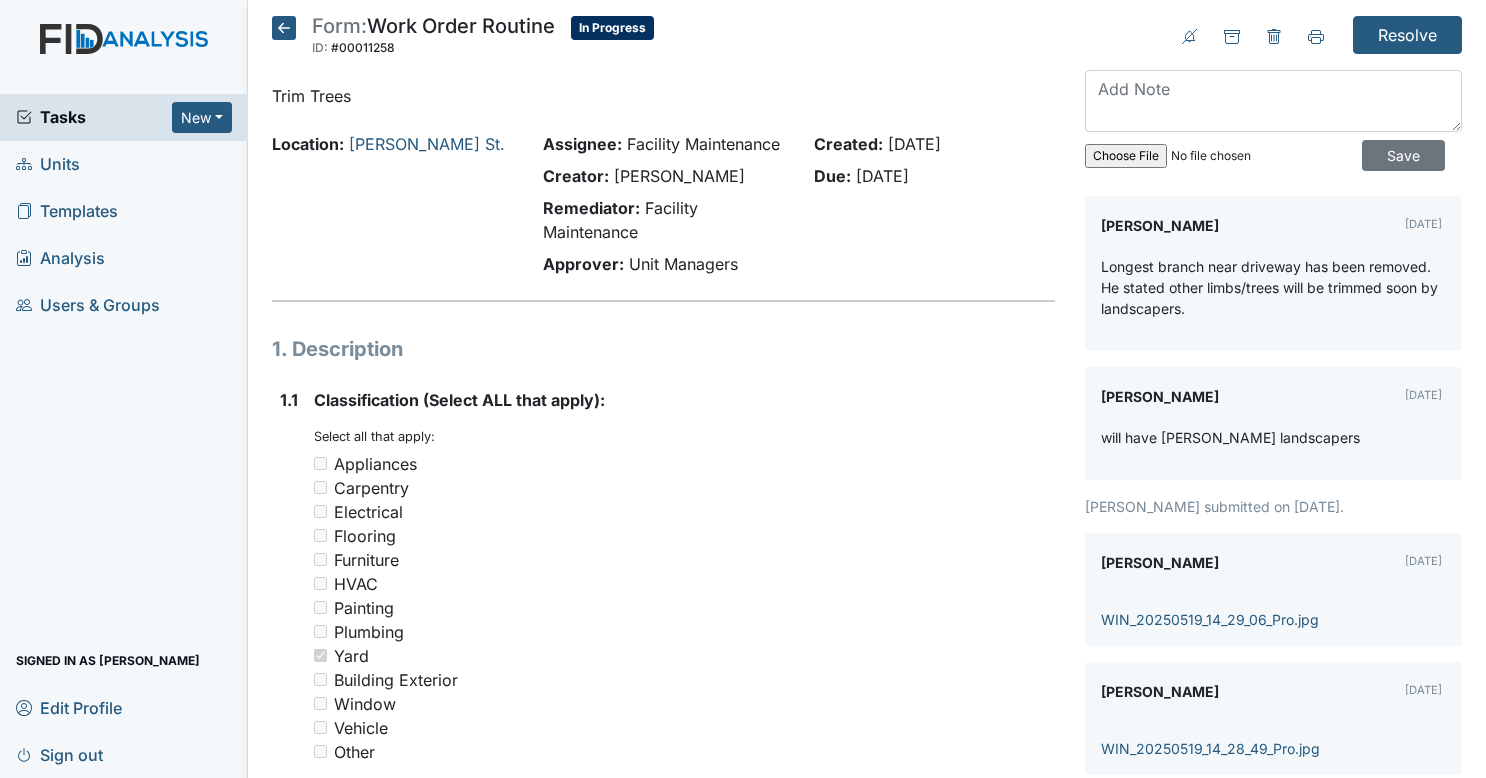 scroll, scrollTop: 0, scrollLeft: 0, axis: both 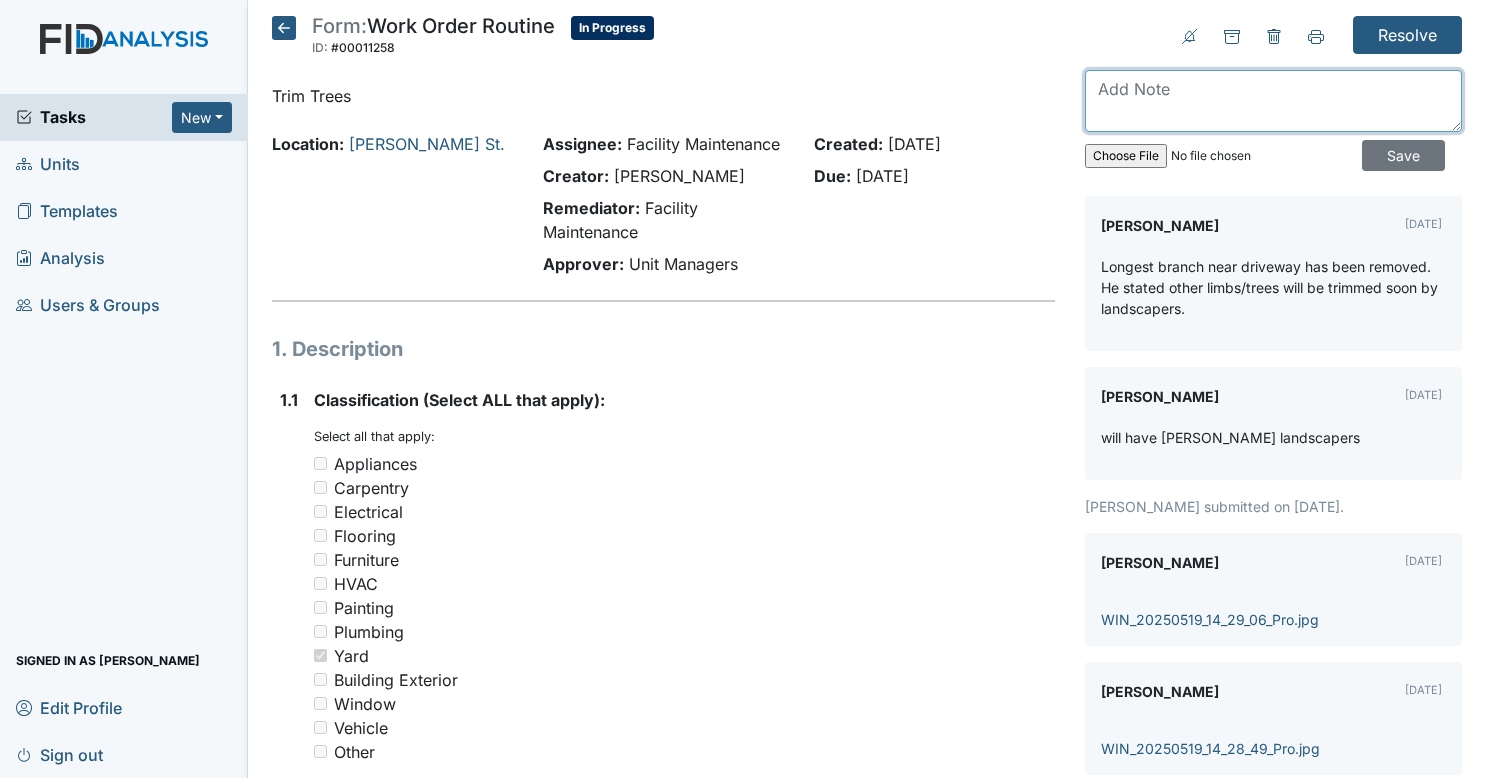 click at bounding box center [1273, 101] 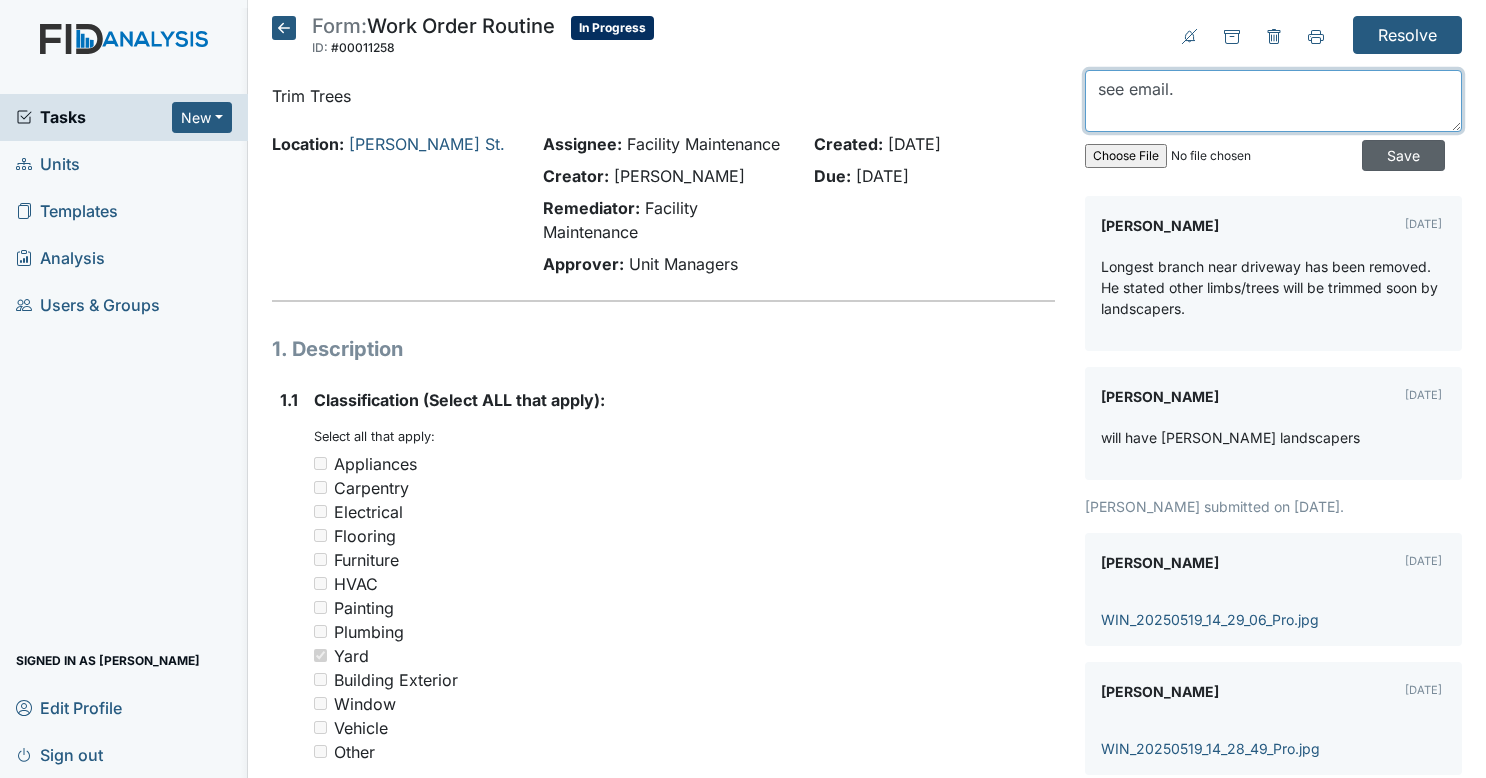 type on "see email." 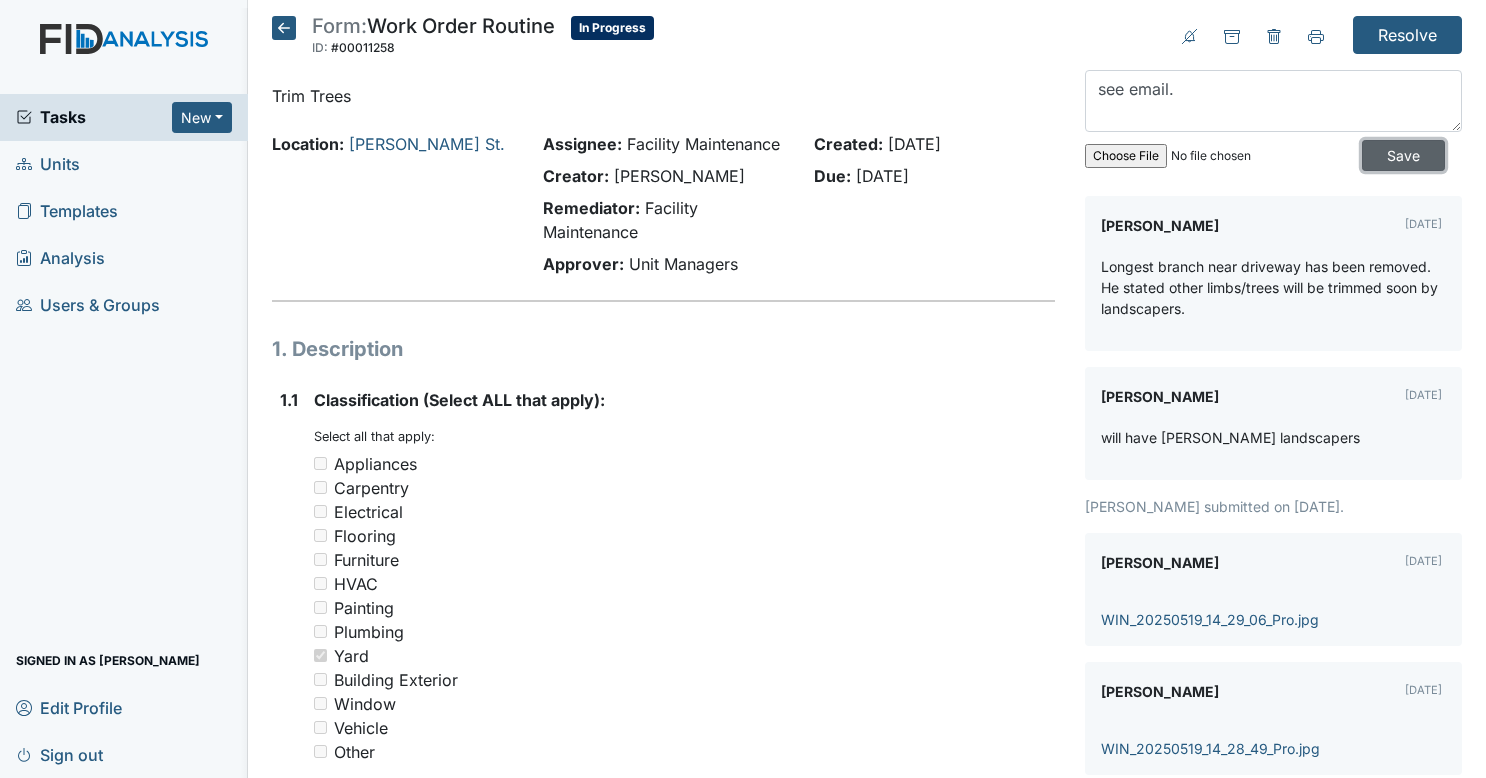 click on "Save" at bounding box center [1403, 155] 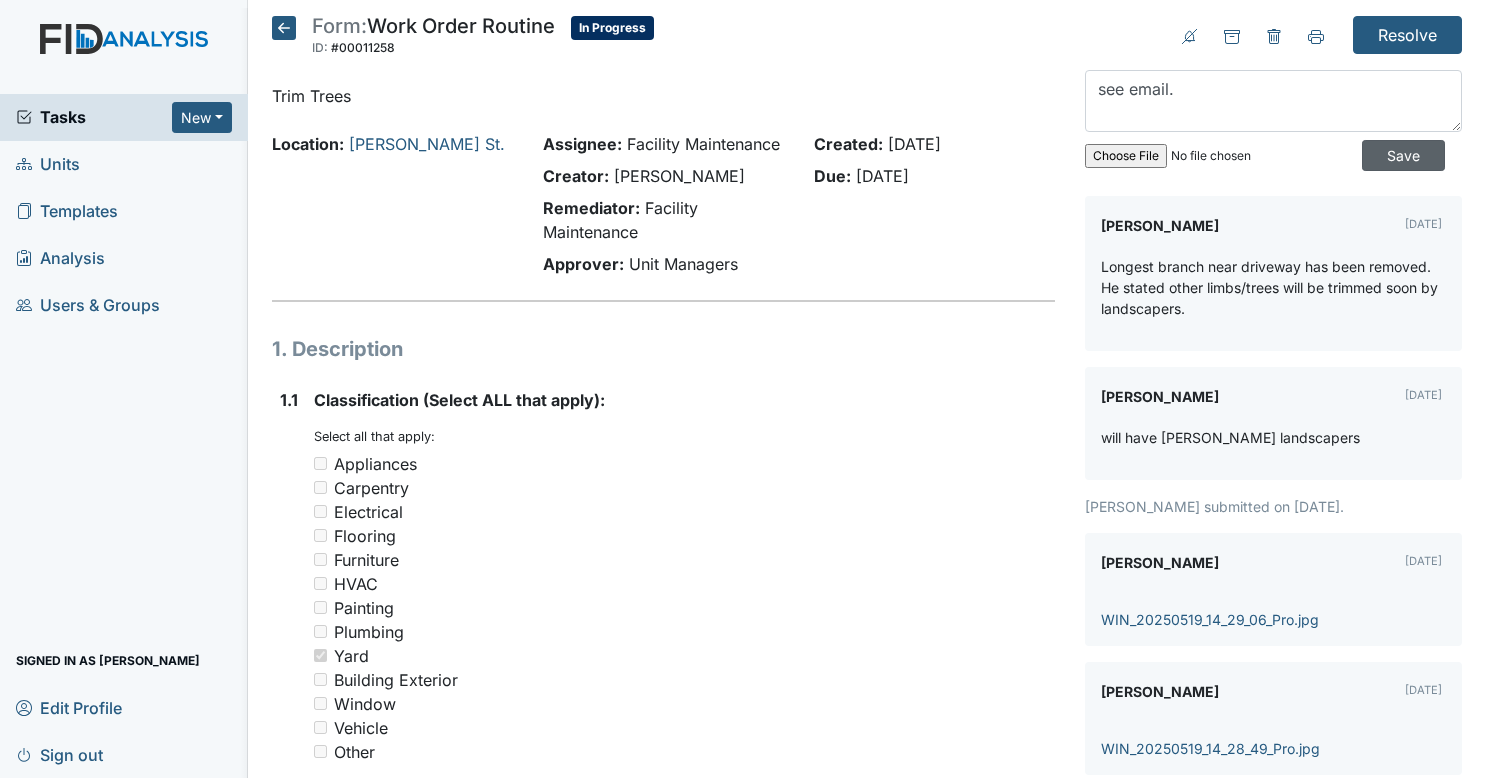 type 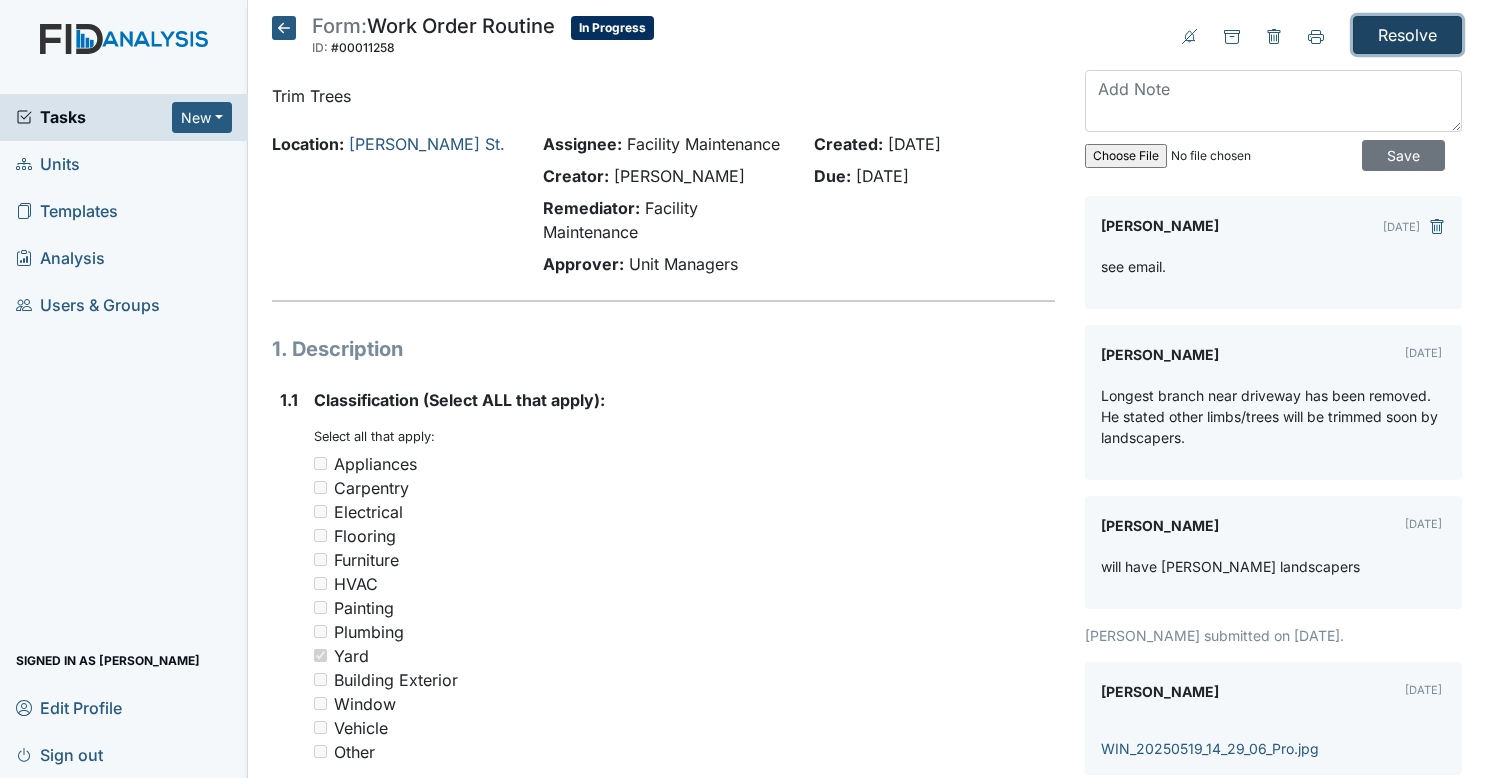 click on "Resolve" at bounding box center [1407, 35] 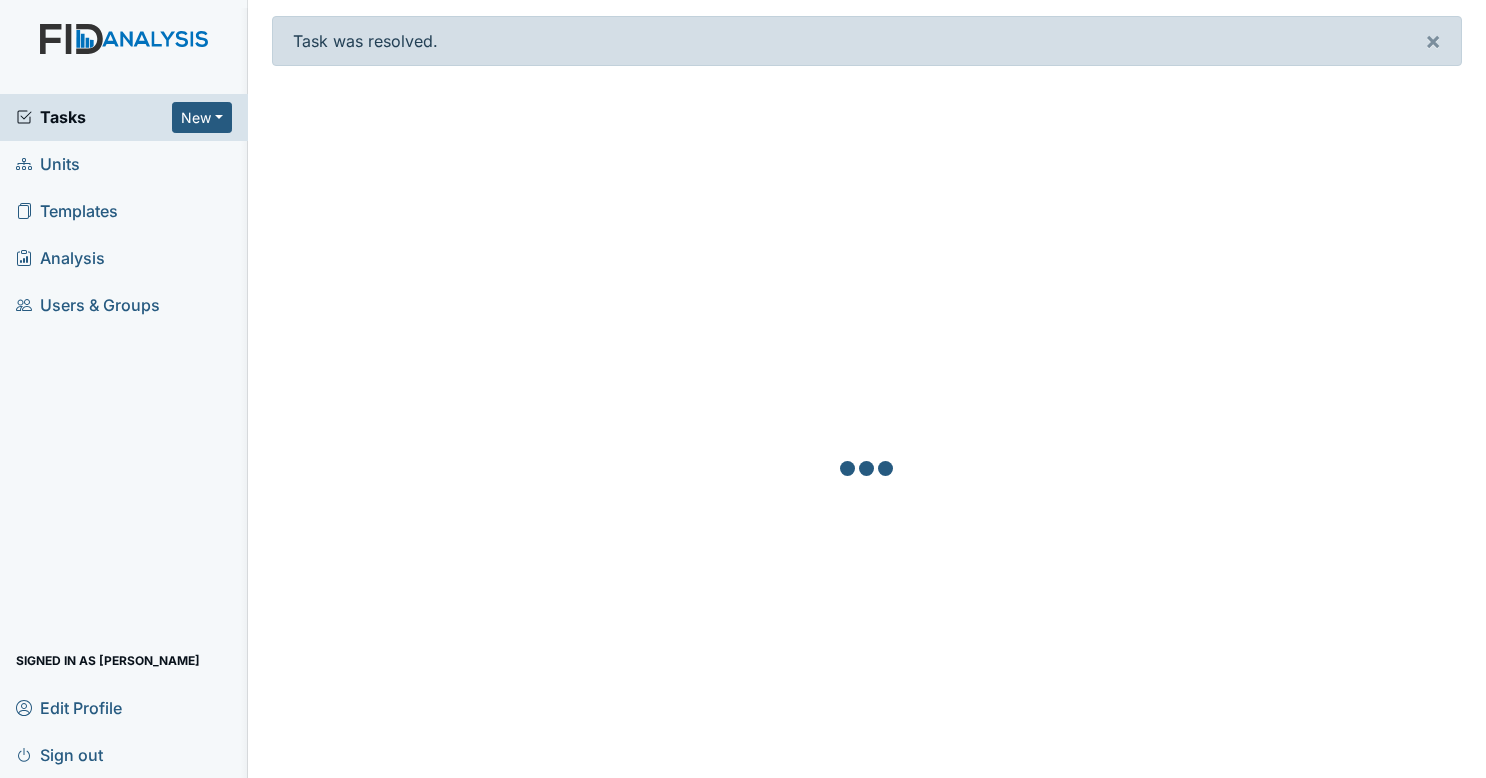 scroll, scrollTop: 0, scrollLeft: 0, axis: both 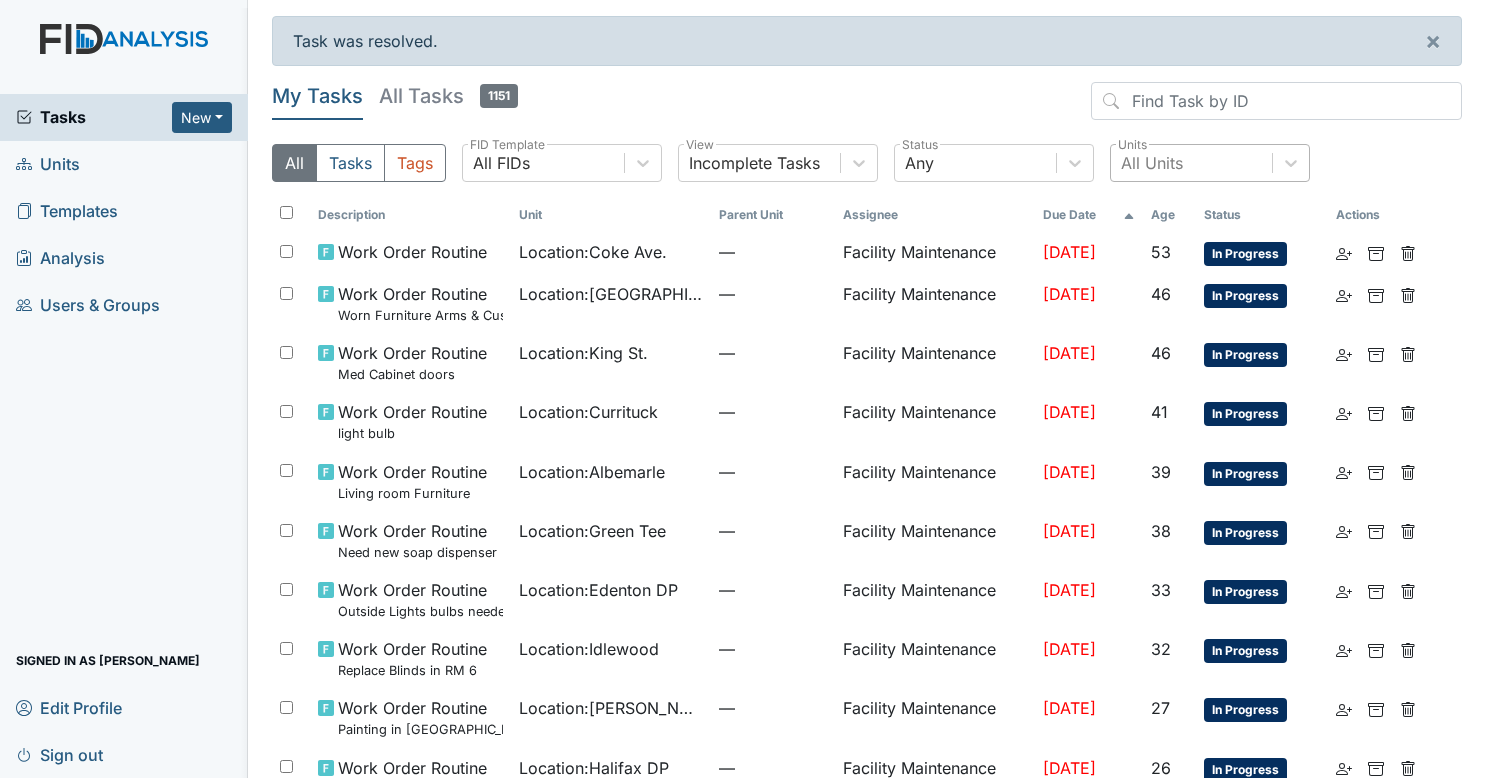 click on "All Units" at bounding box center (1191, 163) 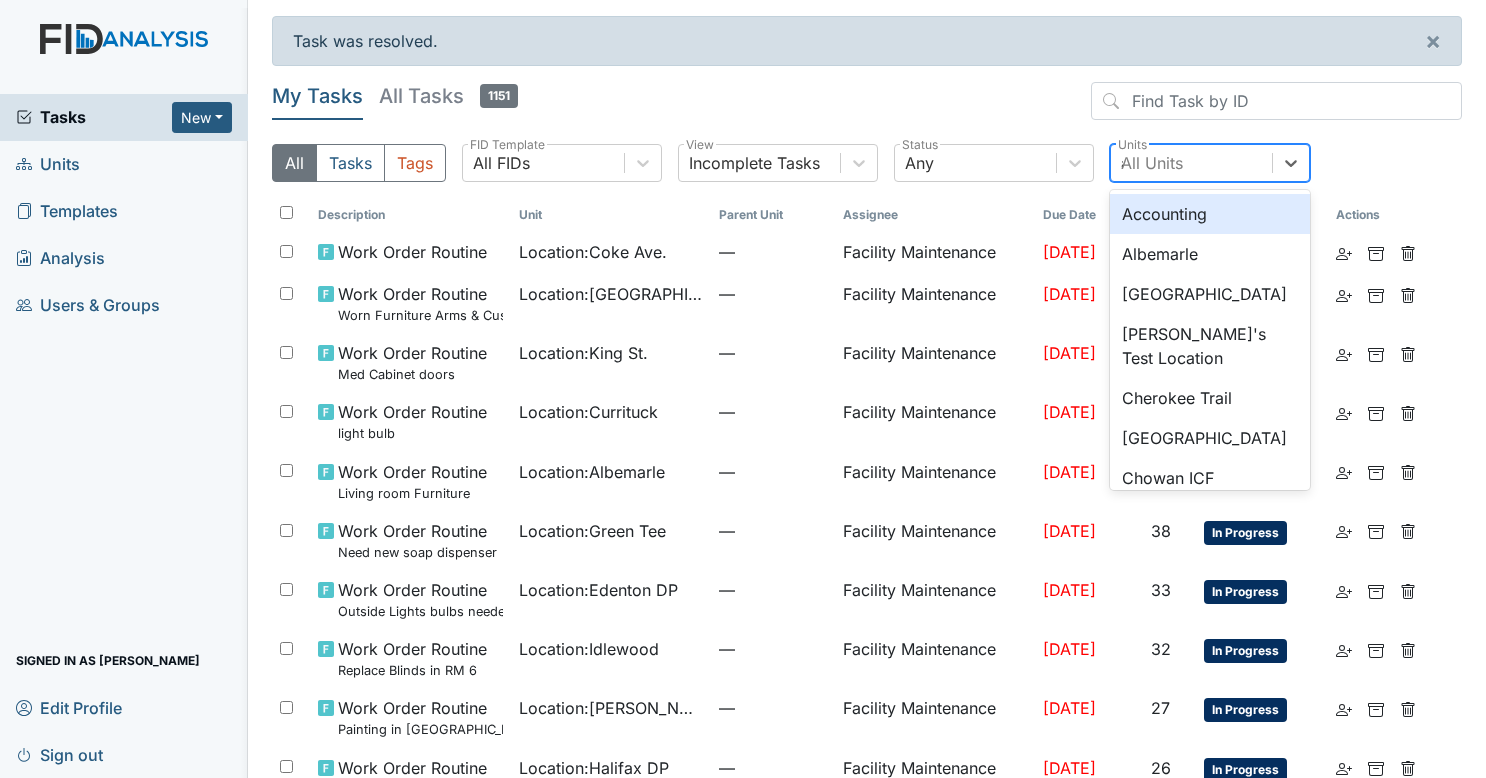 type on "al" 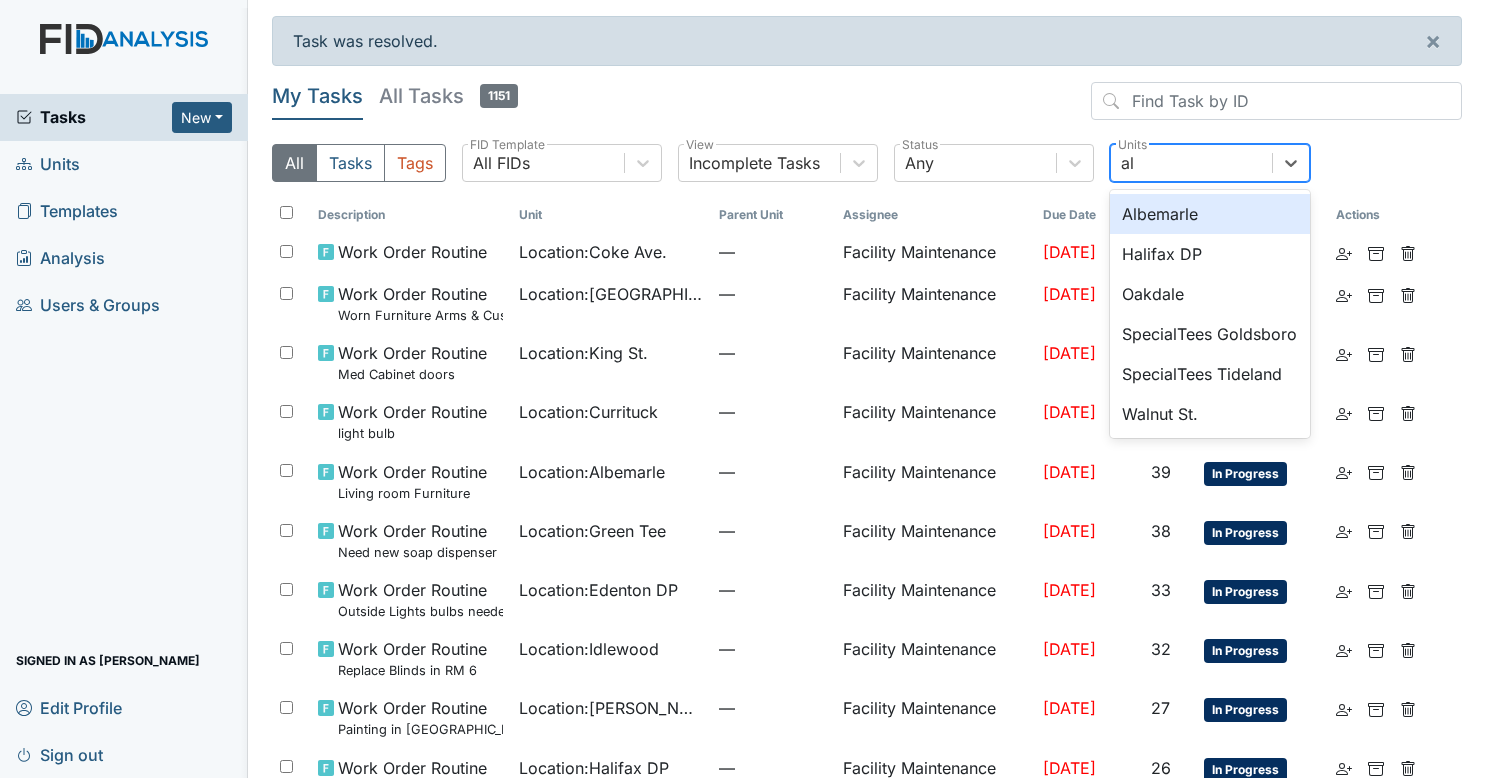 click on "Albemarle" at bounding box center [1210, 214] 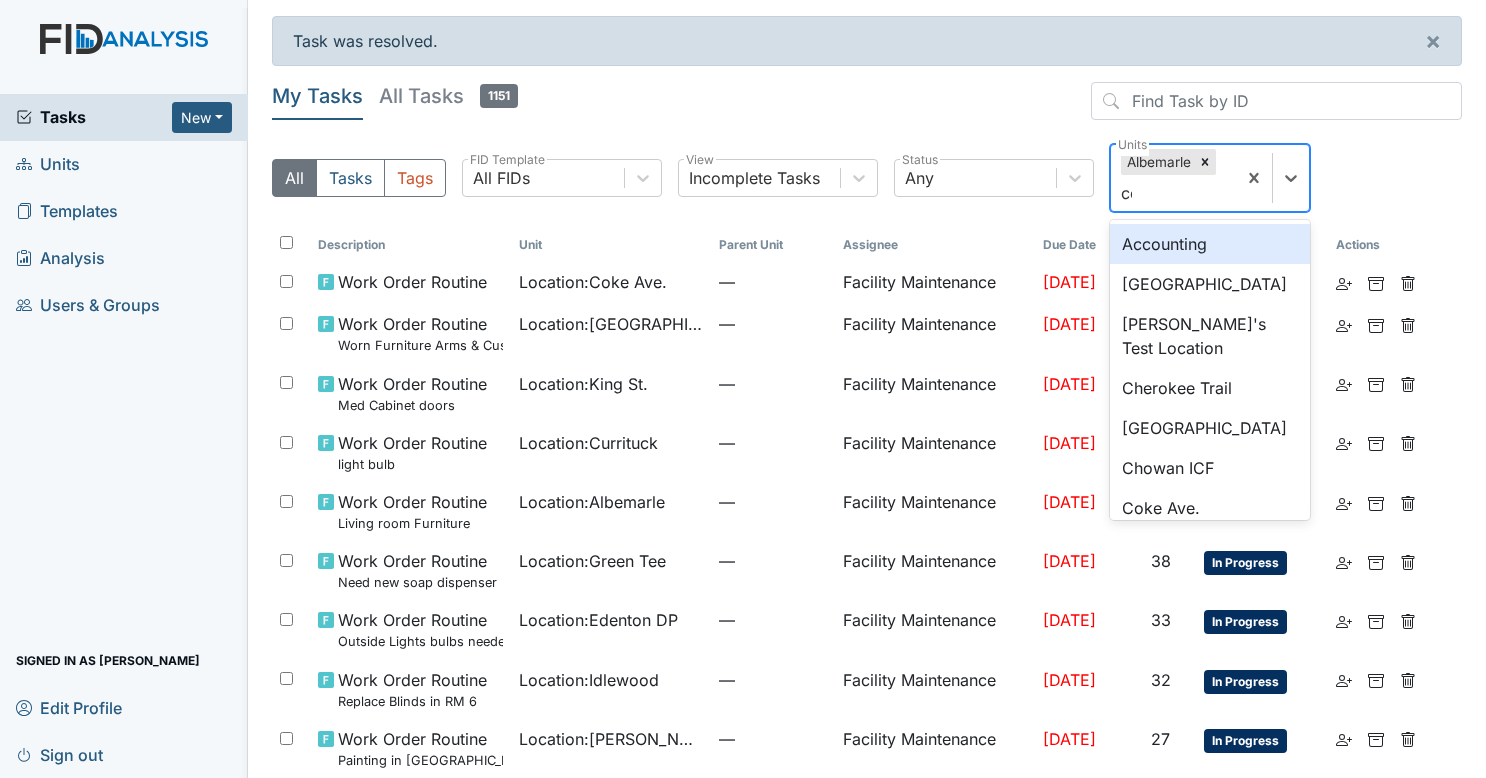 type on "coke" 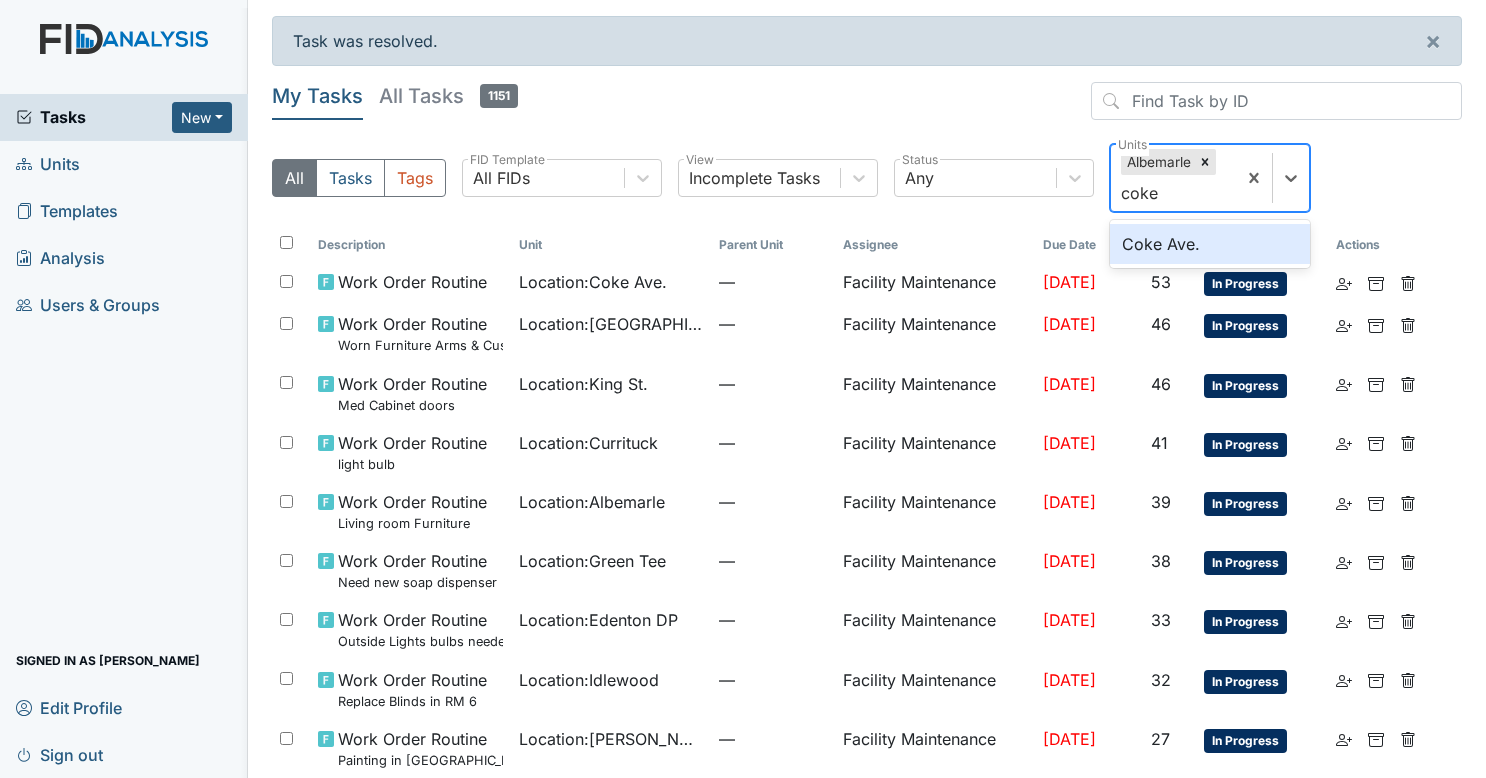 click on "Coke Ave." at bounding box center [1210, 244] 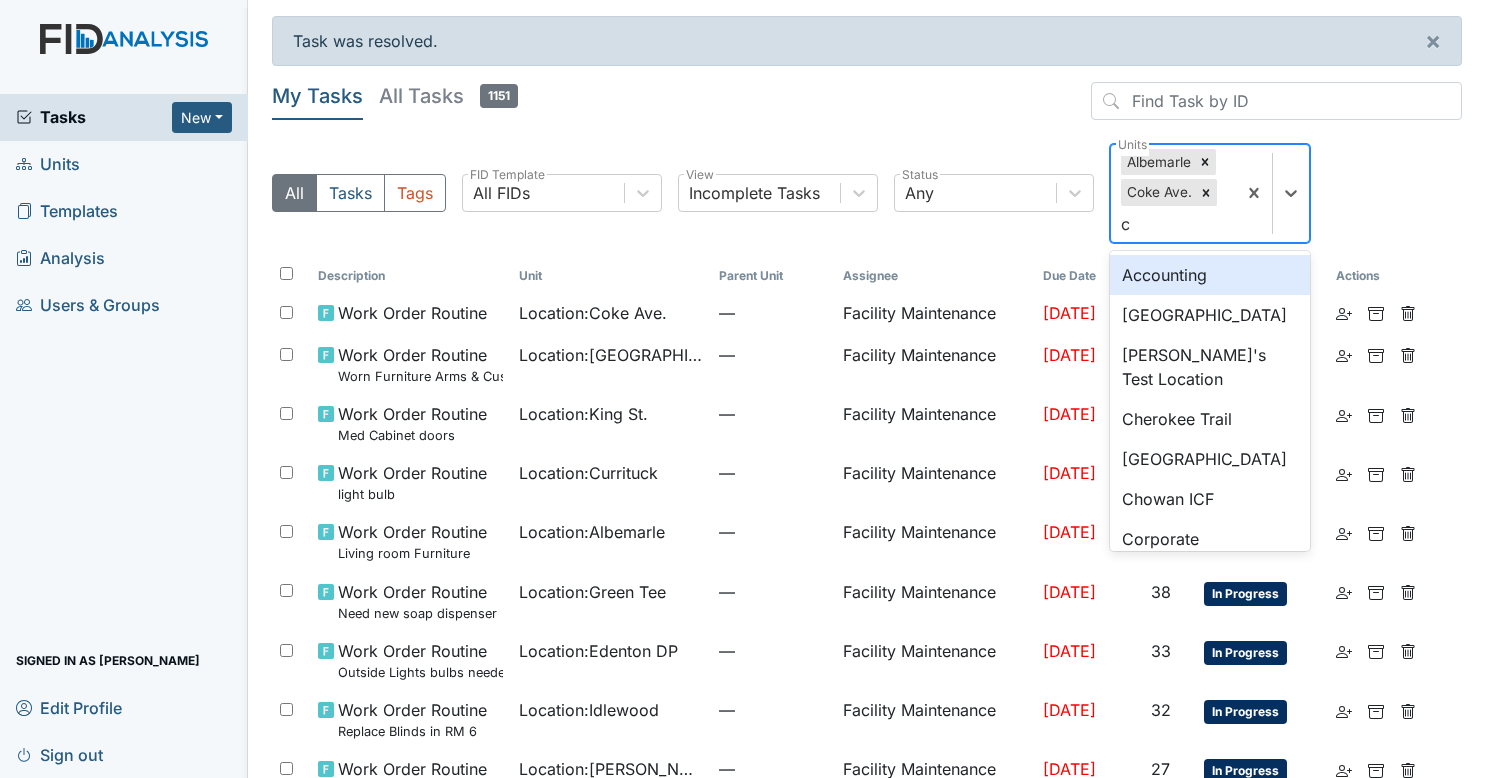 type on "ch" 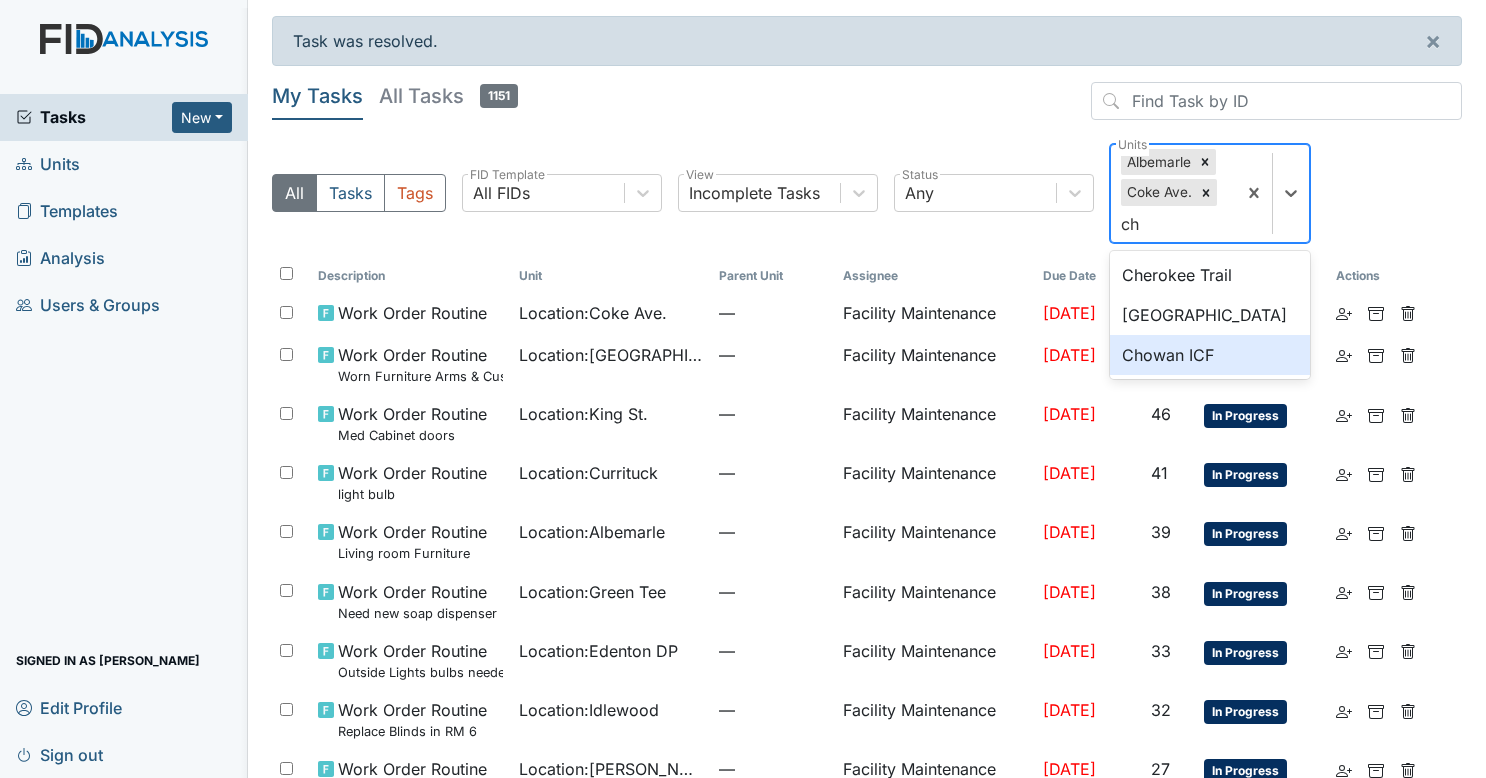 click on "Chowan ICF" at bounding box center (1210, 355) 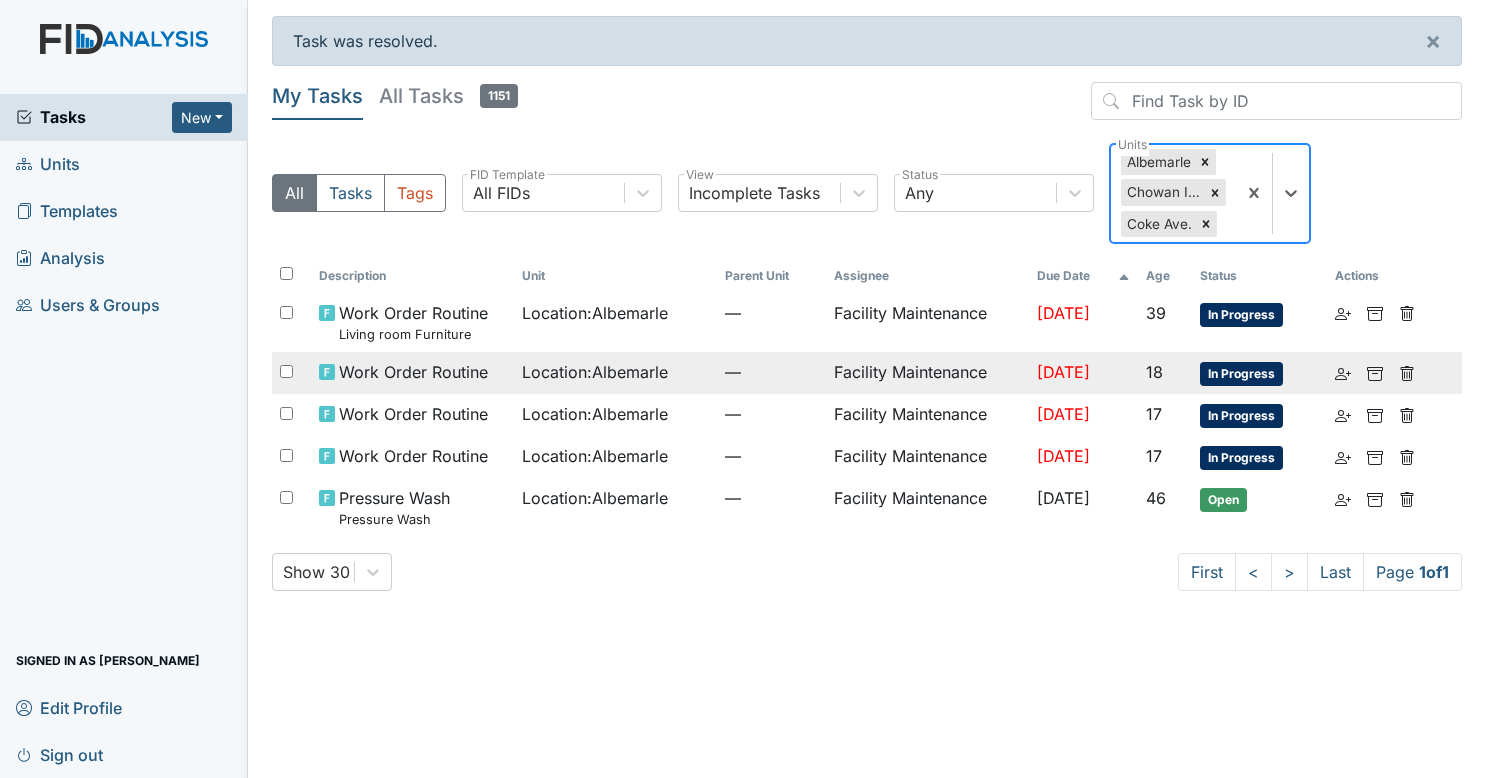 click on "—" at bounding box center [771, 372] 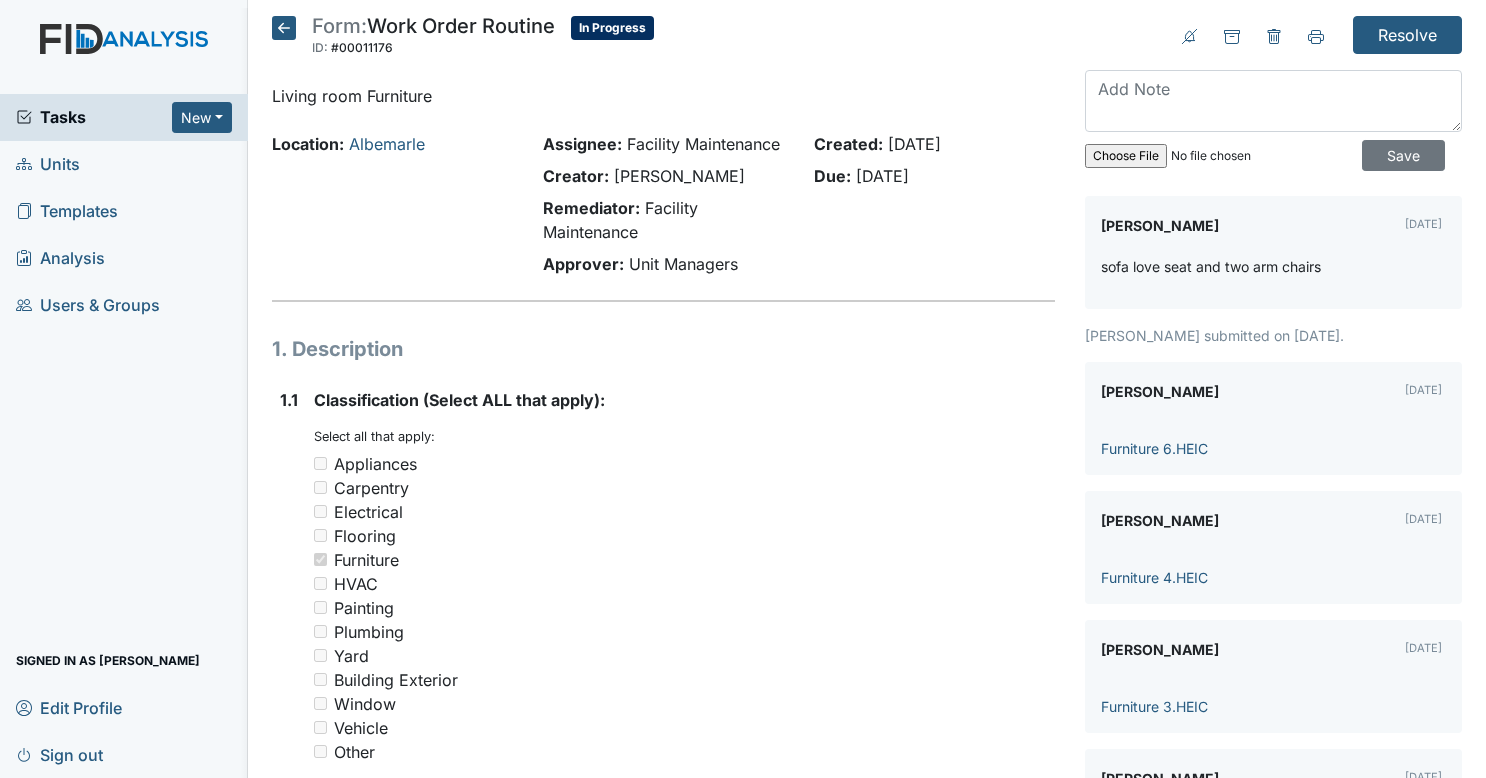 scroll, scrollTop: 0, scrollLeft: 0, axis: both 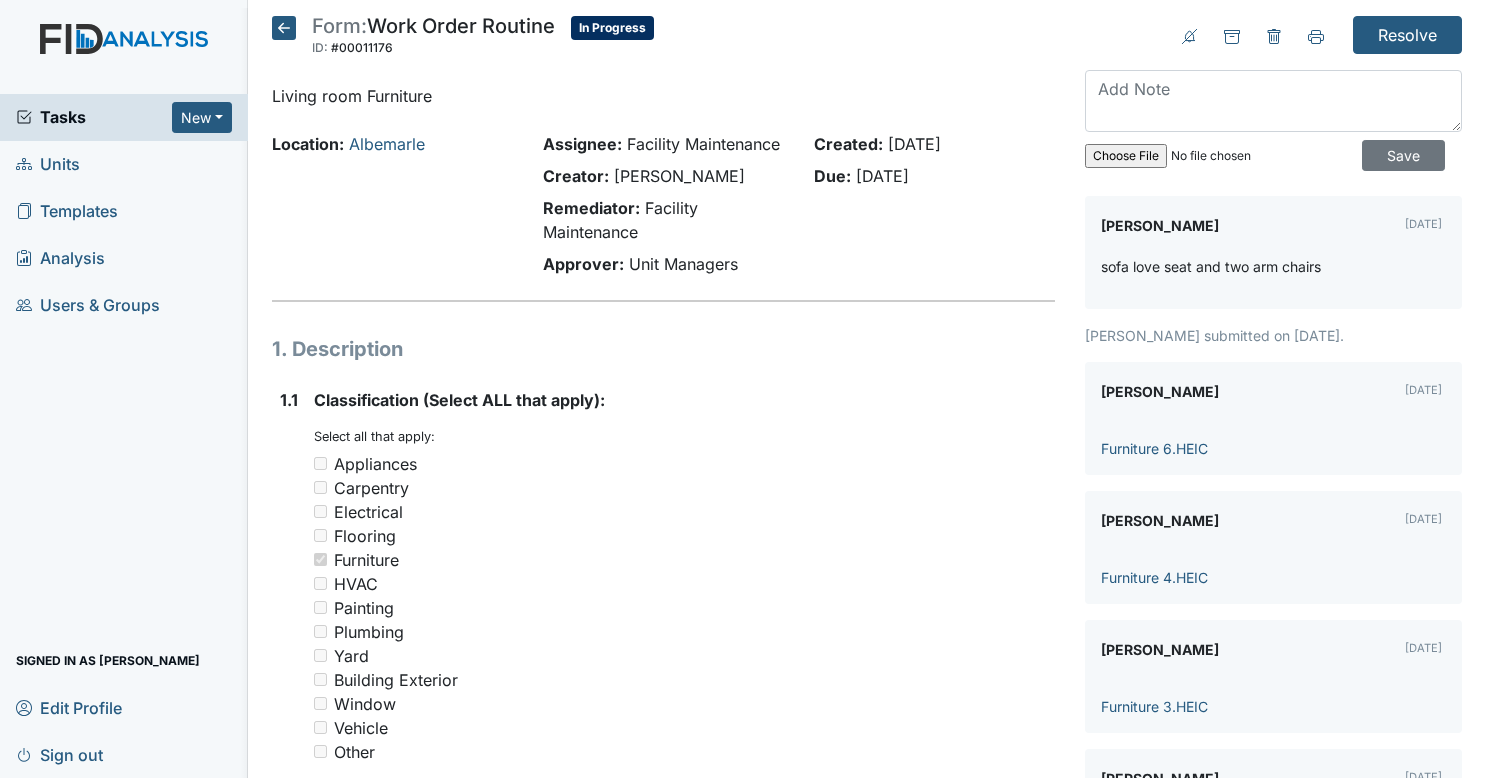 click 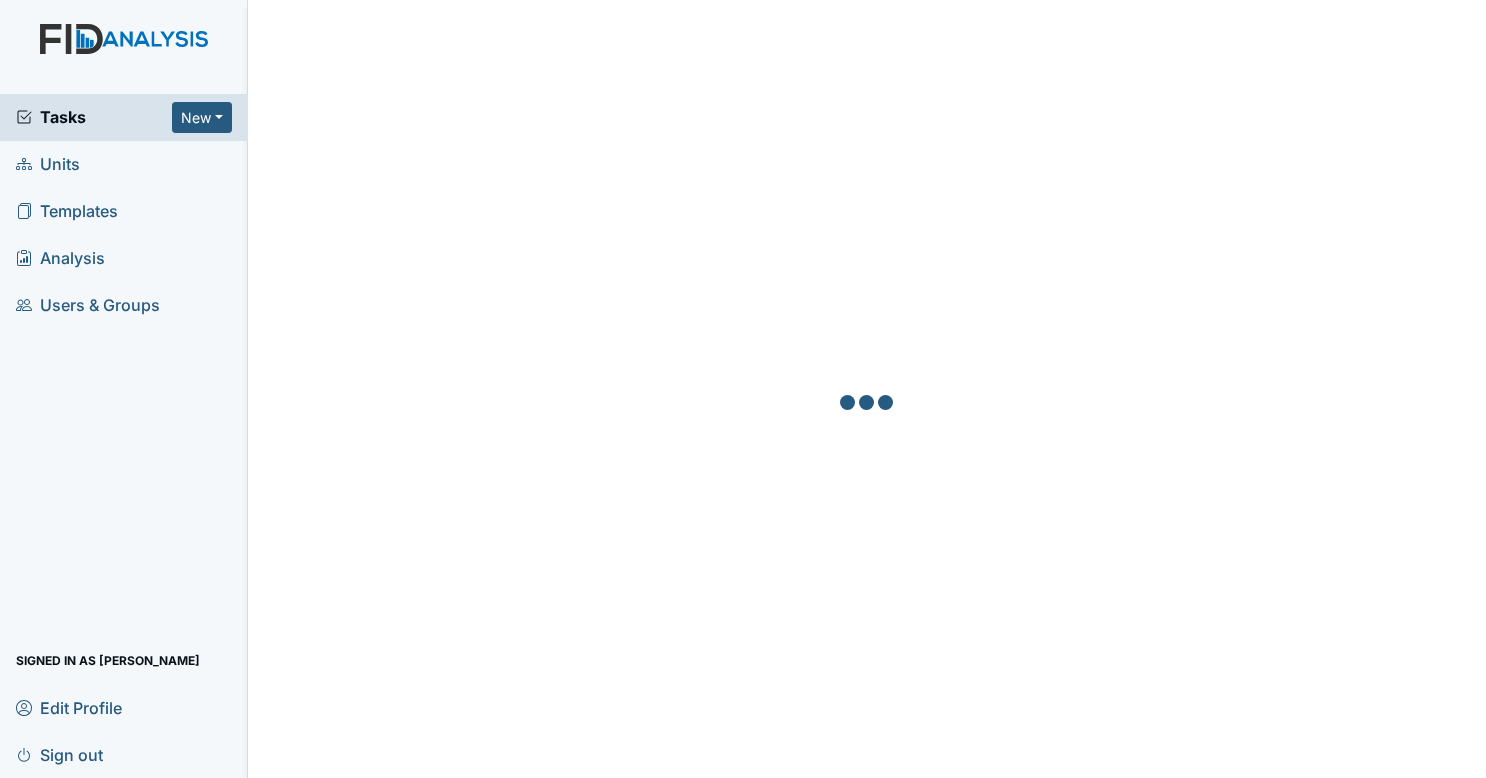 scroll, scrollTop: 0, scrollLeft: 0, axis: both 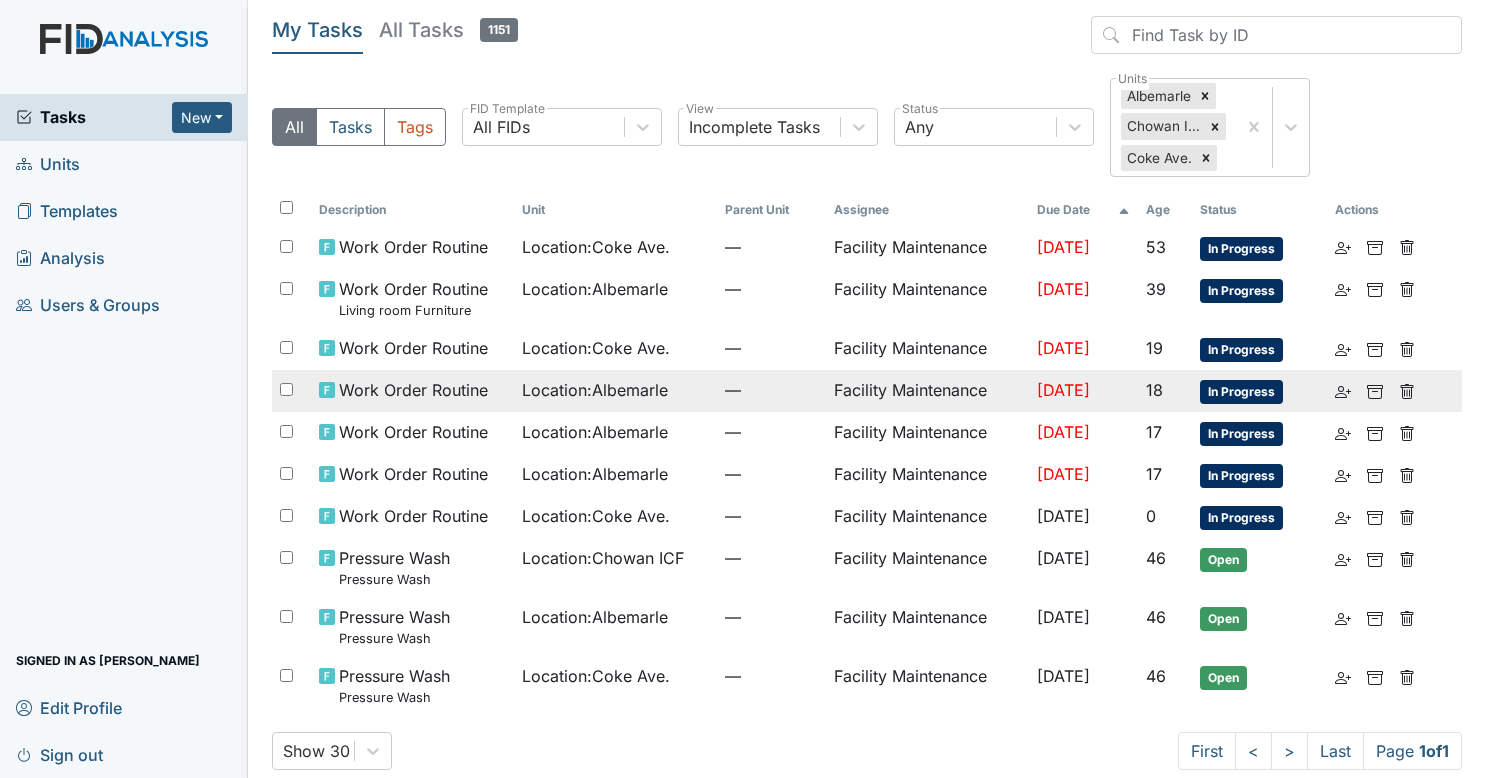 click on "Location :  Albemarle" at bounding box center [595, 390] 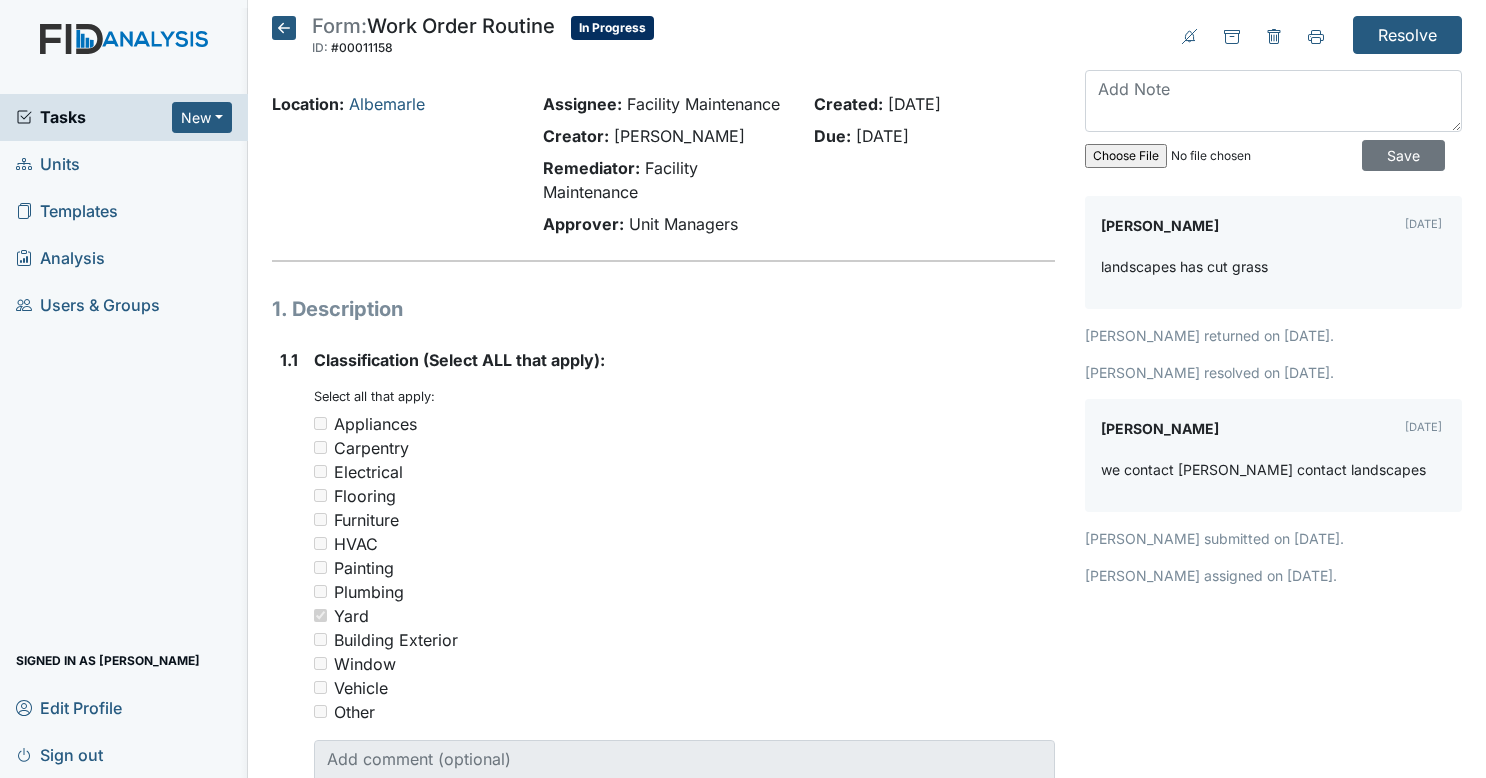 scroll, scrollTop: 0, scrollLeft: 0, axis: both 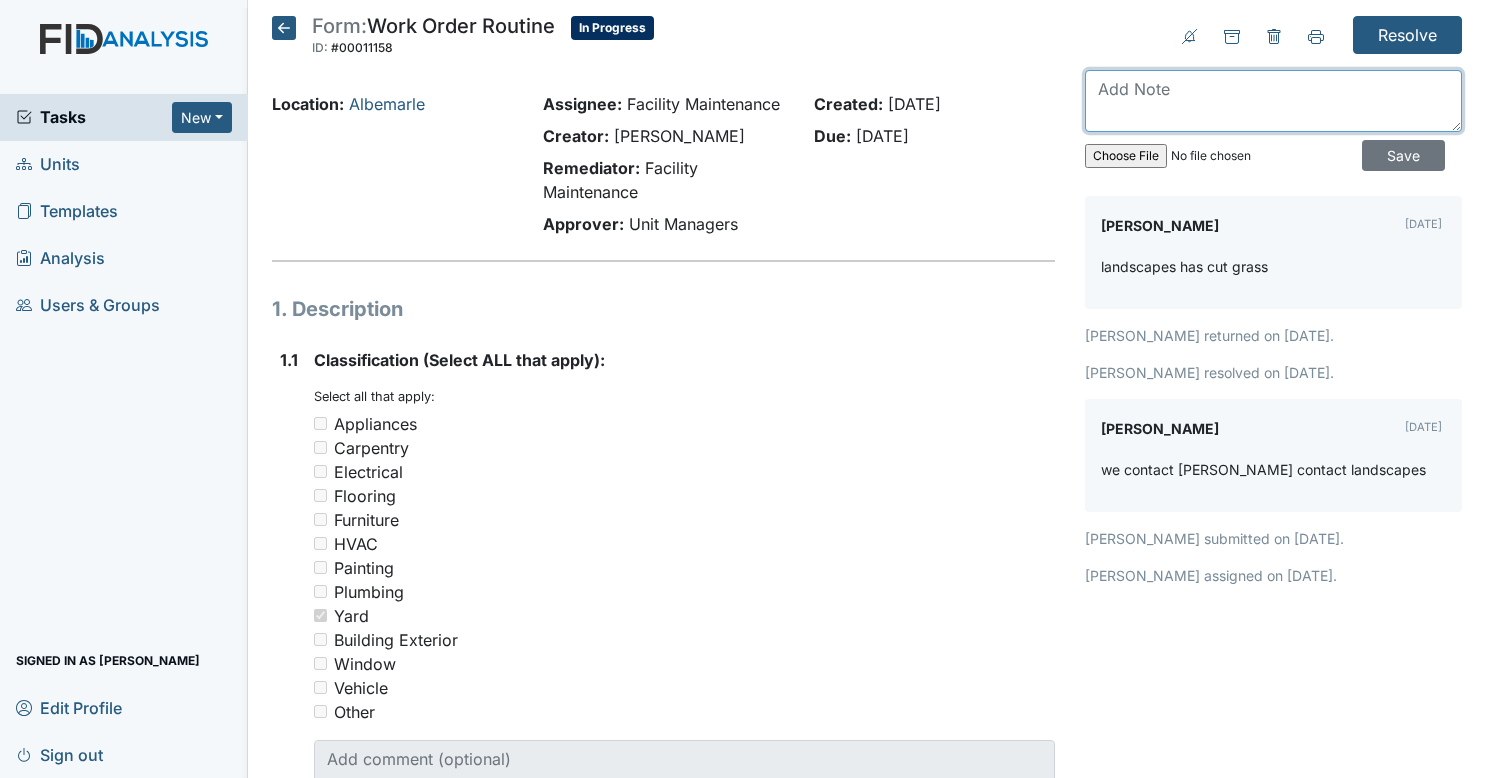 click at bounding box center (1273, 101) 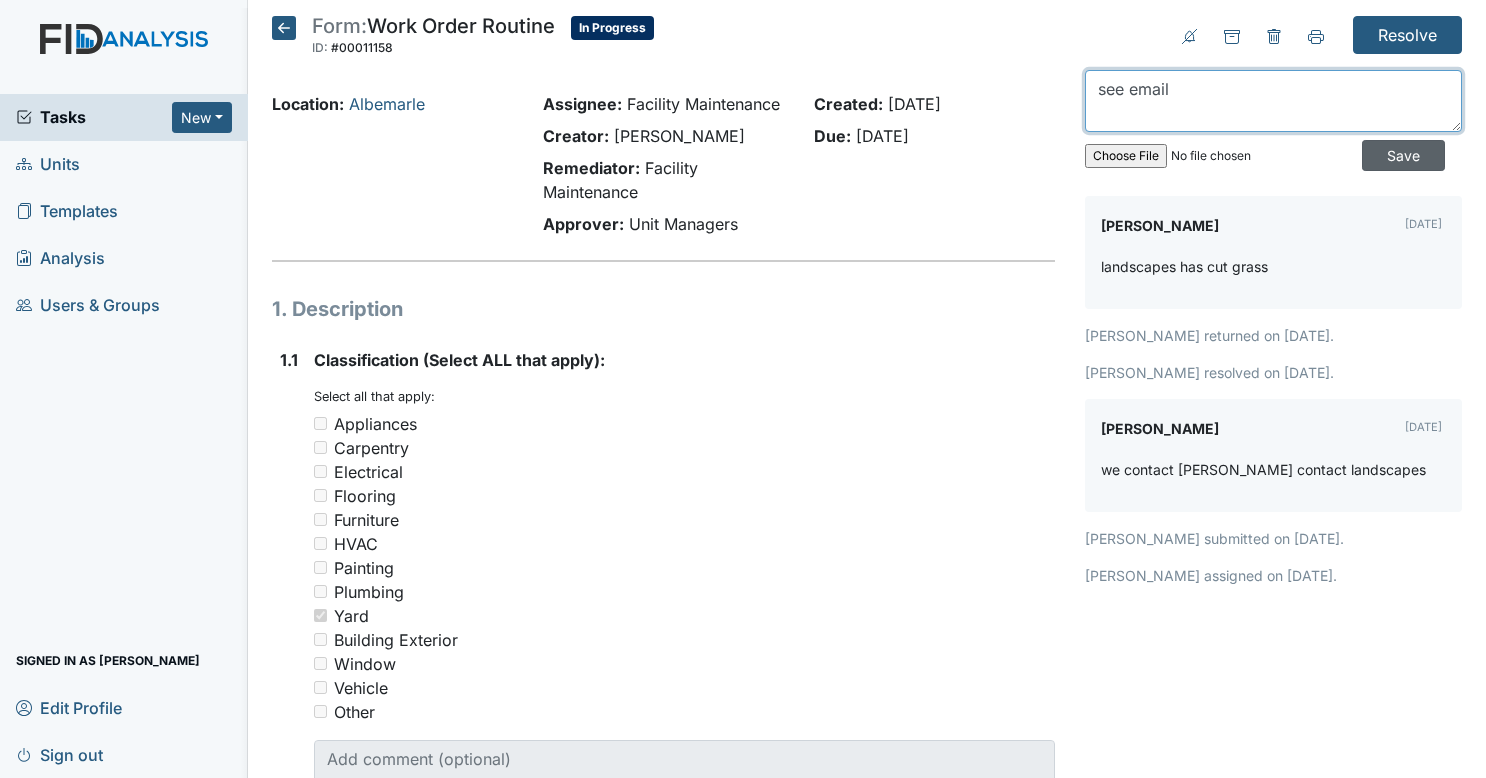 type on "see email" 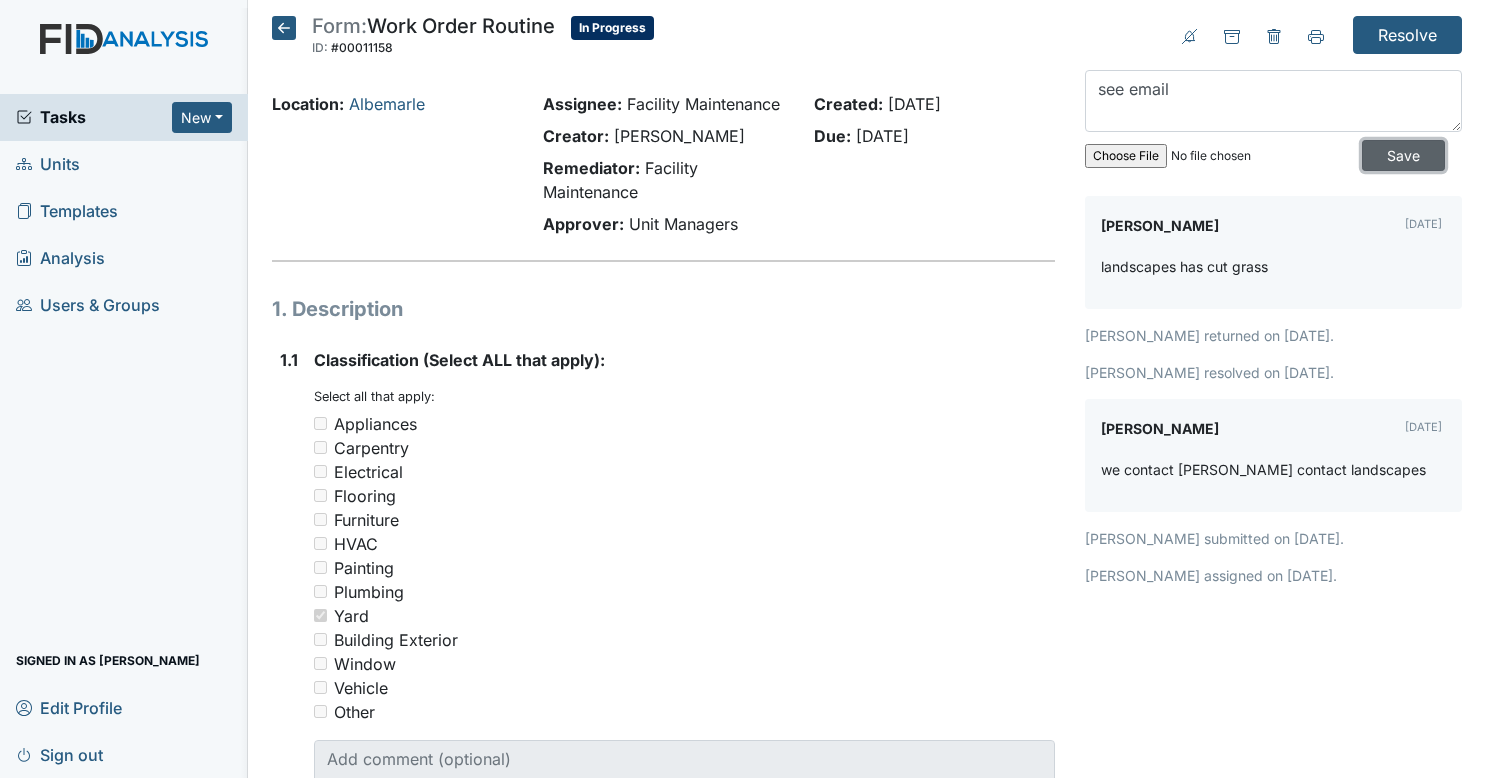 click on "Save" at bounding box center (1403, 155) 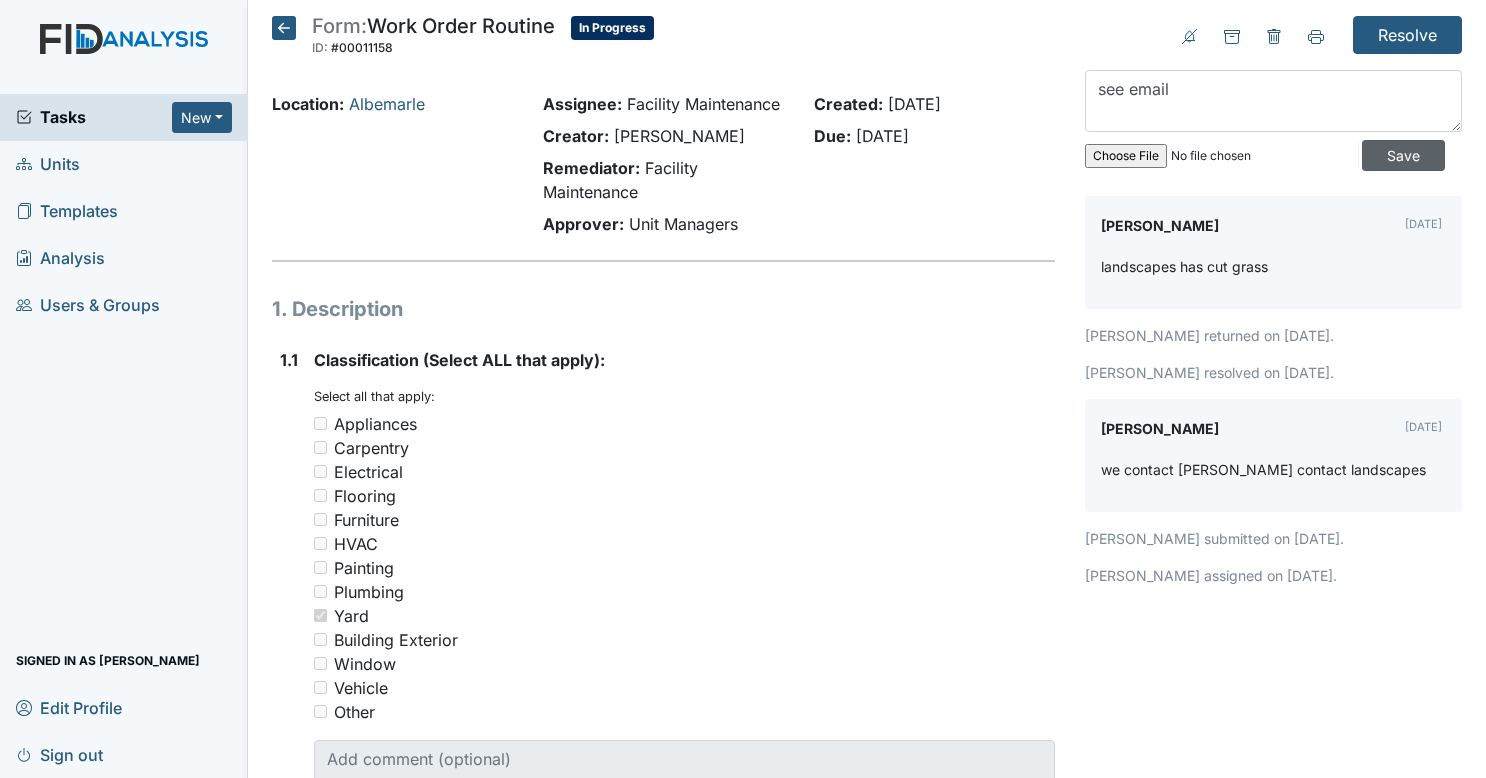 type 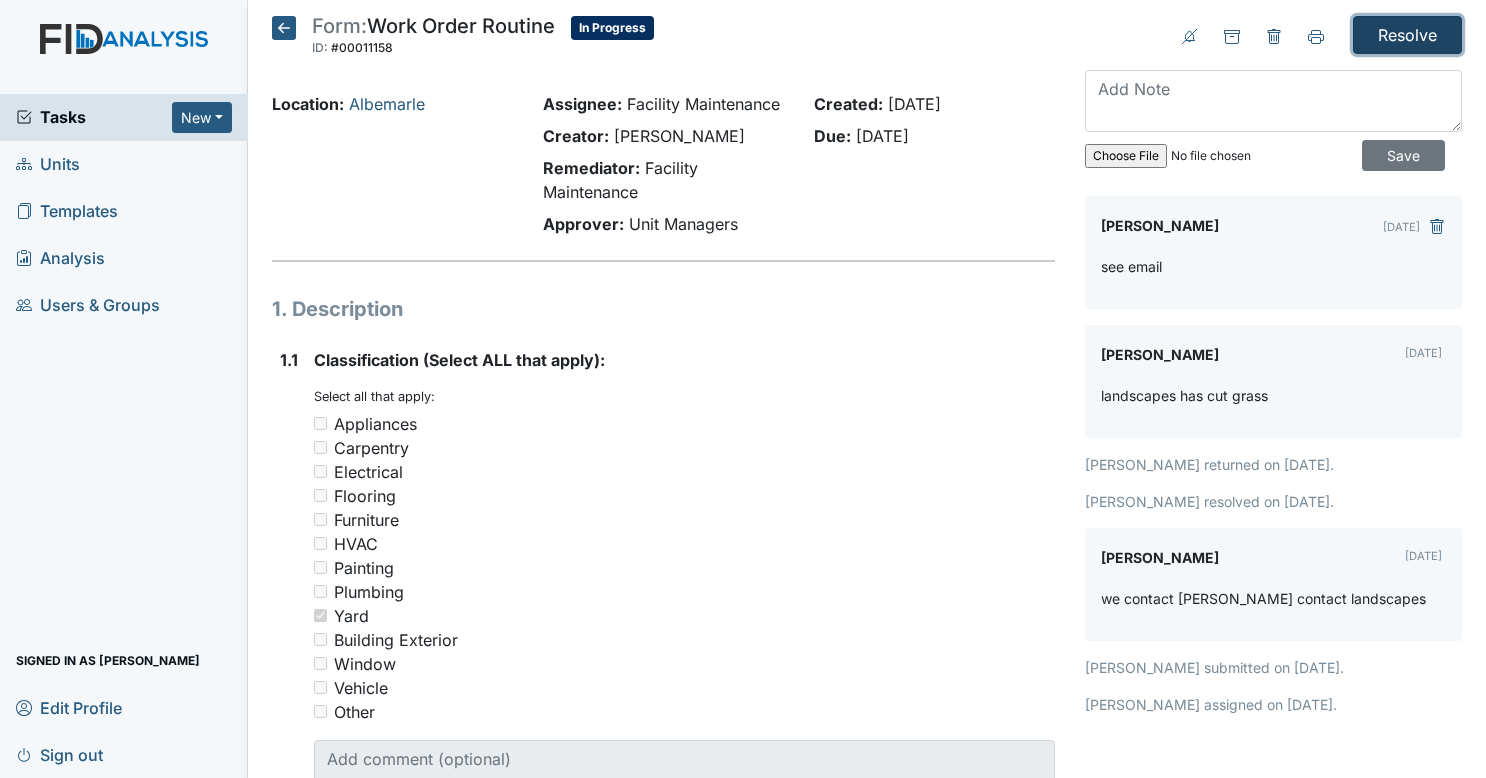 click on "Resolve" at bounding box center (1407, 35) 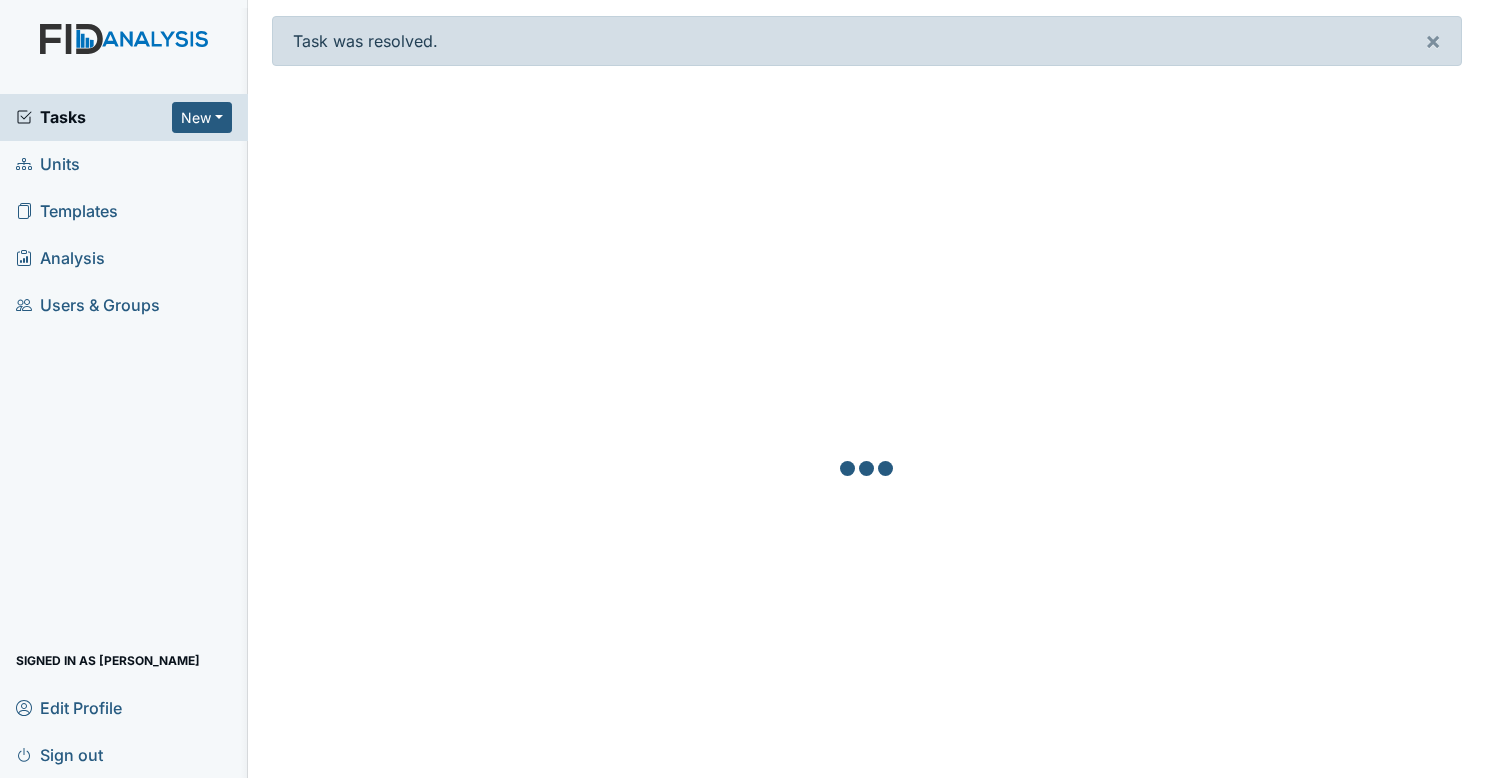 scroll, scrollTop: 0, scrollLeft: 0, axis: both 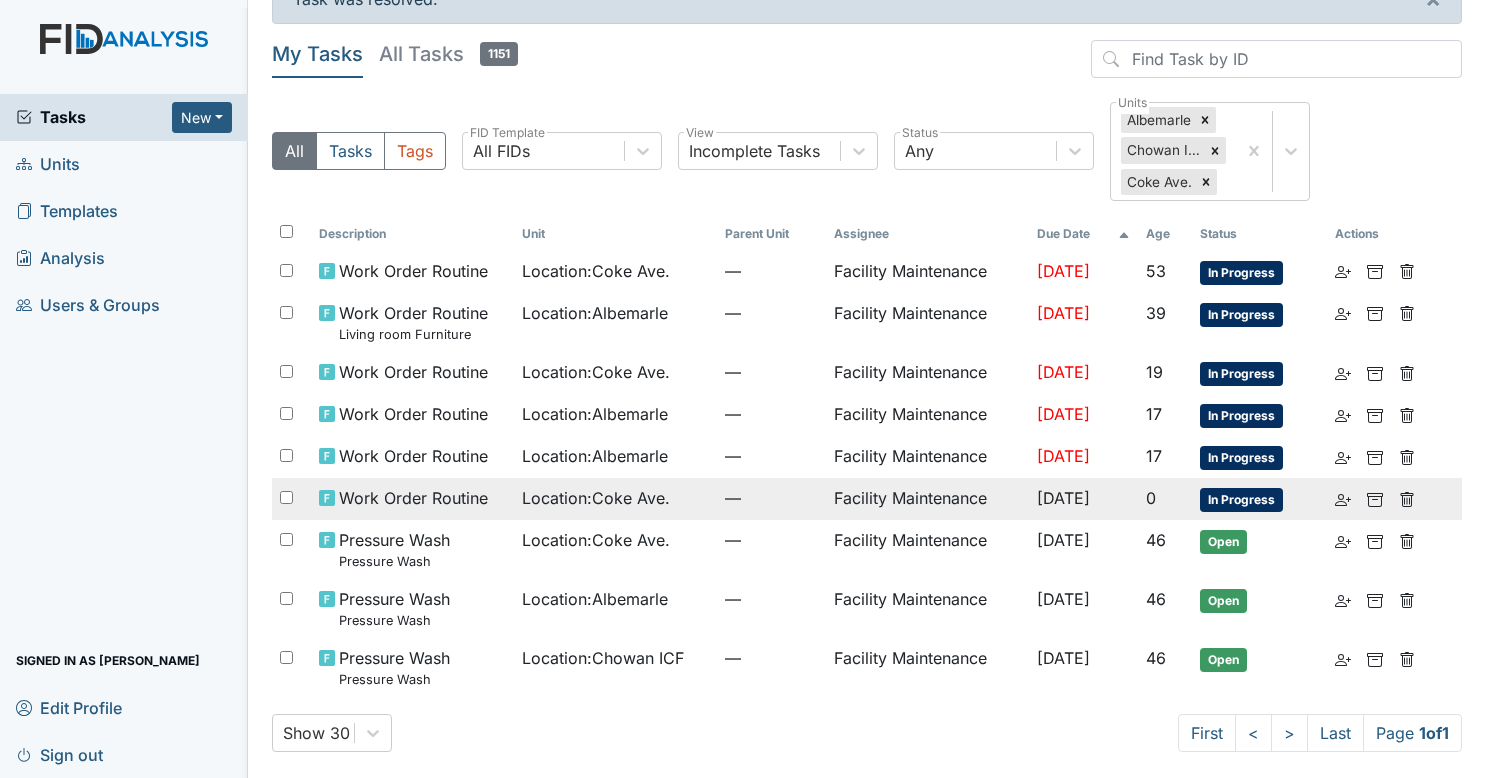 click on "—" at bounding box center [771, 498] 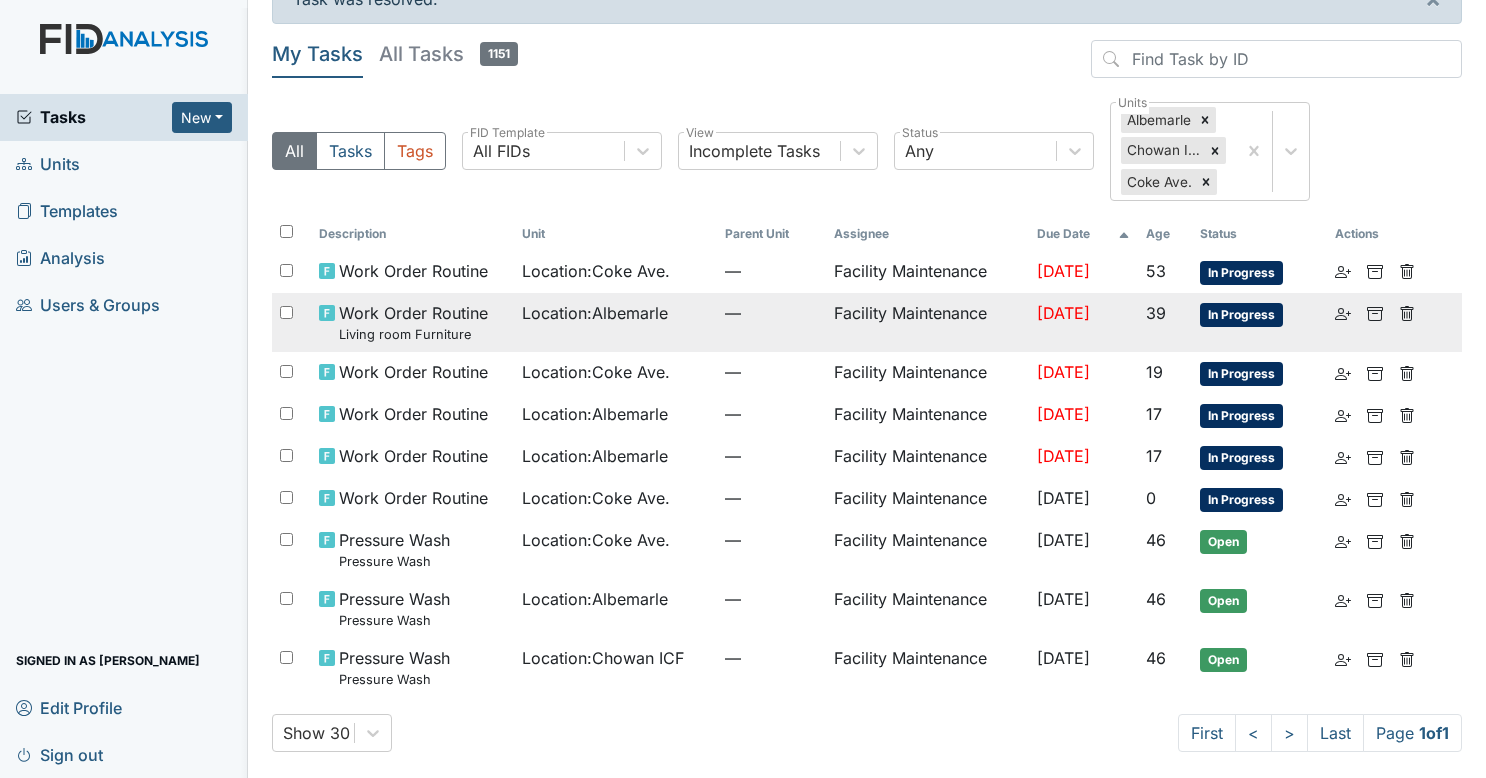 click on "Location :  Albemarle" at bounding box center [615, 322] 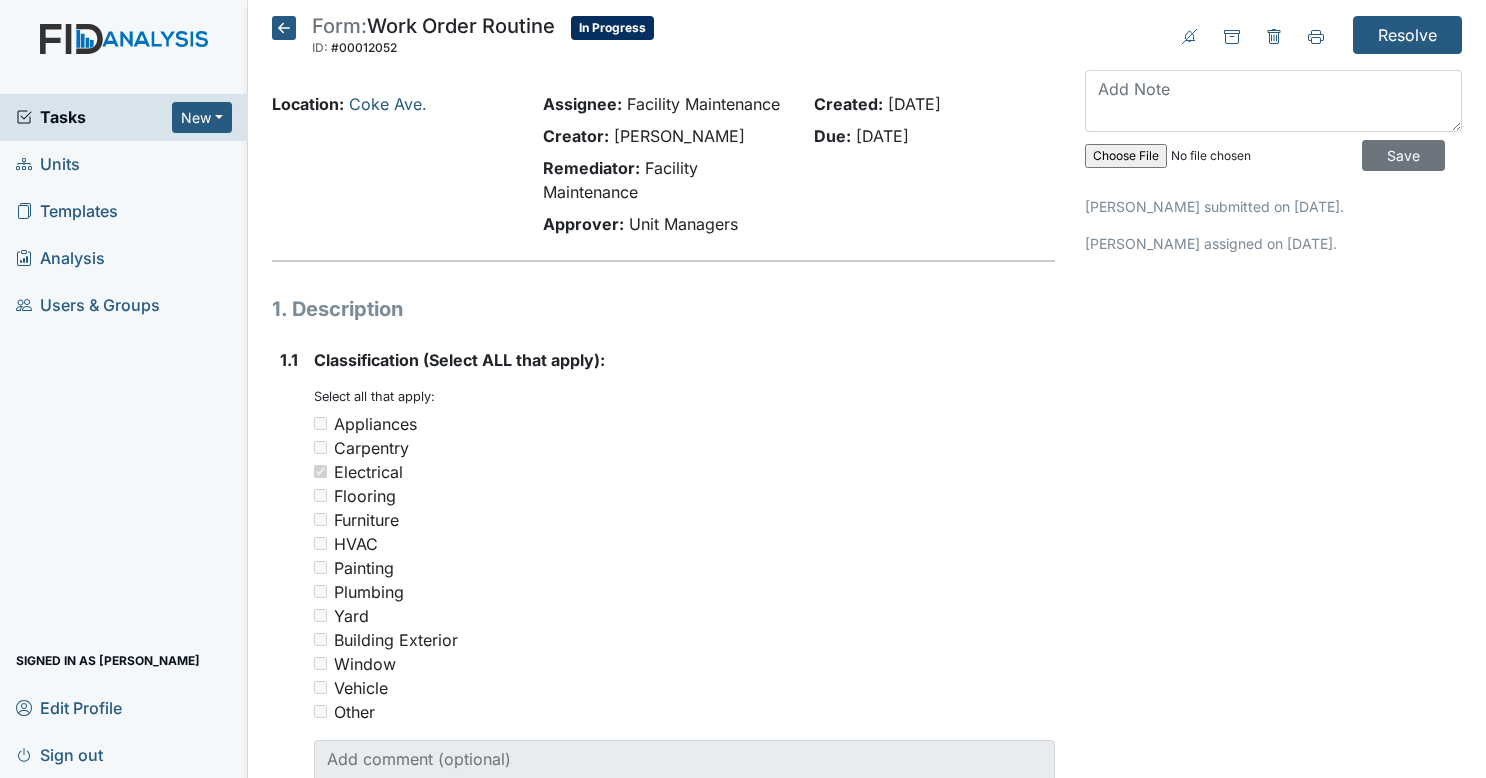 scroll, scrollTop: 0, scrollLeft: 0, axis: both 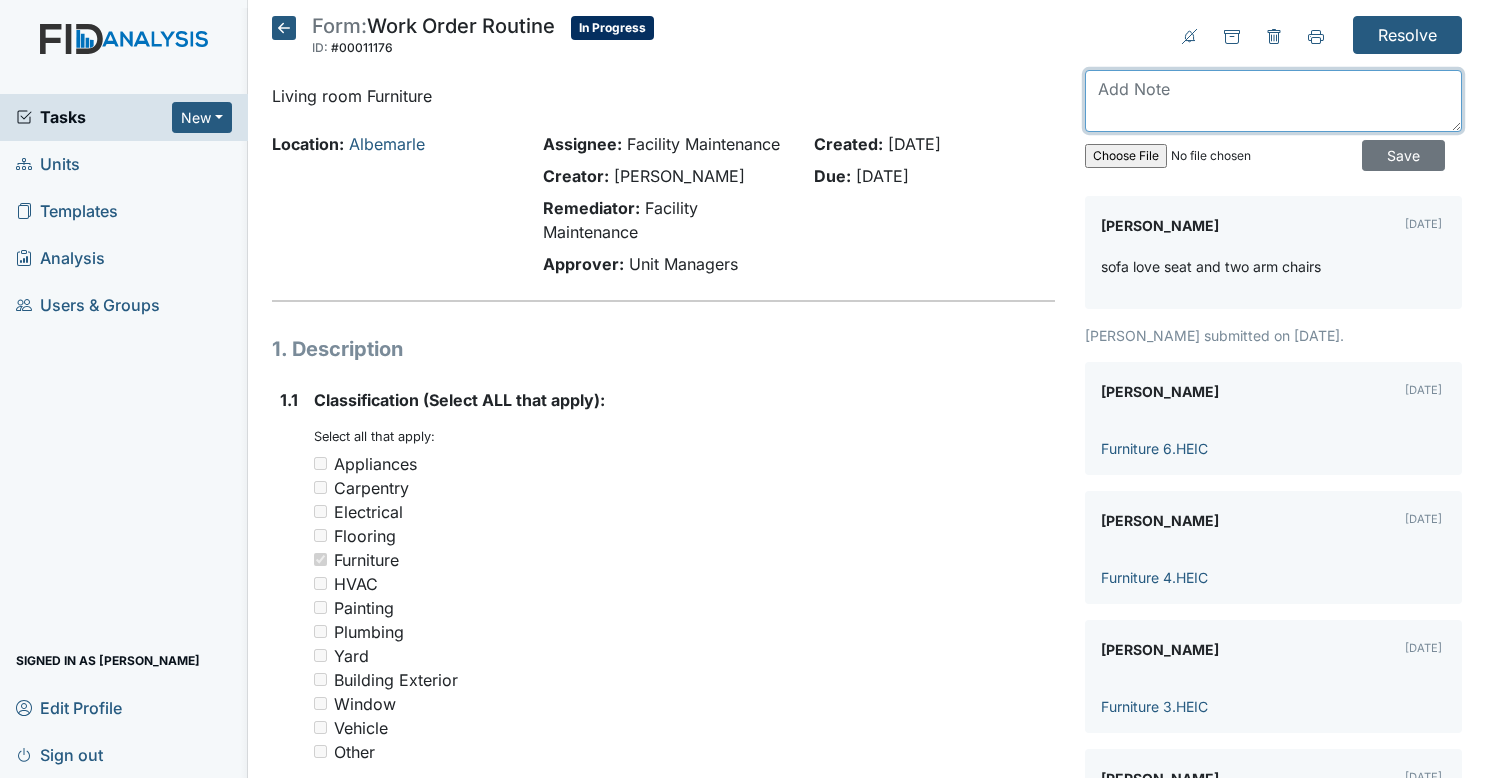 click at bounding box center (1273, 101) 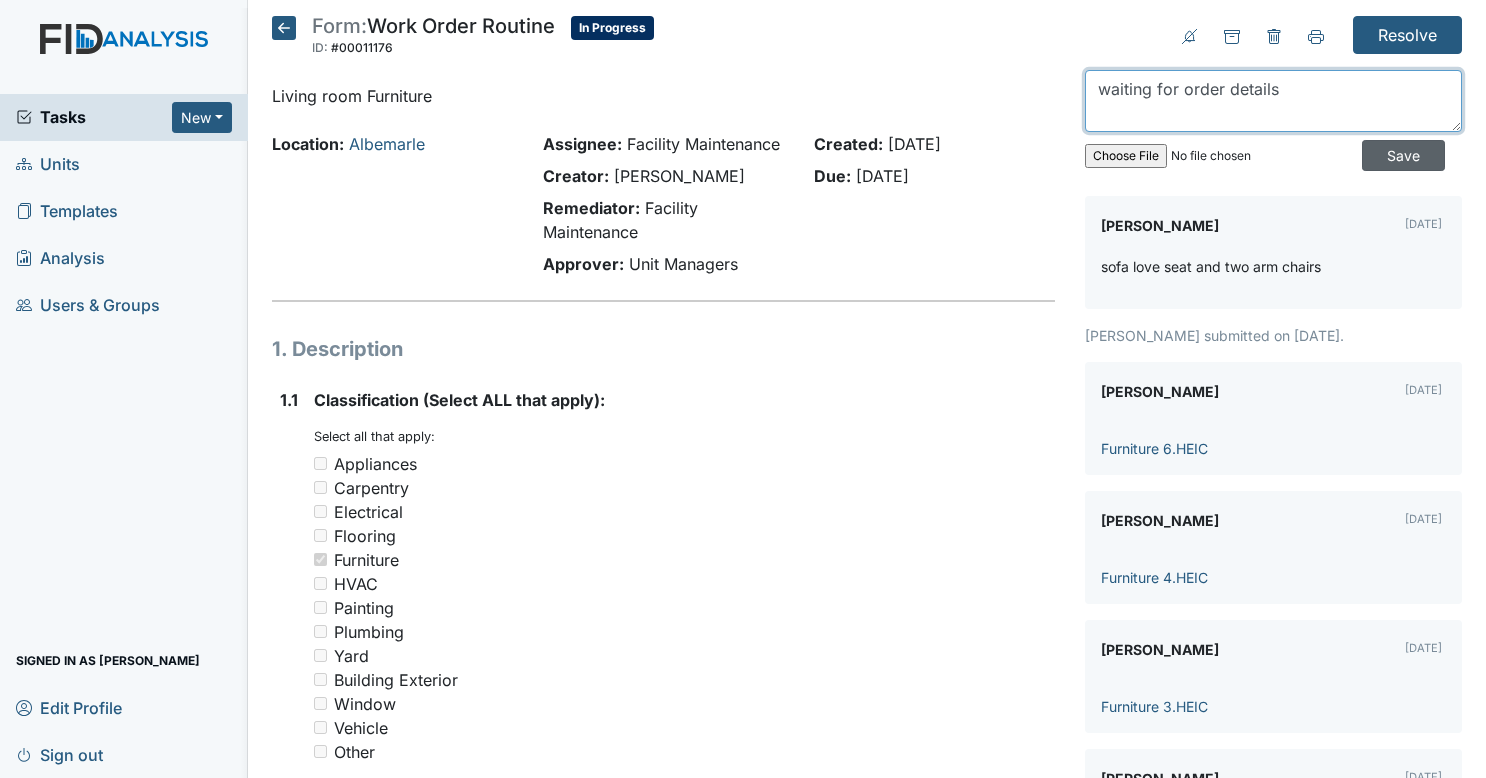 type on "waiting for order details" 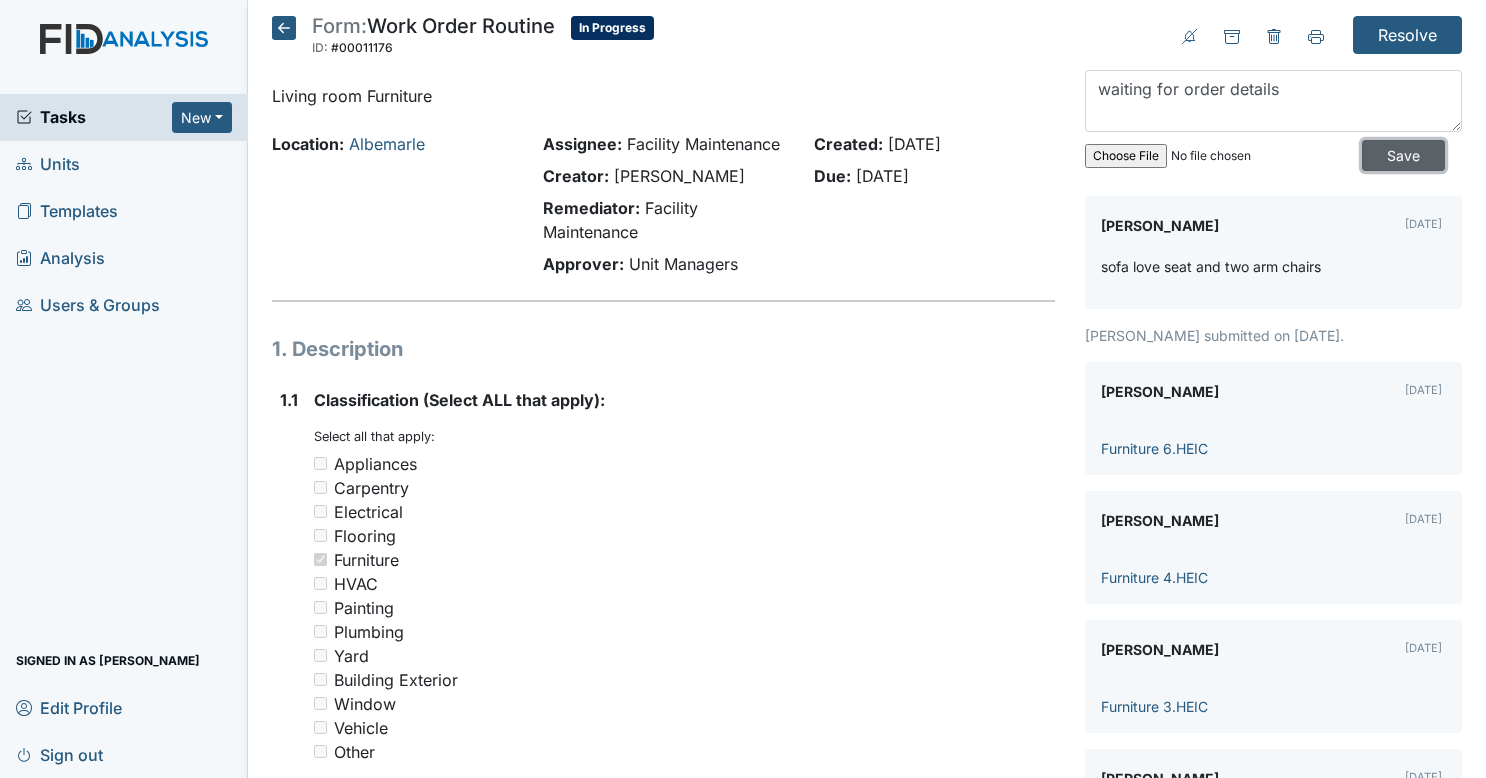 click on "Save" at bounding box center [1403, 155] 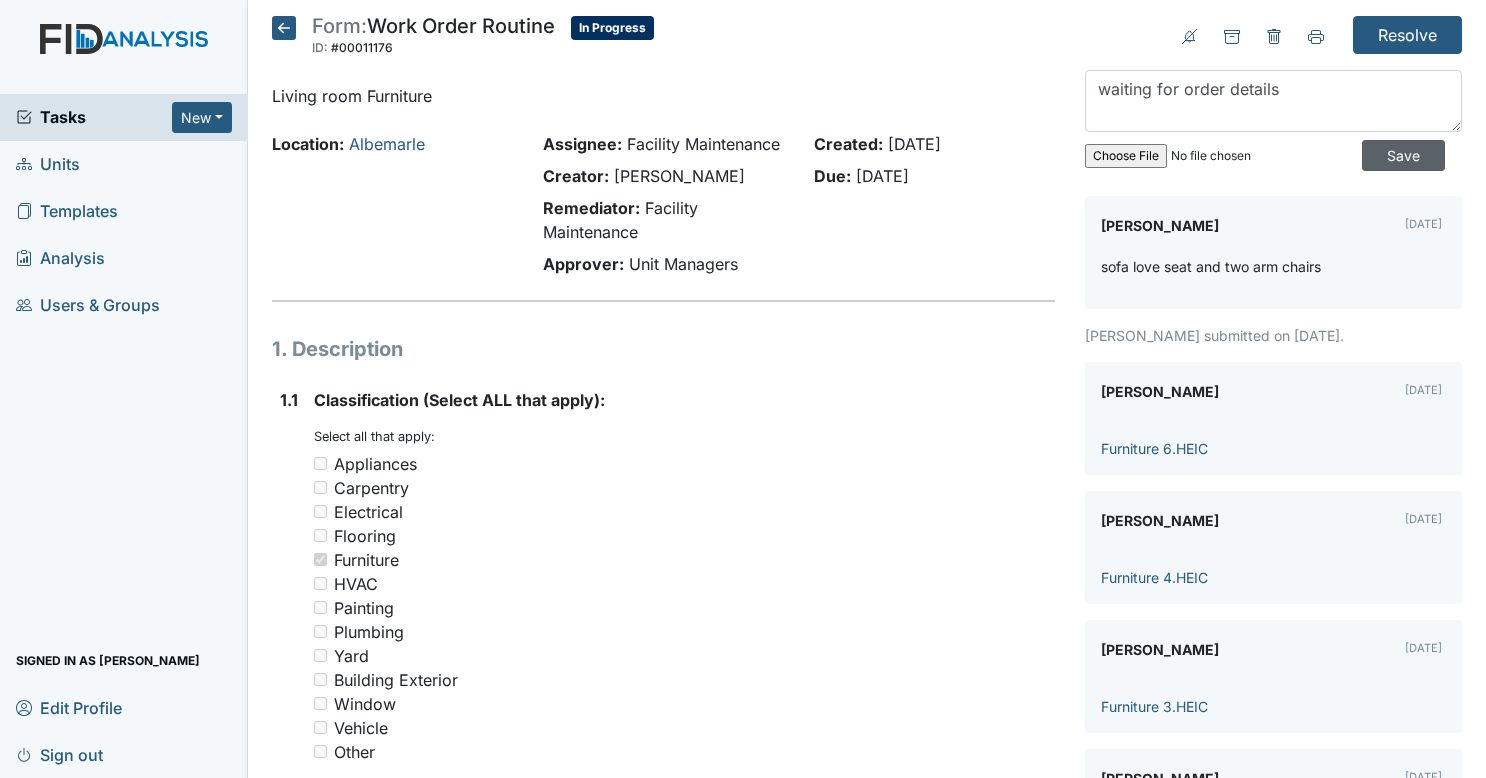 type 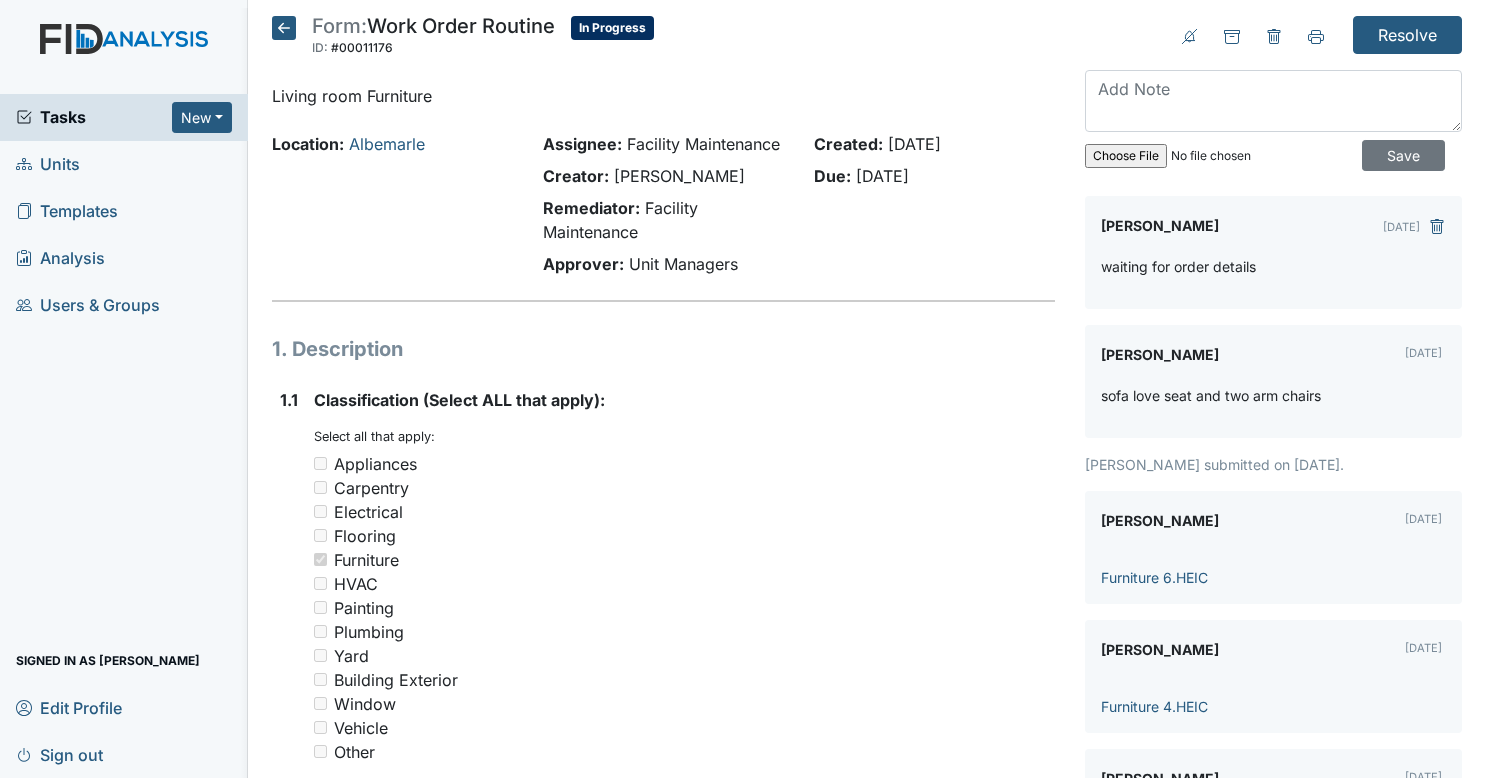click 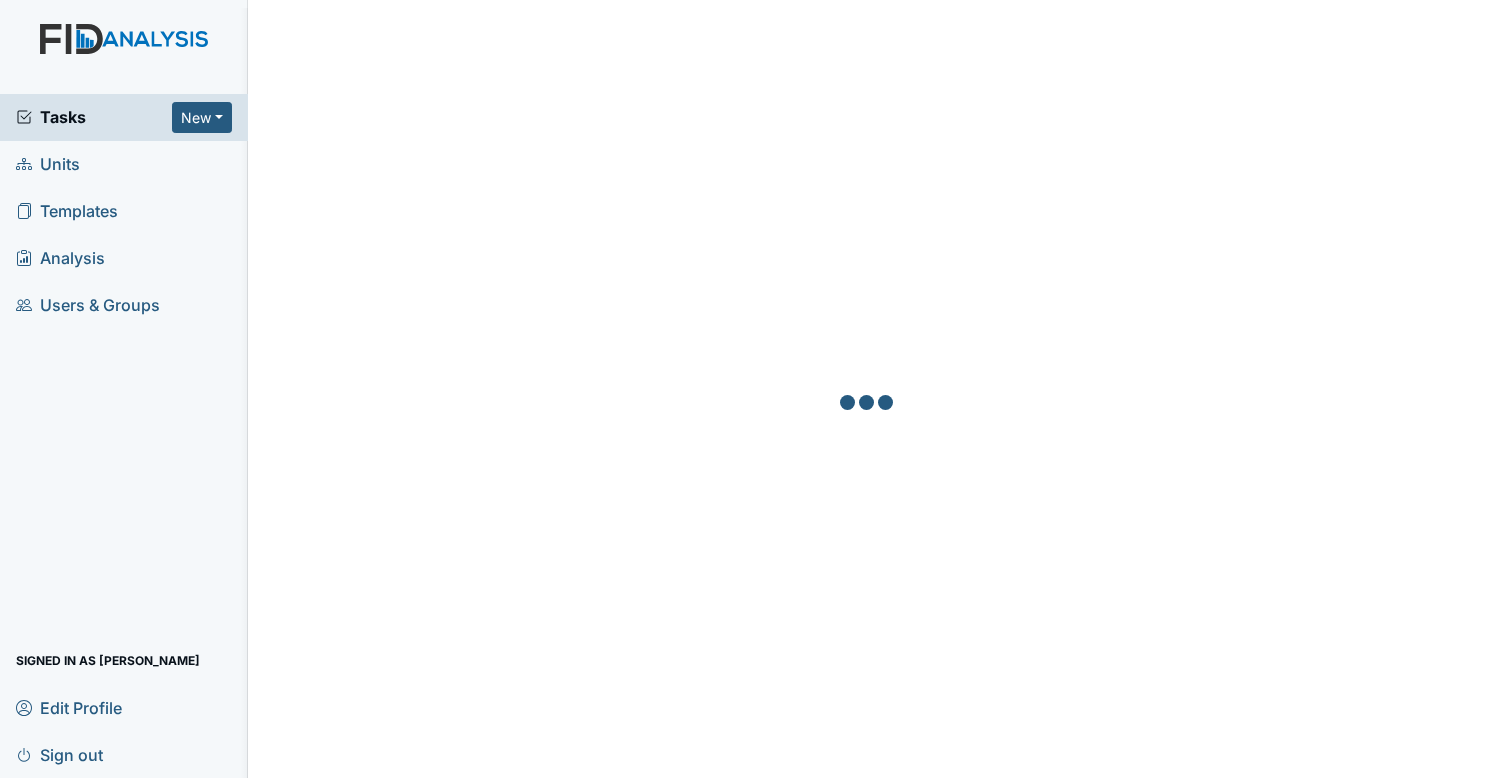 scroll, scrollTop: 0, scrollLeft: 0, axis: both 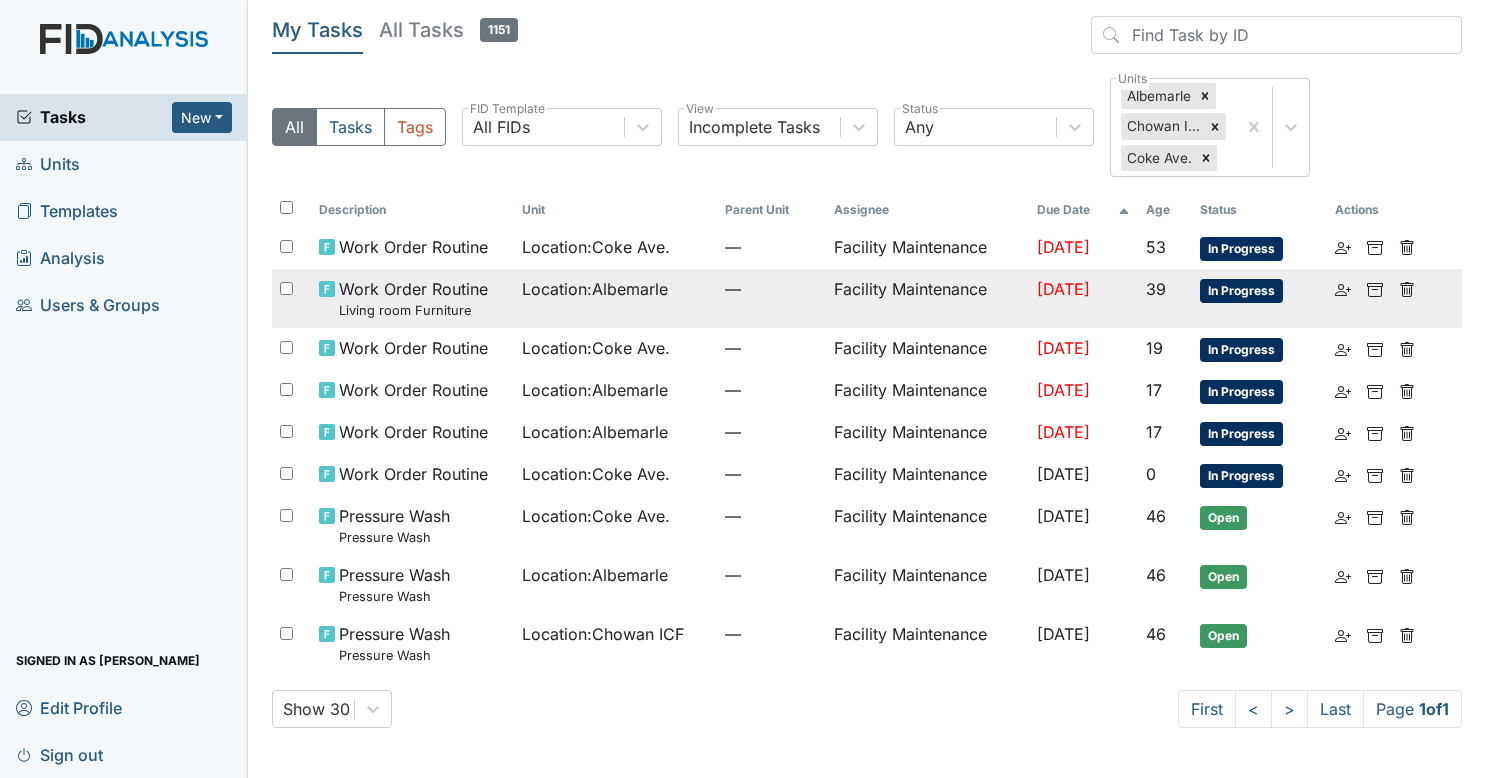 click on "Work Order Routine Living room Furniture" at bounding box center (413, 298) 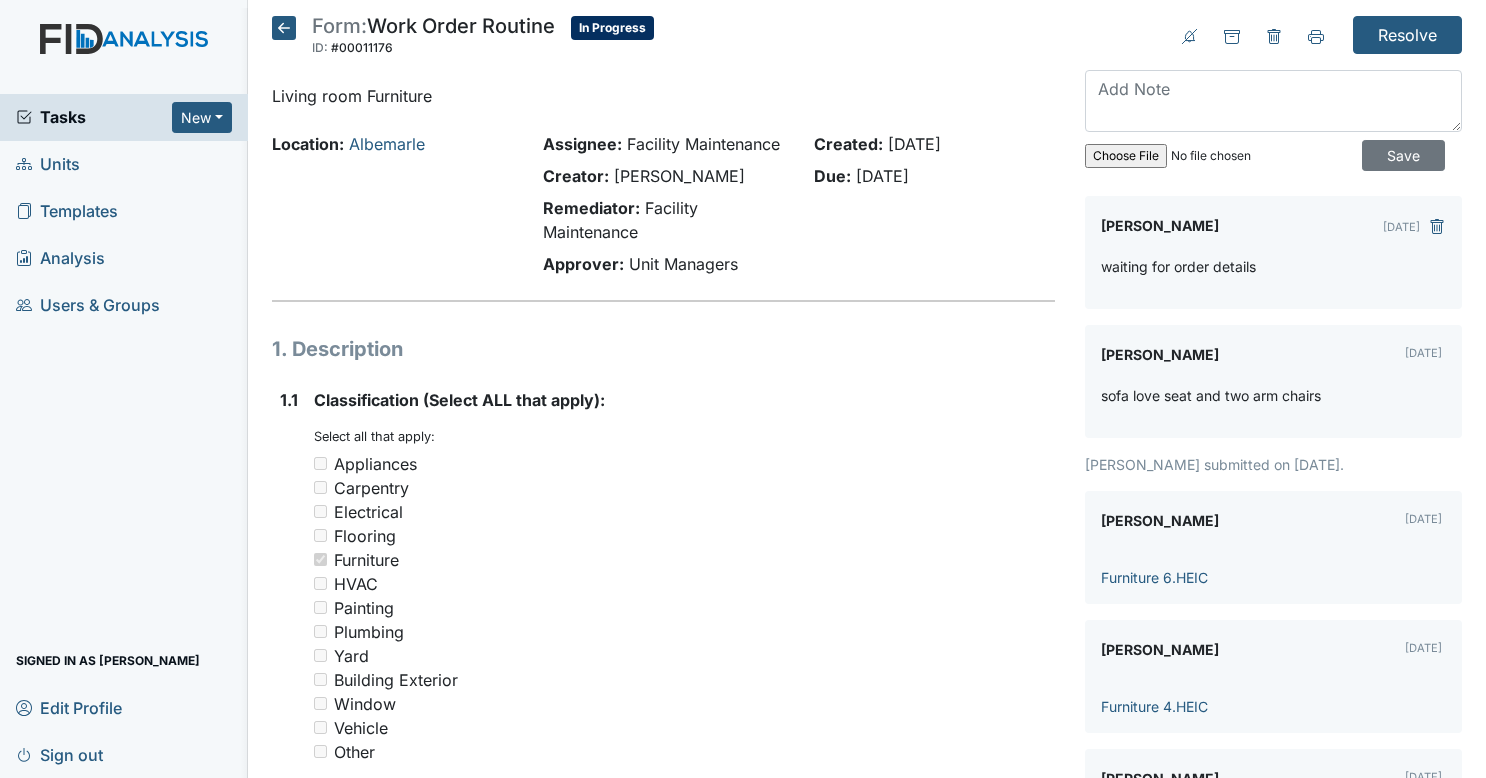 scroll, scrollTop: 0, scrollLeft: 0, axis: both 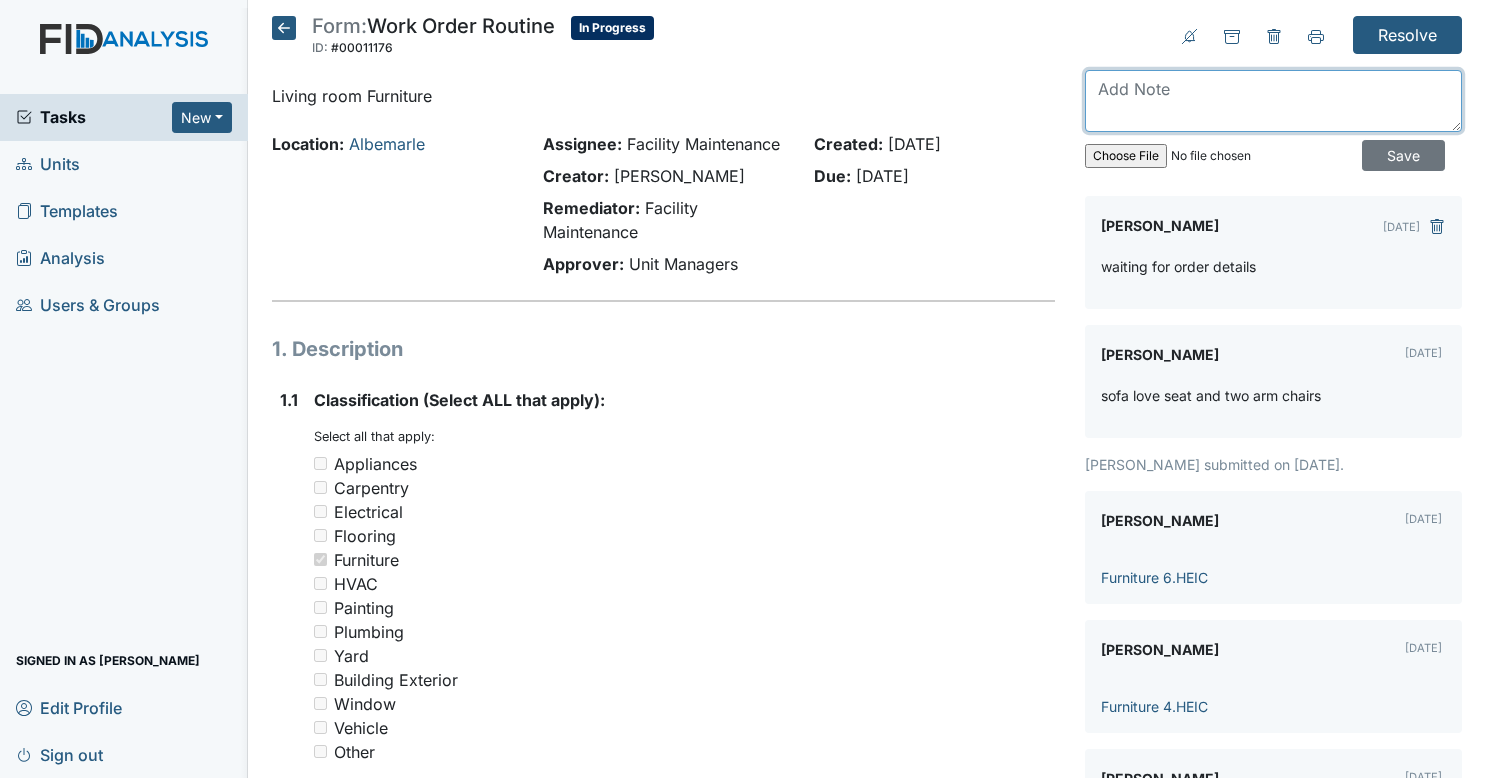 click at bounding box center (1273, 101) 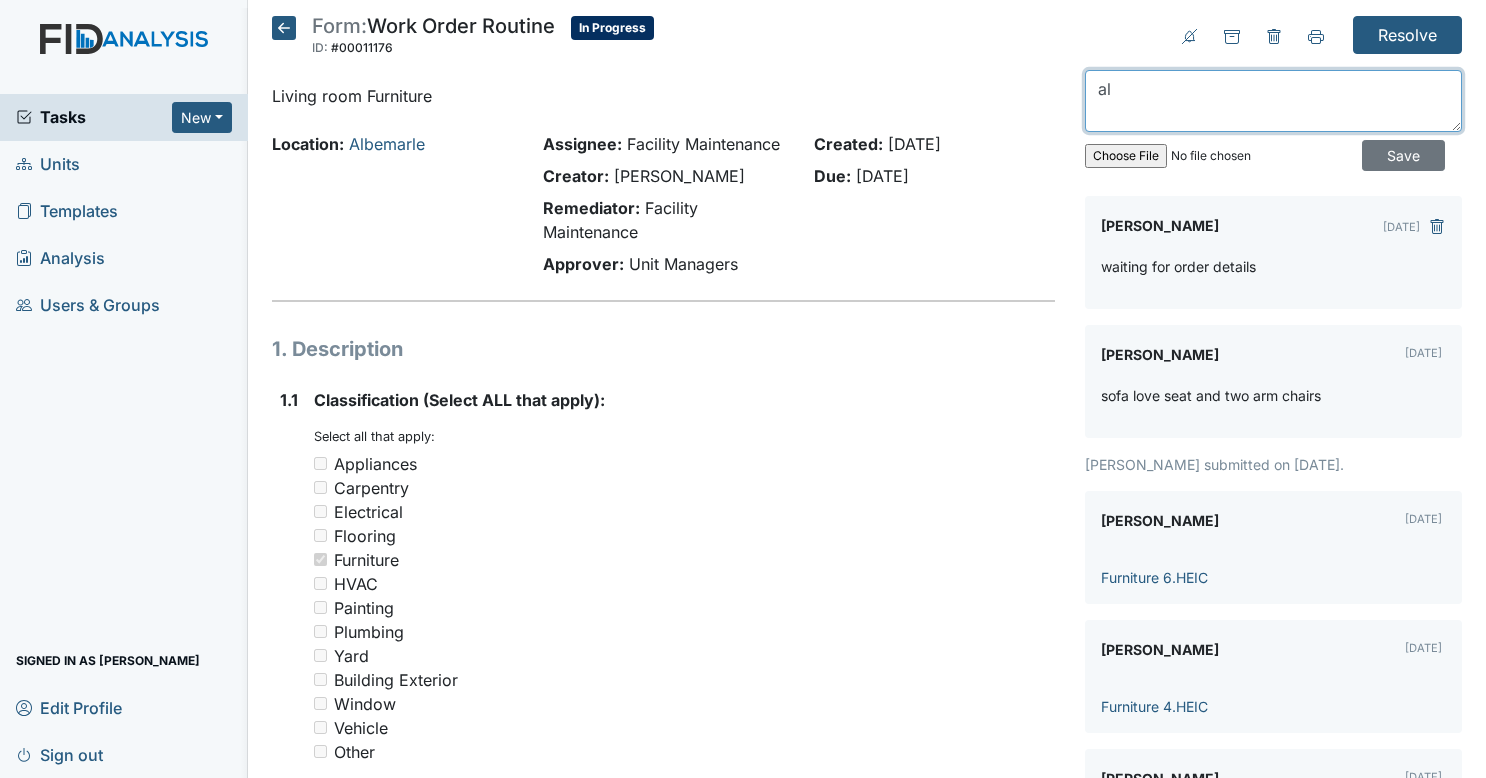 type on "a" 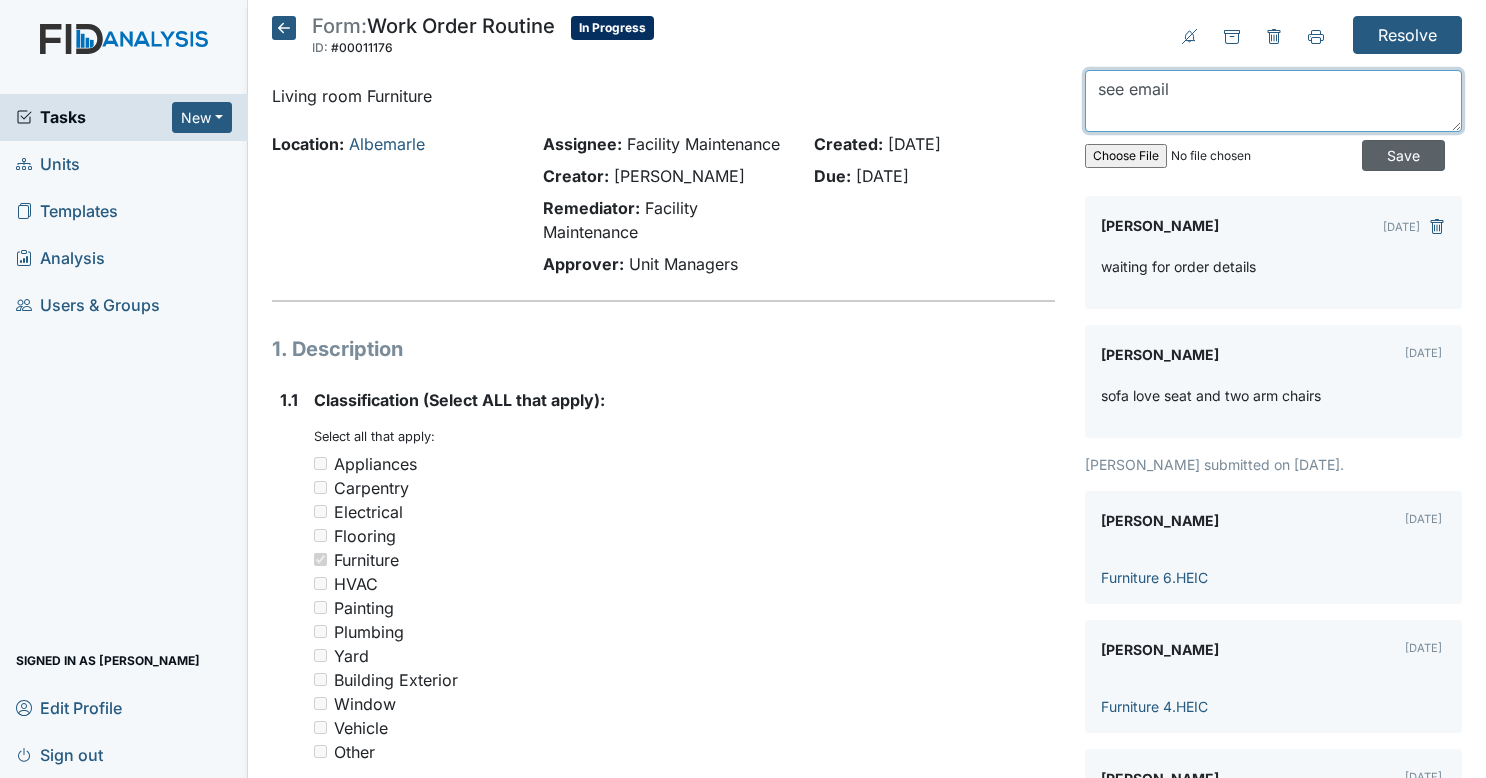 type on "see email" 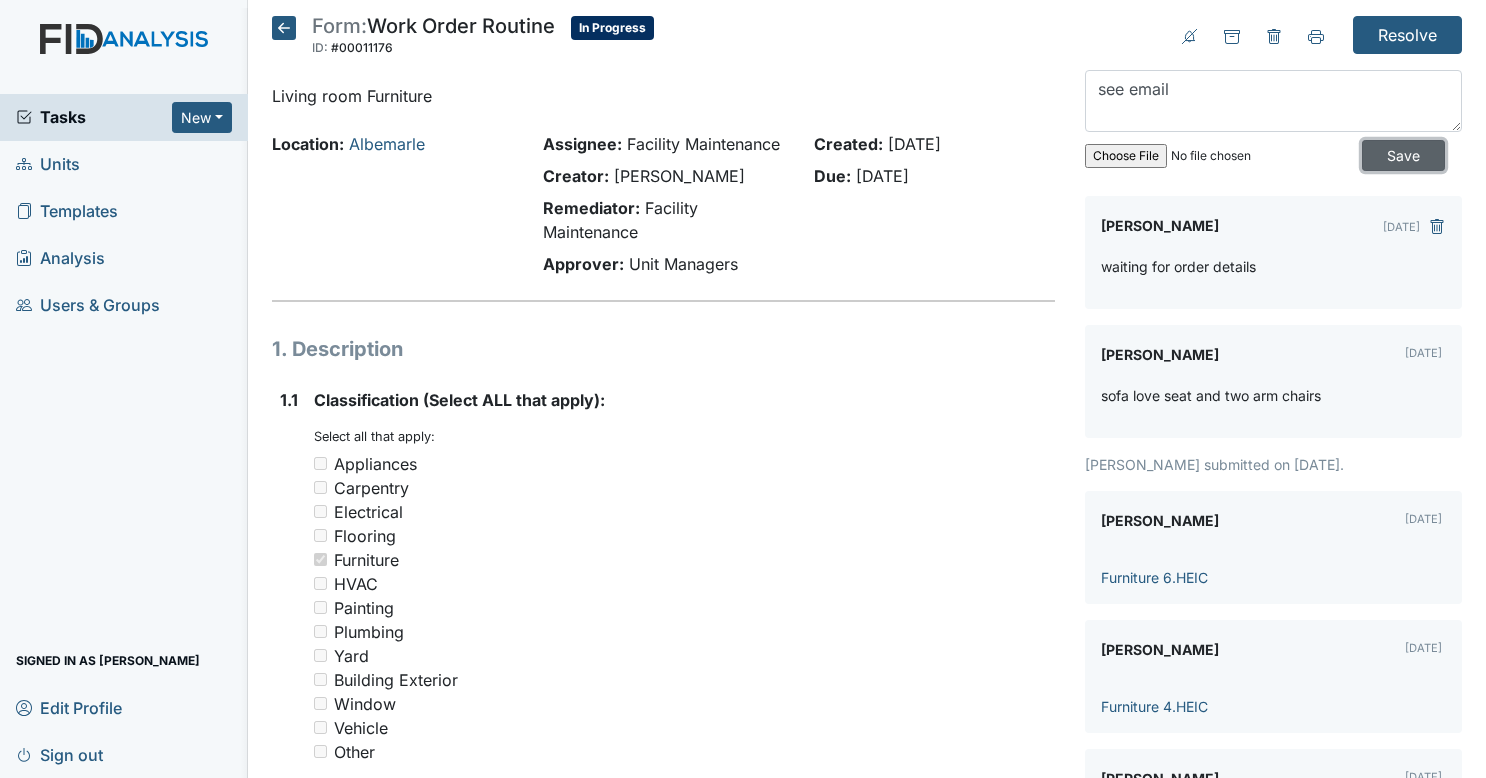click on "Save" at bounding box center (1403, 155) 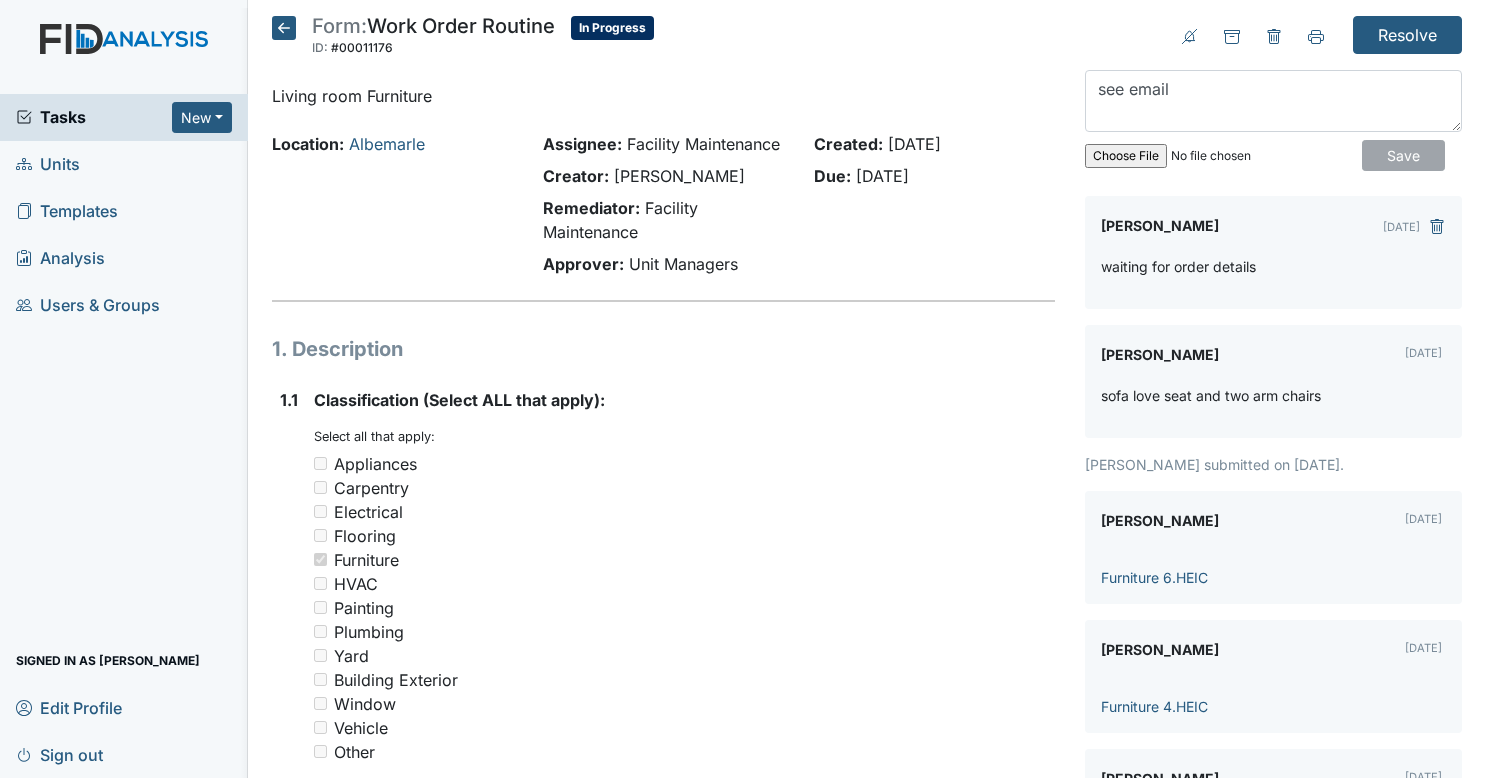 type 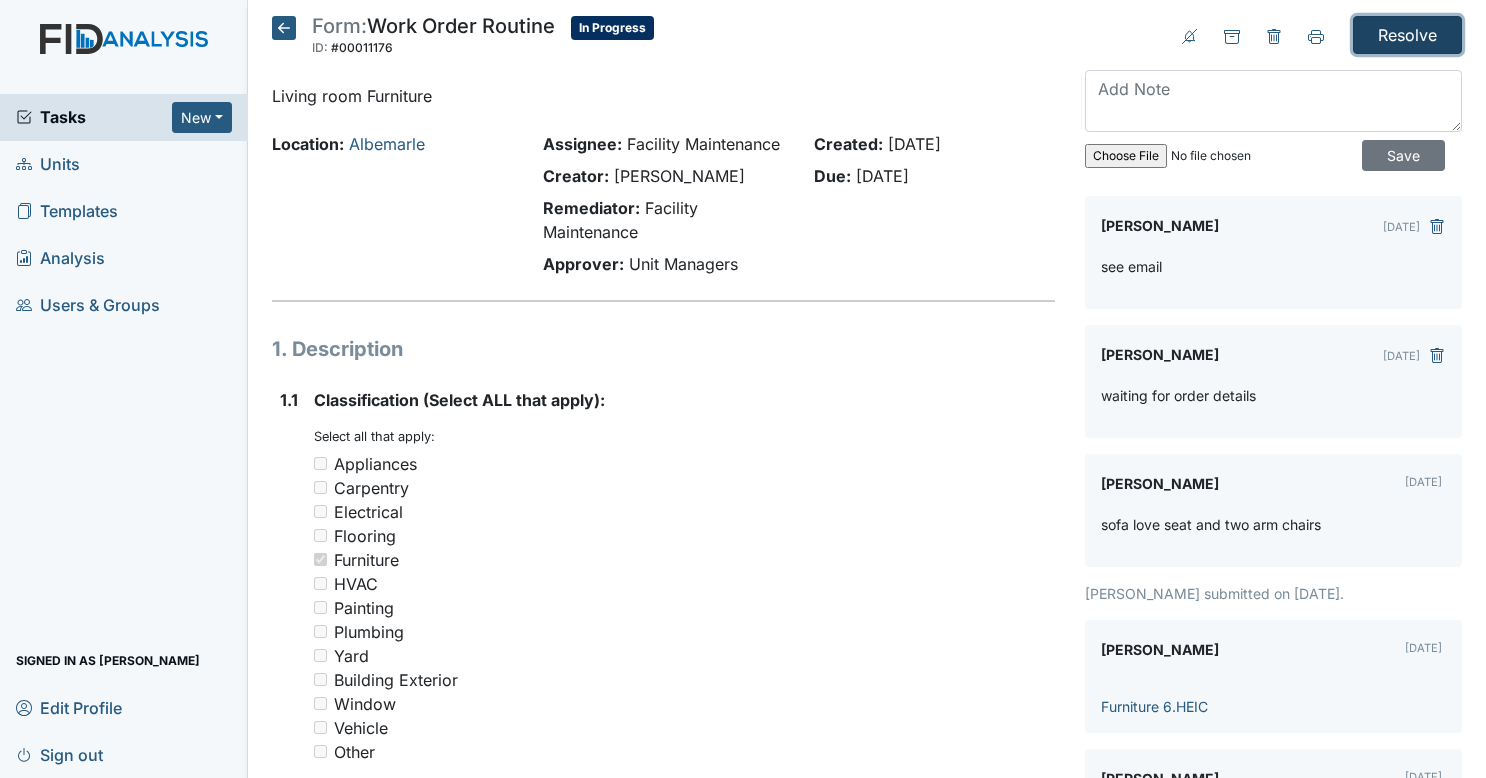 click on "Resolve" at bounding box center (1407, 35) 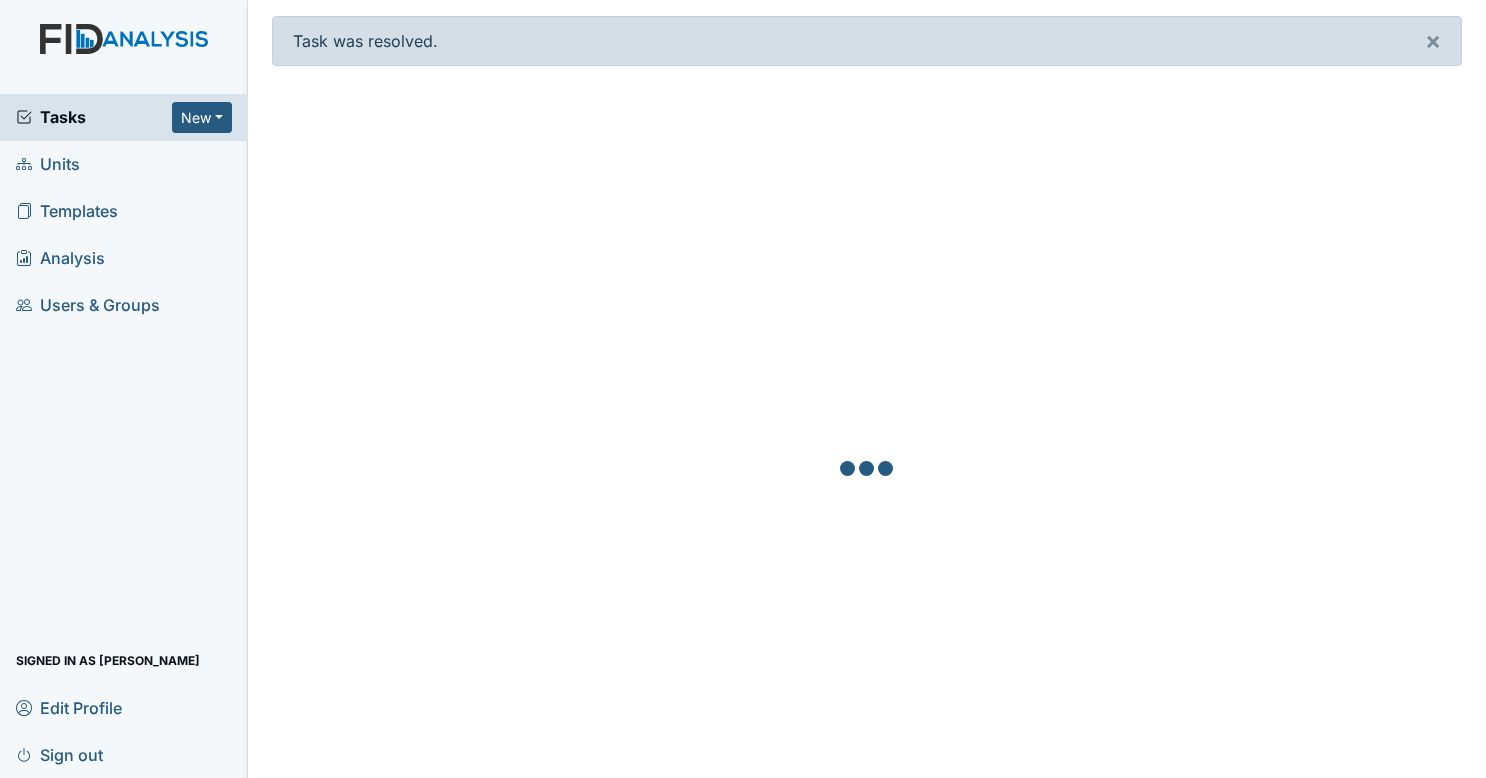 scroll, scrollTop: 0, scrollLeft: 0, axis: both 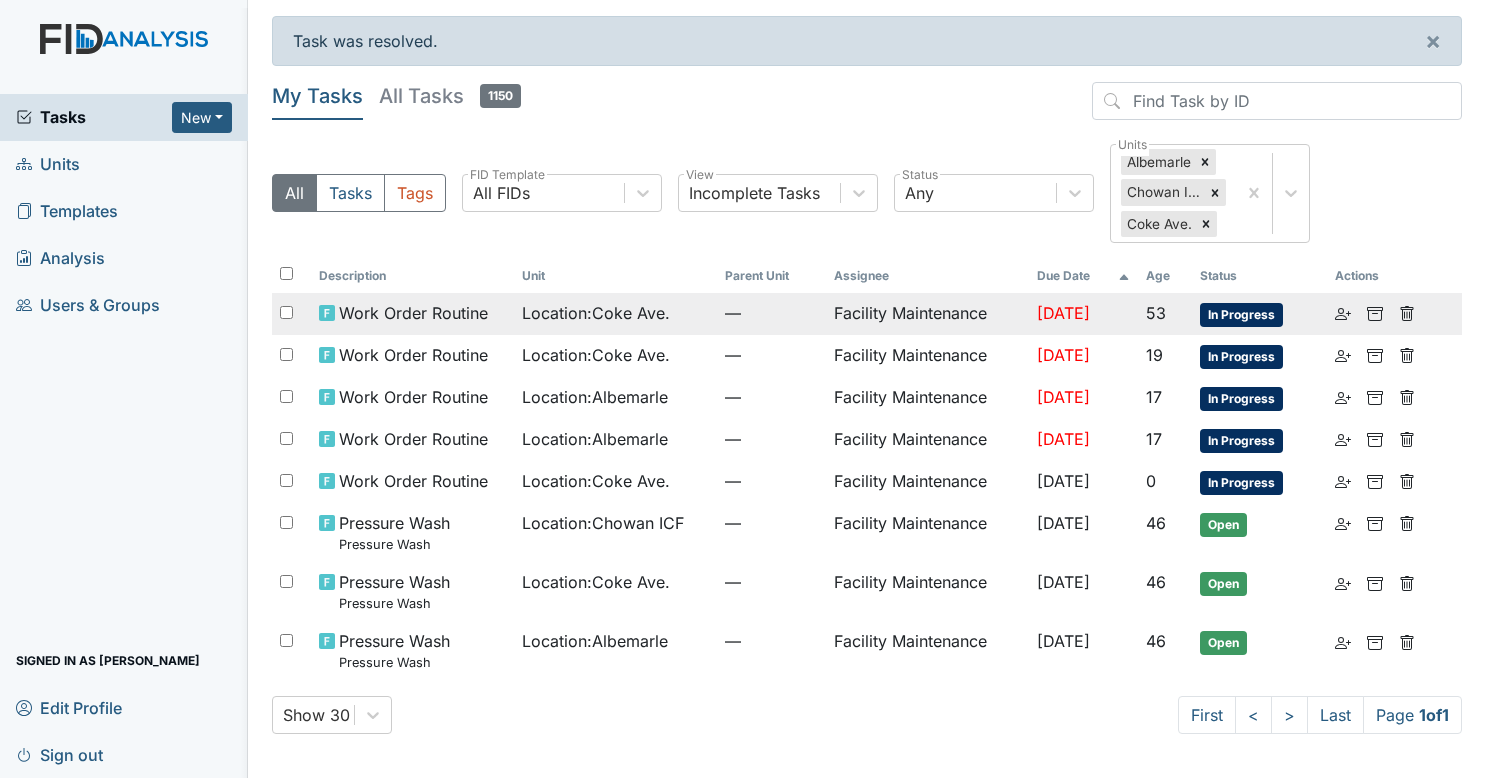 click on "Facility Maintenance" at bounding box center [927, 314] 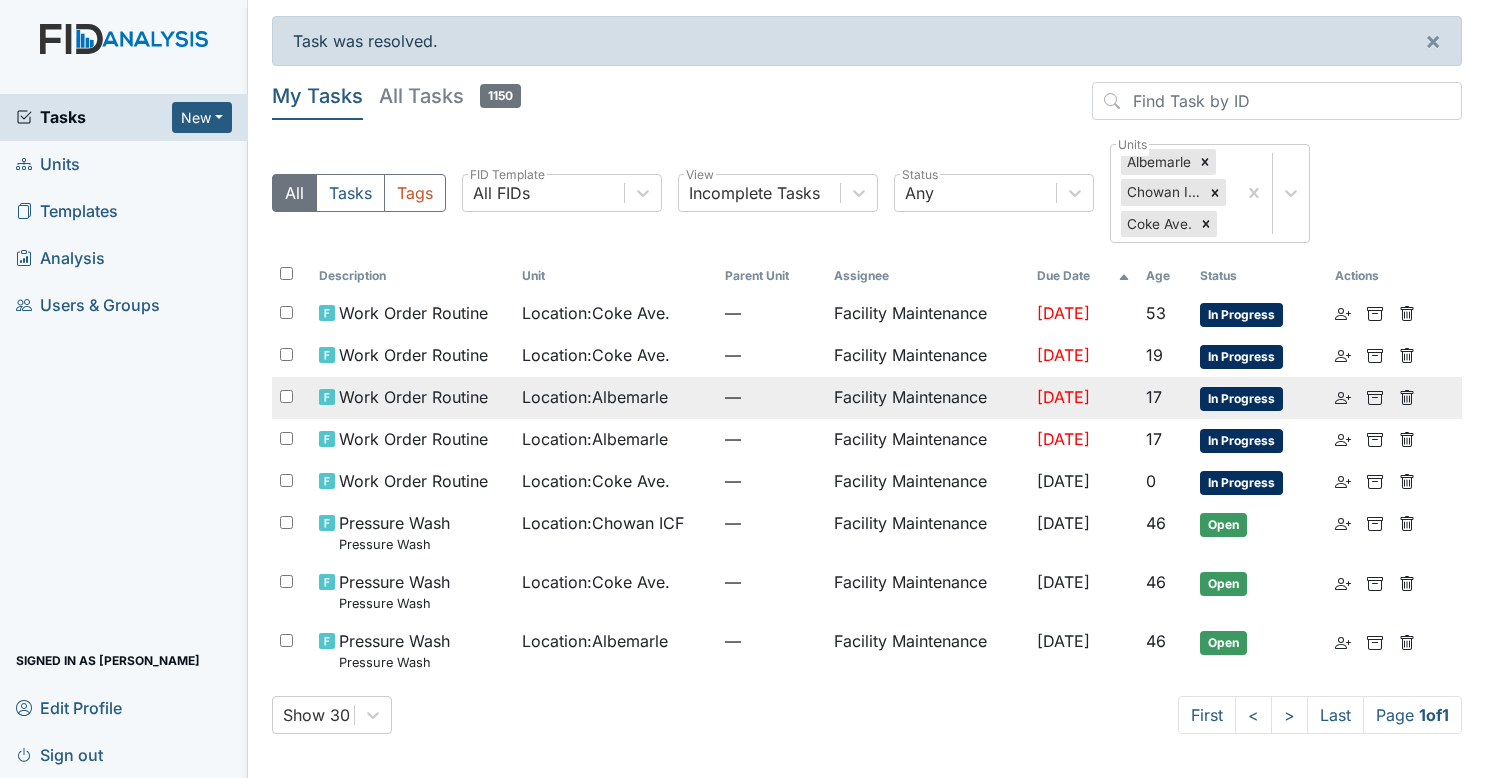 click on "Location :  [GEOGRAPHIC_DATA]" at bounding box center (615, 398) 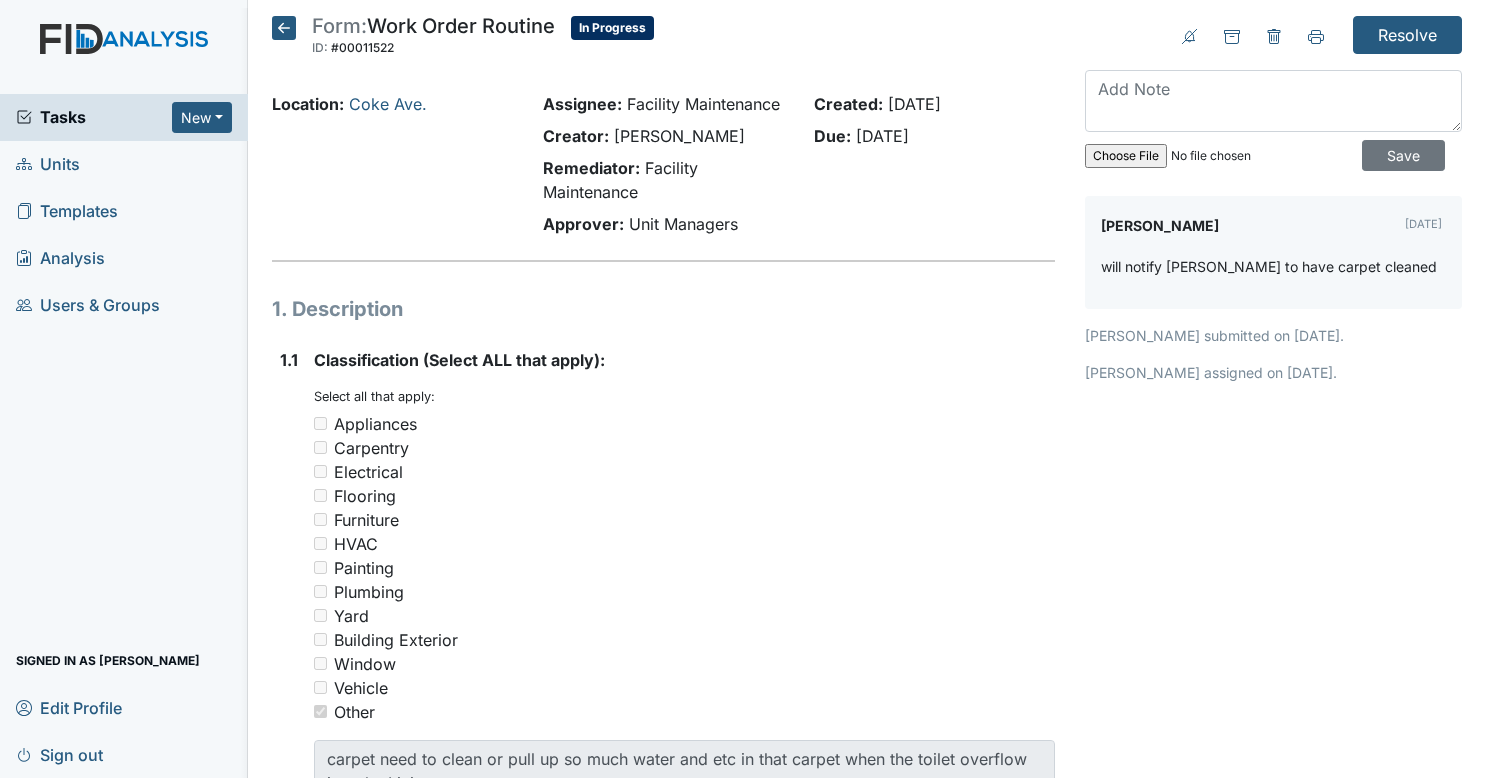 scroll, scrollTop: 0, scrollLeft: 0, axis: both 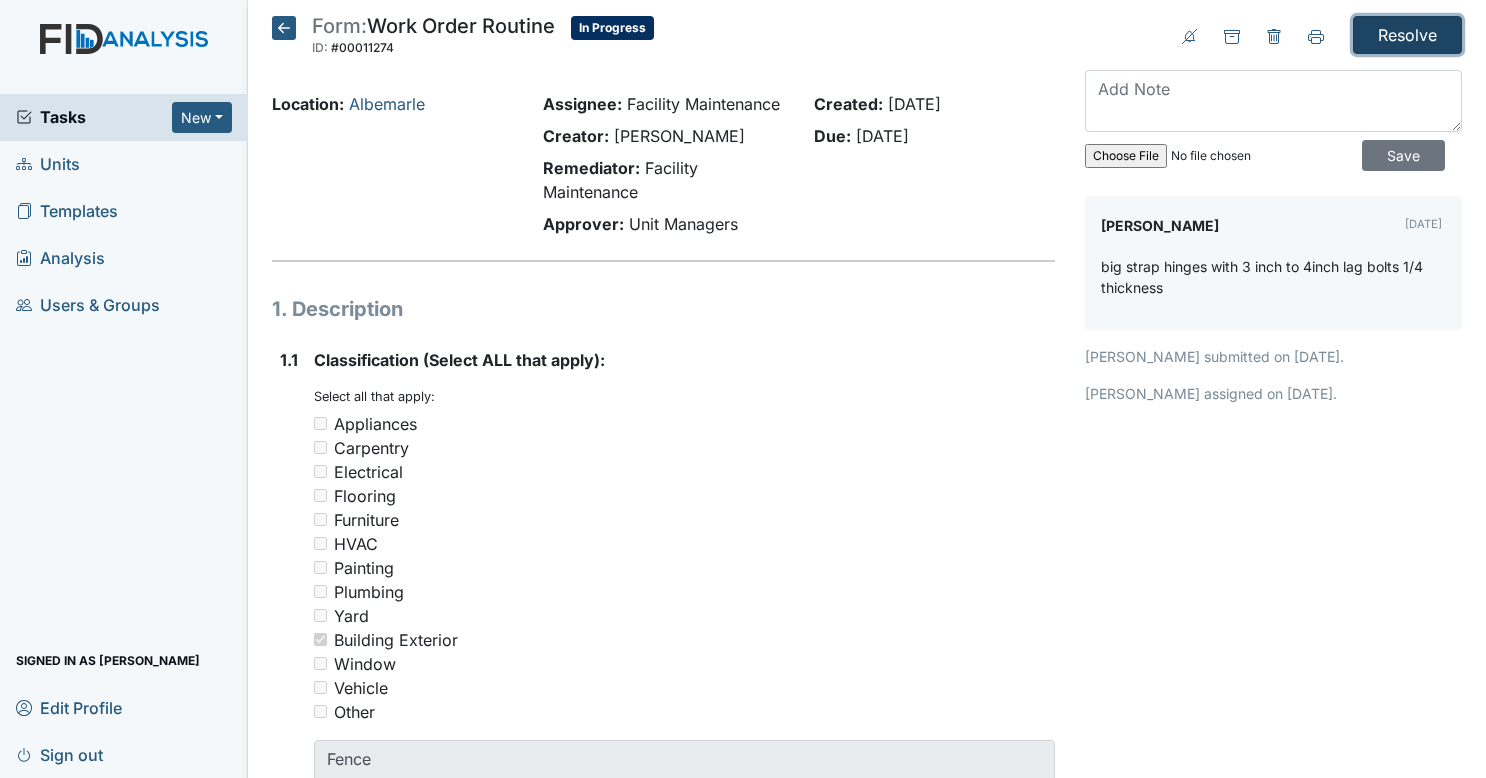 click on "Resolve" at bounding box center [1407, 35] 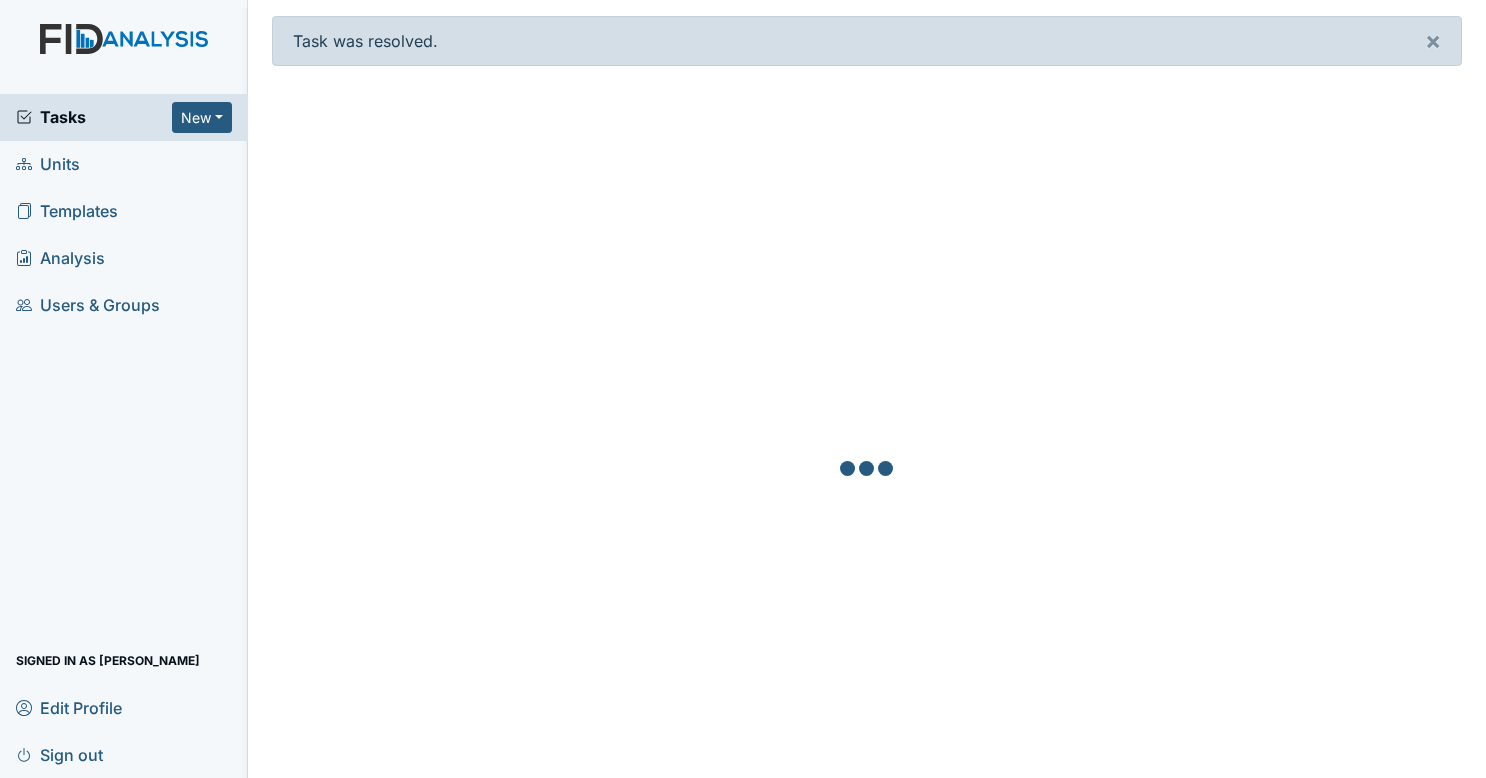 scroll, scrollTop: 0, scrollLeft: 0, axis: both 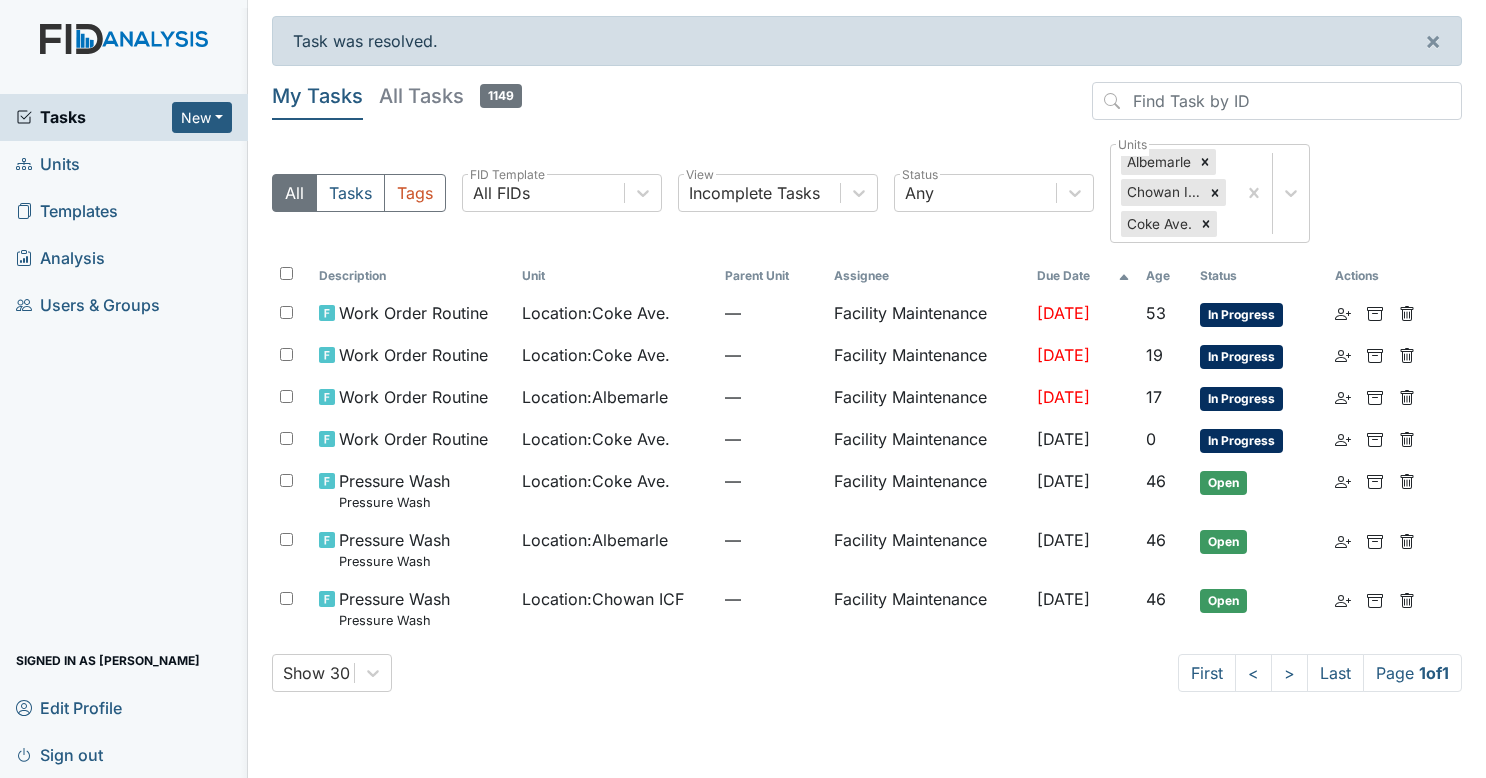click on "Unit" at bounding box center (615, 276) 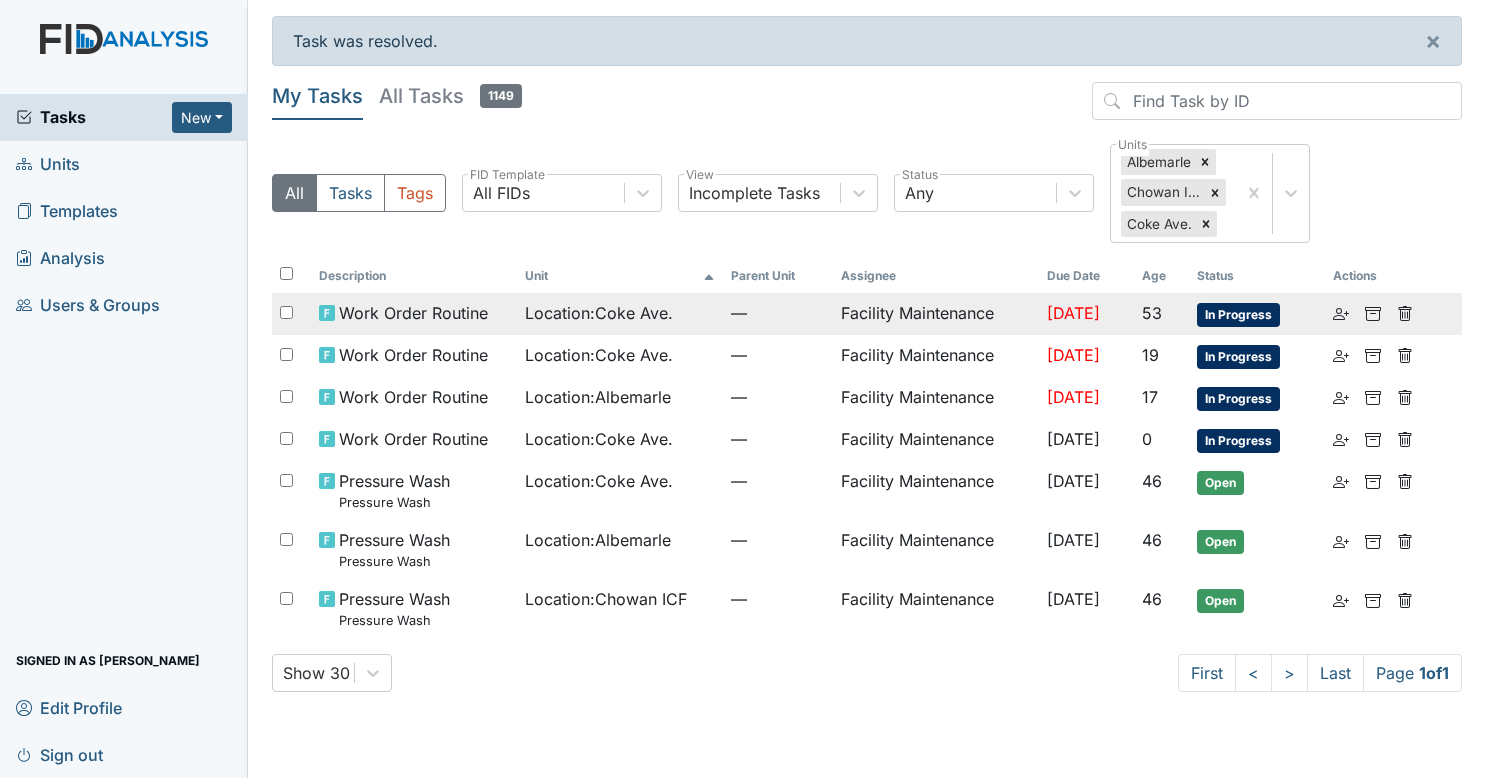 click on "Location :  [GEOGRAPHIC_DATA]." at bounding box center (599, 313) 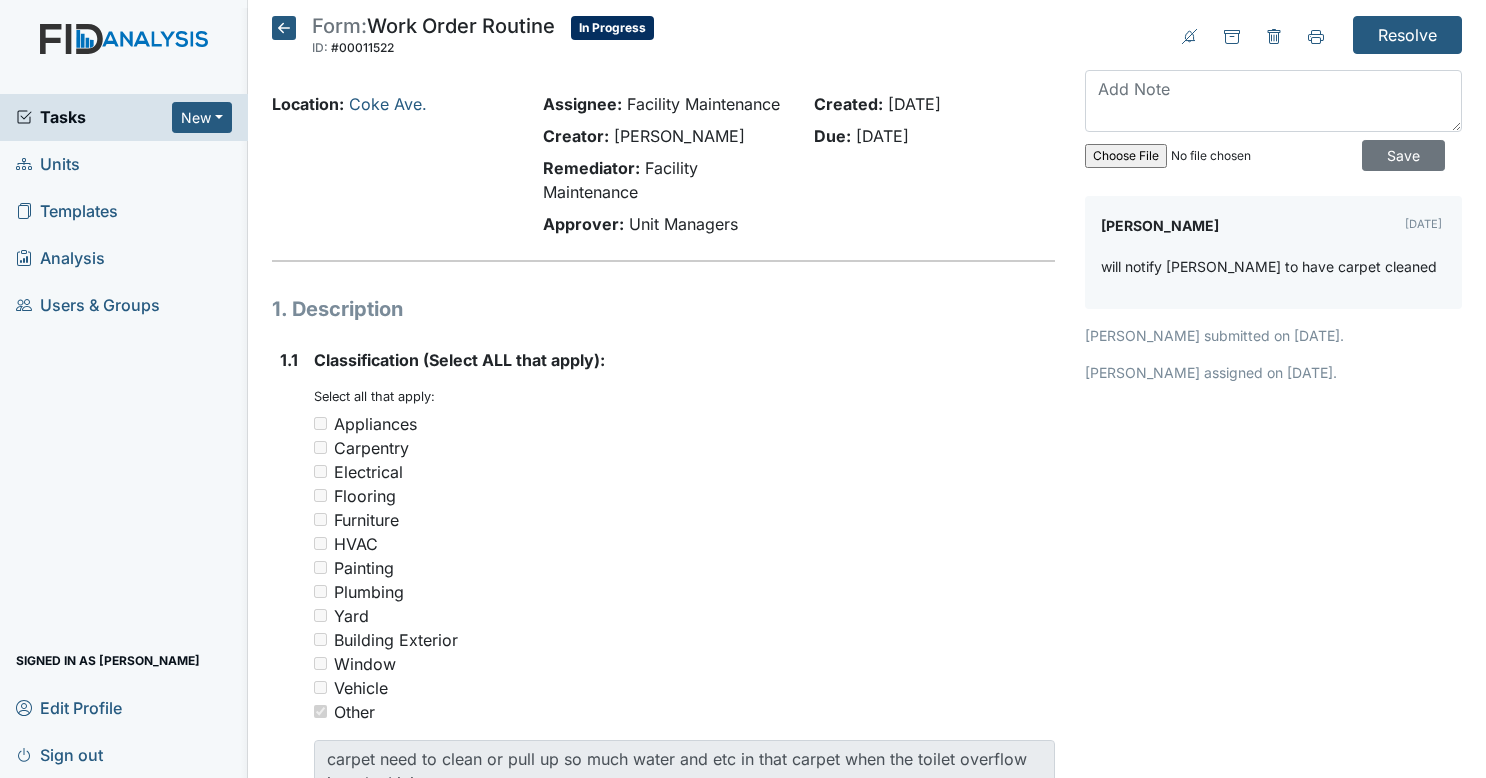 scroll, scrollTop: 0, scrollLeft: 0, axis: both 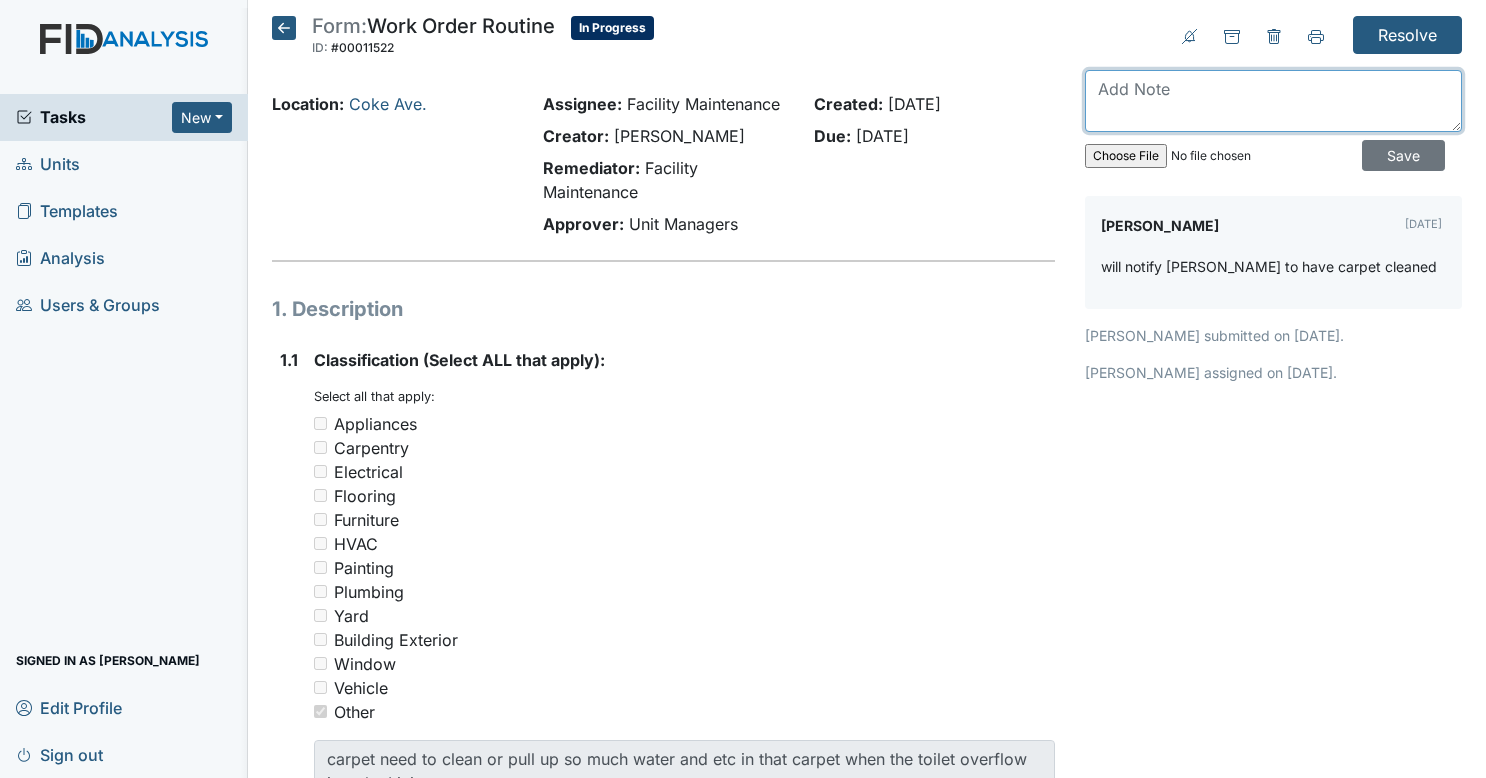 click at bounding box center (1273, 101) 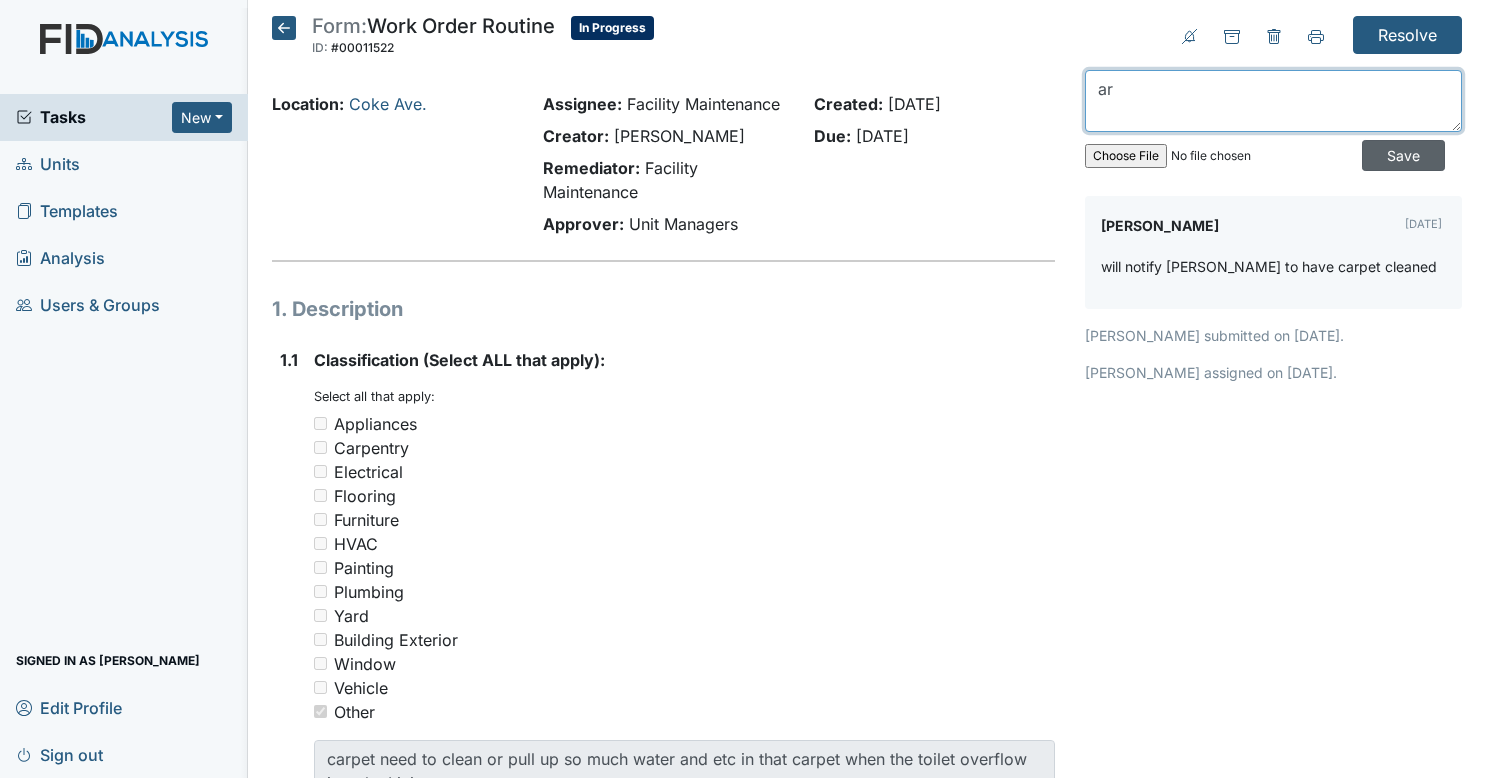 type on "ar" 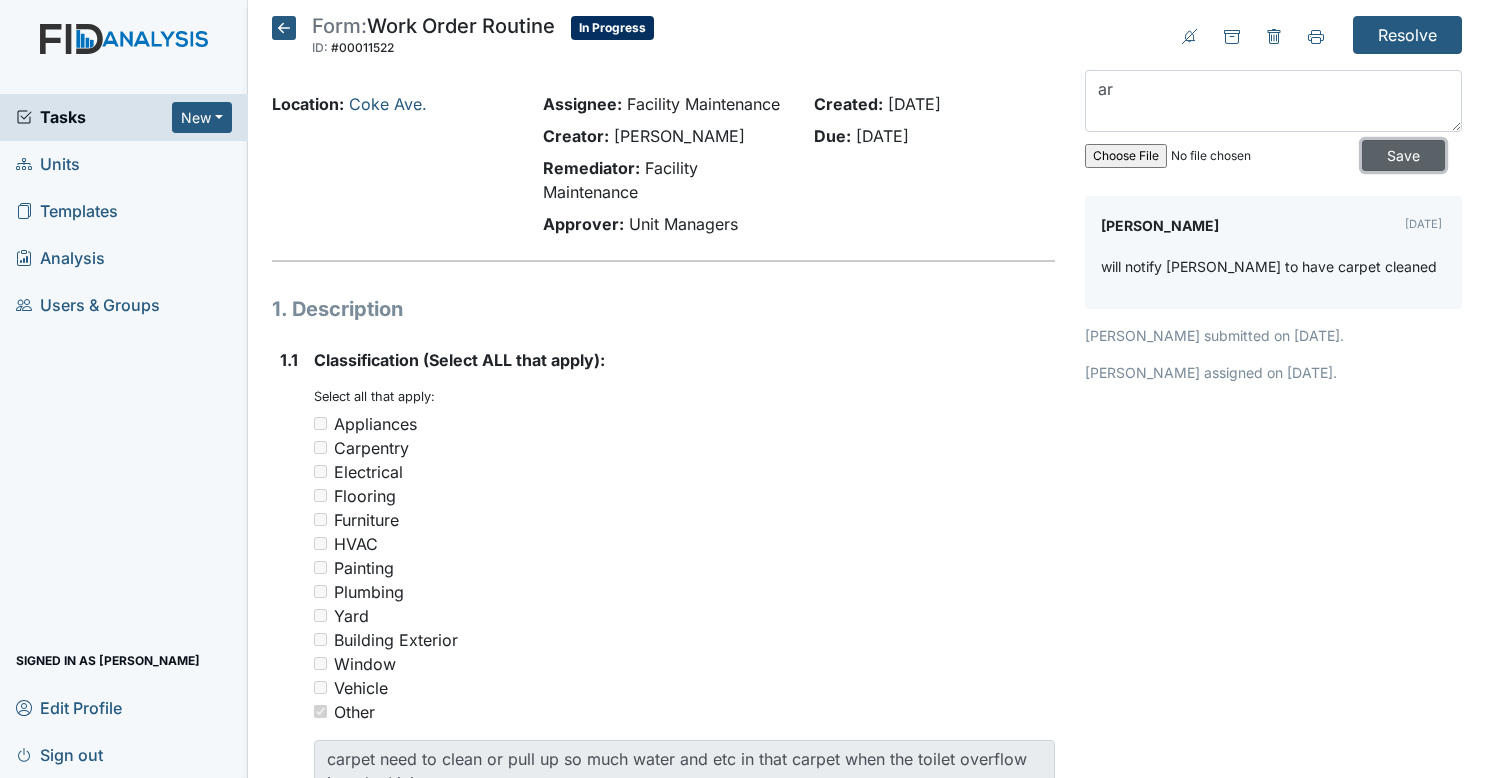 click on "Save" at bounding box center [1403, 155] 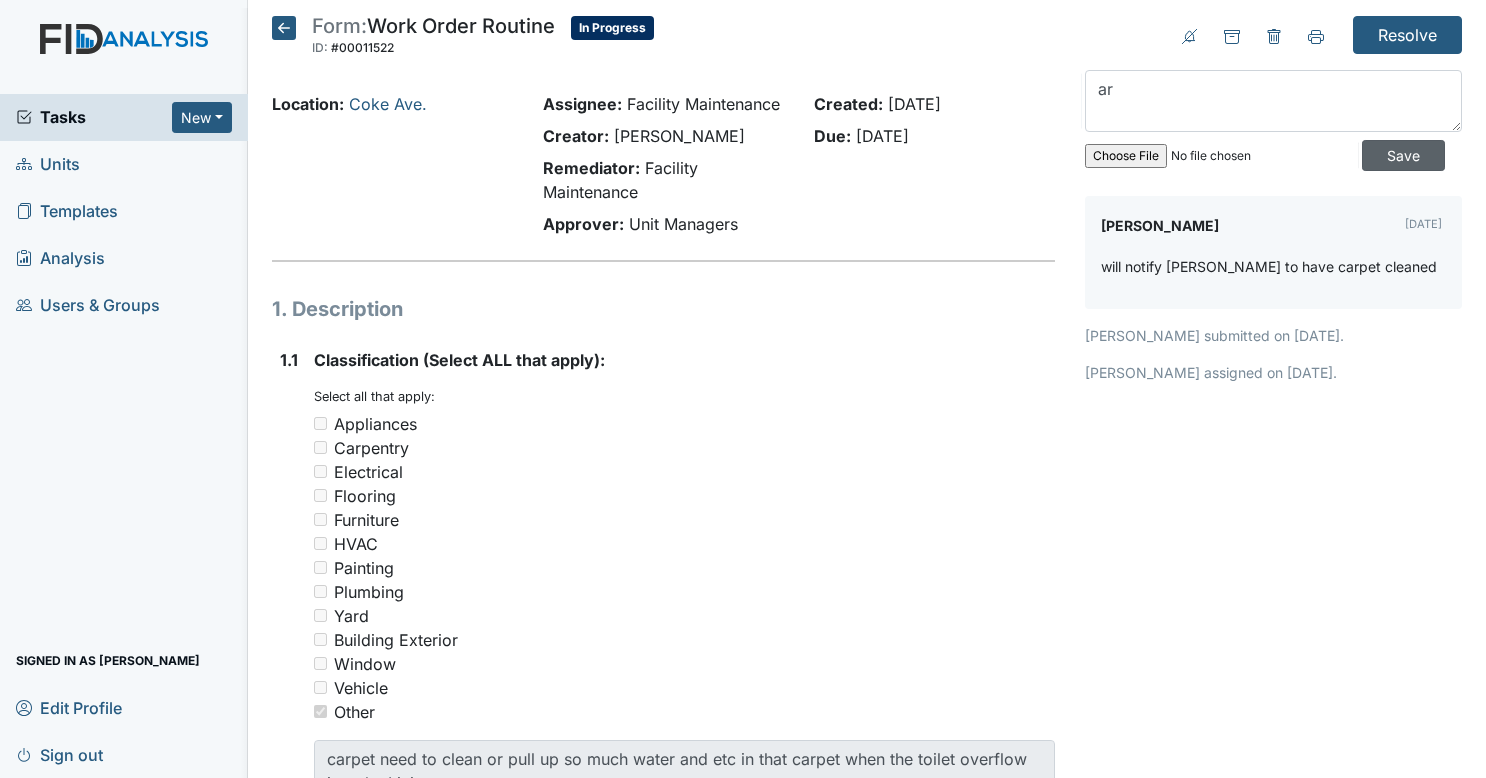 type 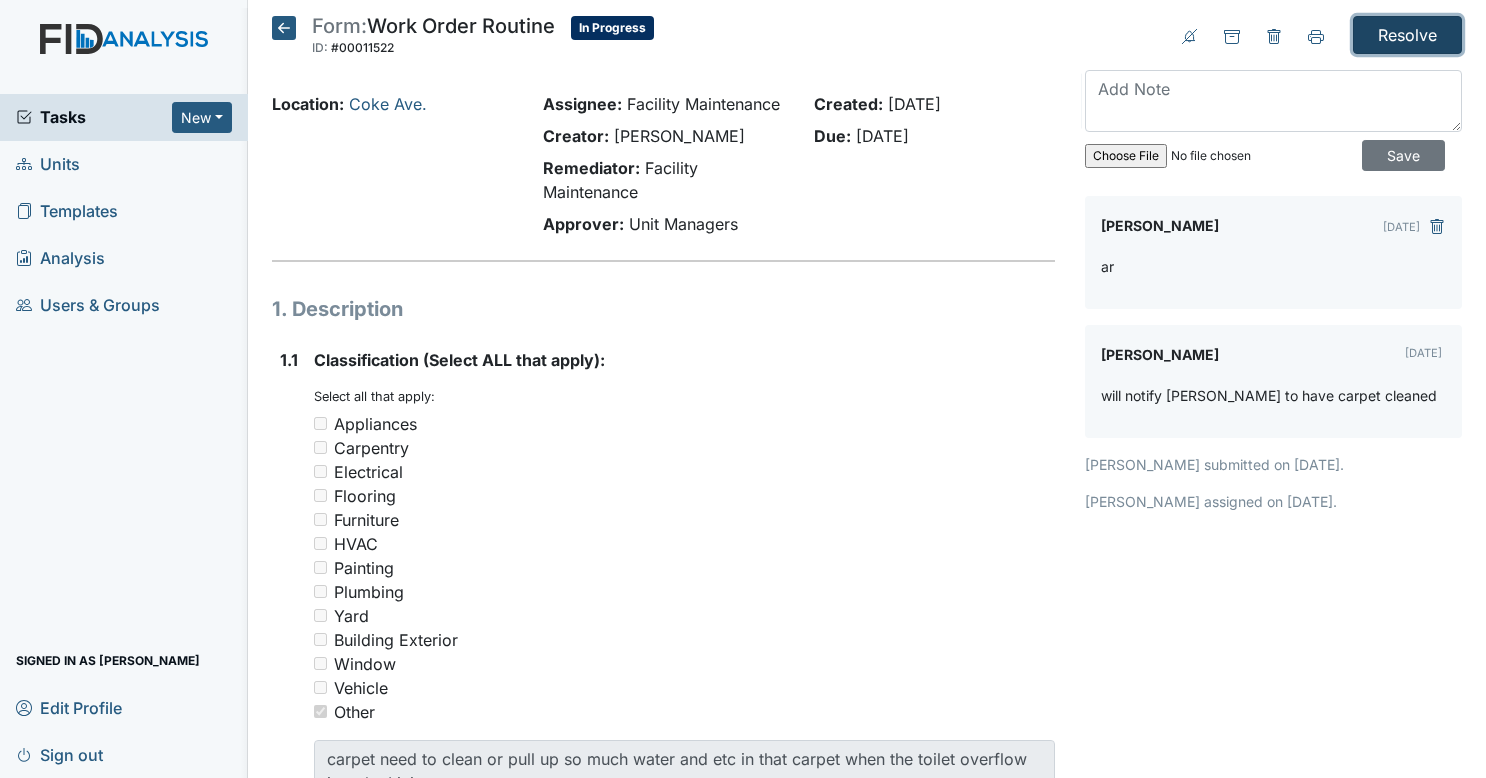 click on "Resolve" at bounding box center (1407, 35) 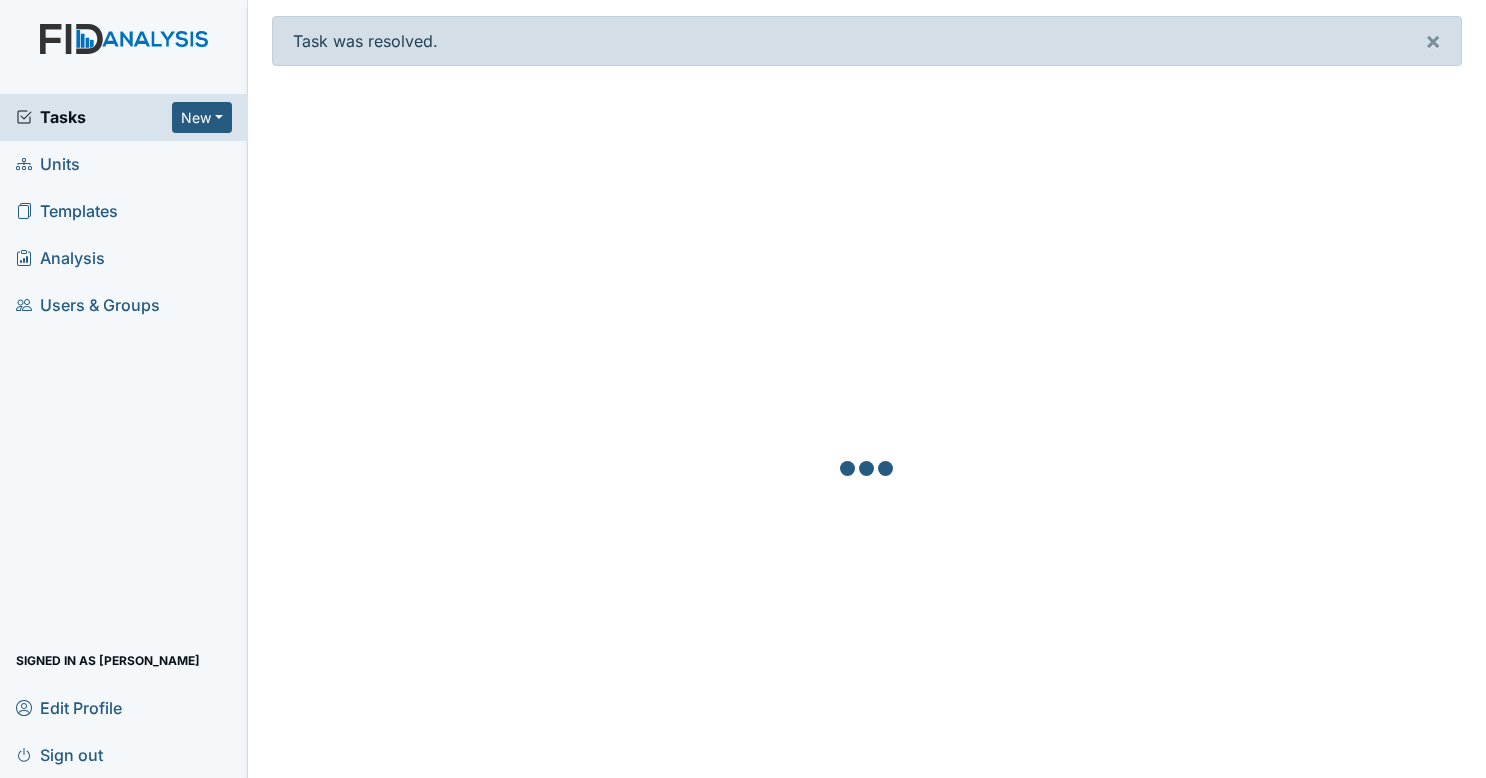 scroll, scrollTop: 0, scrollLeft: 0, axis: both 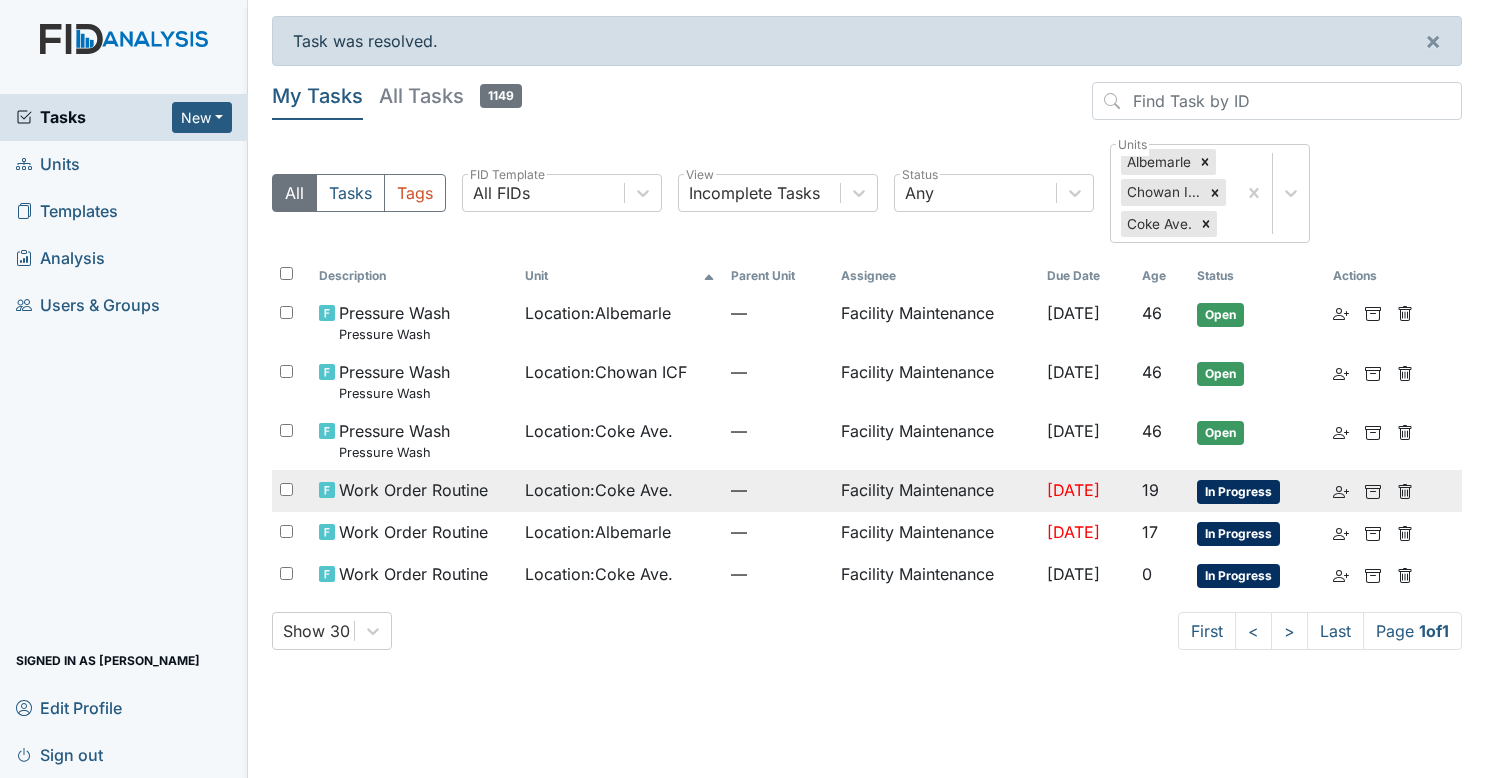 click on "Location :  [GEOGRAPHIC_DATA]." at bounding box center [599, 490] 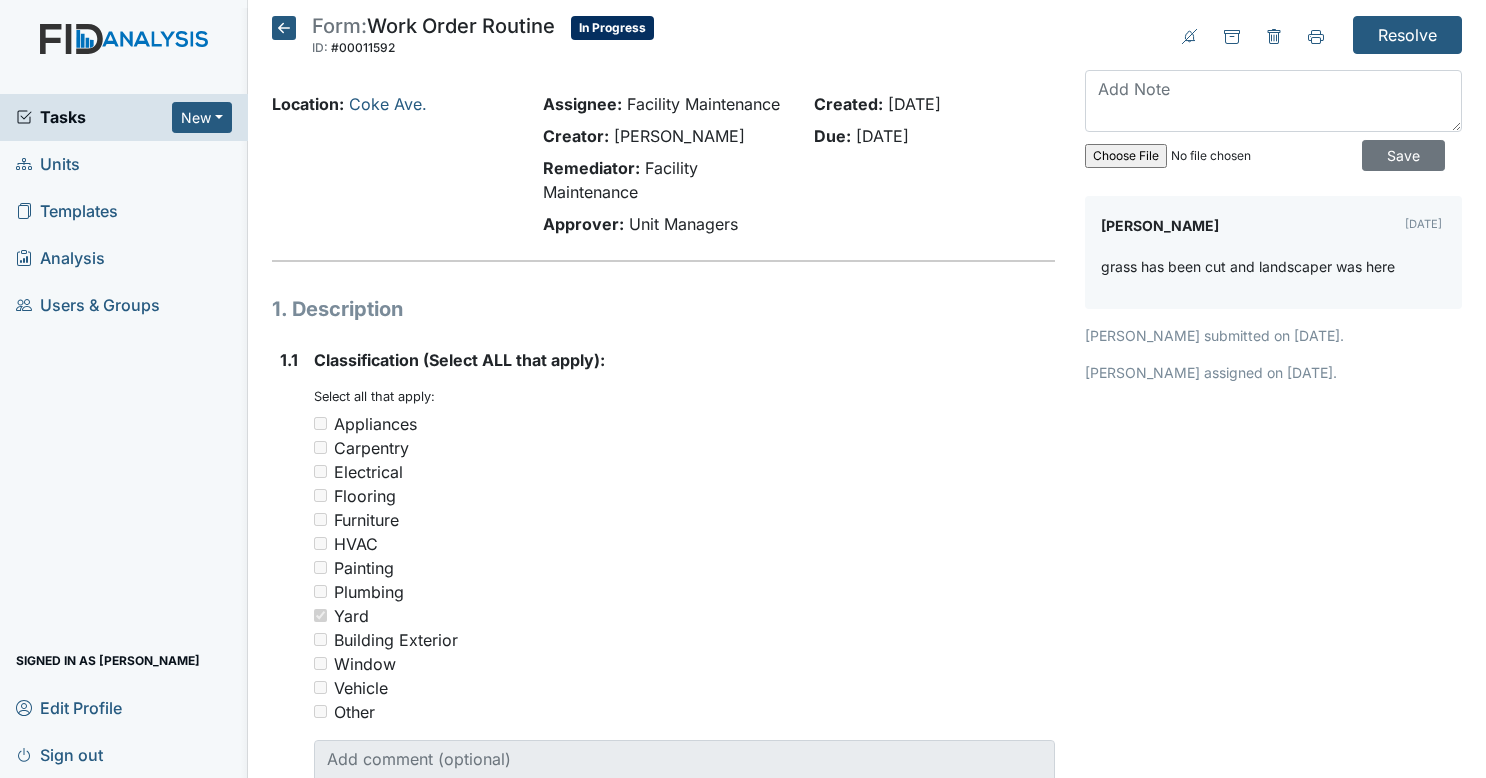 scroll, scrollTop: 0, scrollLeft: 0, axis: both 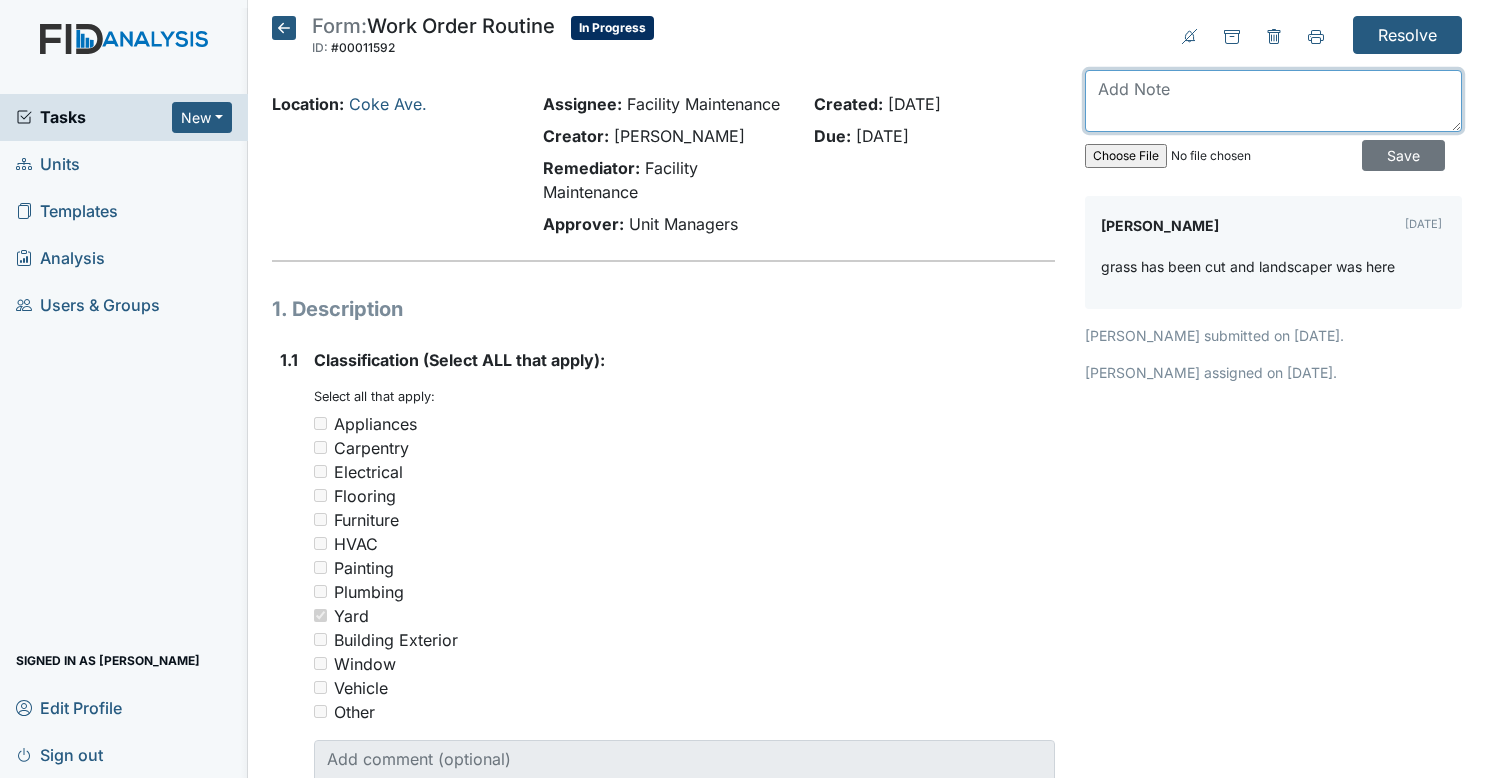 click at bounding box center [1273, 101] 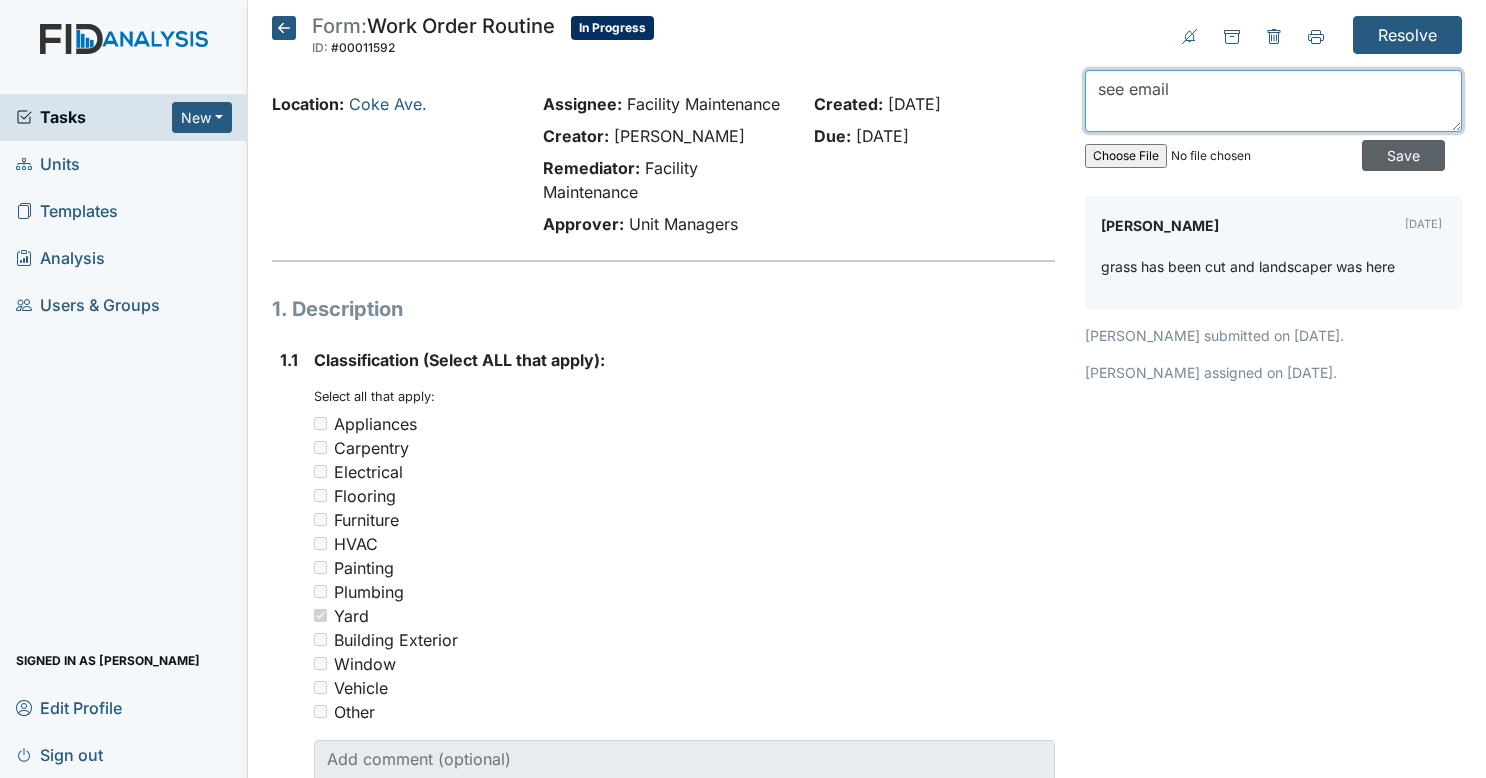 type on "see email" 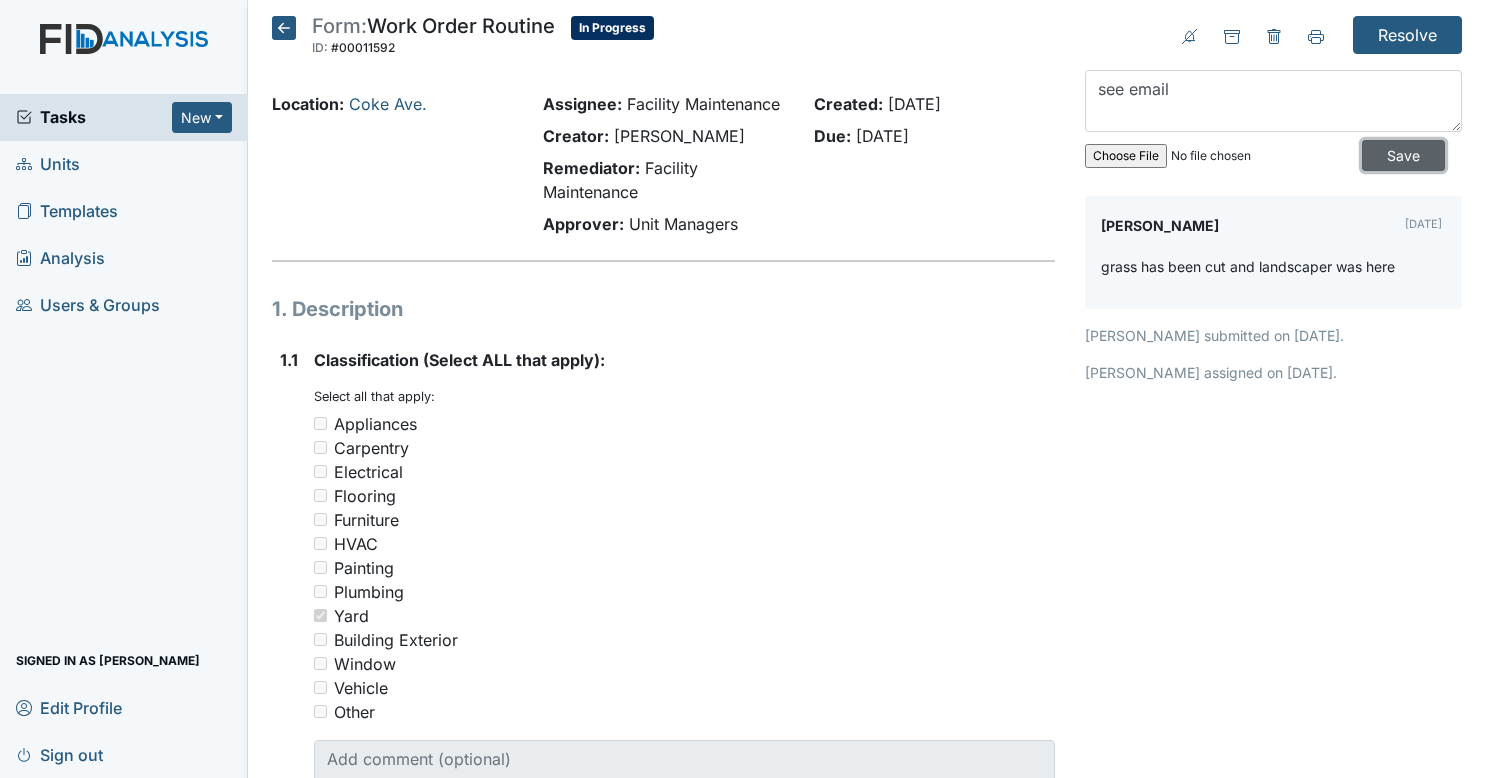 click on "Save" at bounding box center [1403, 155] 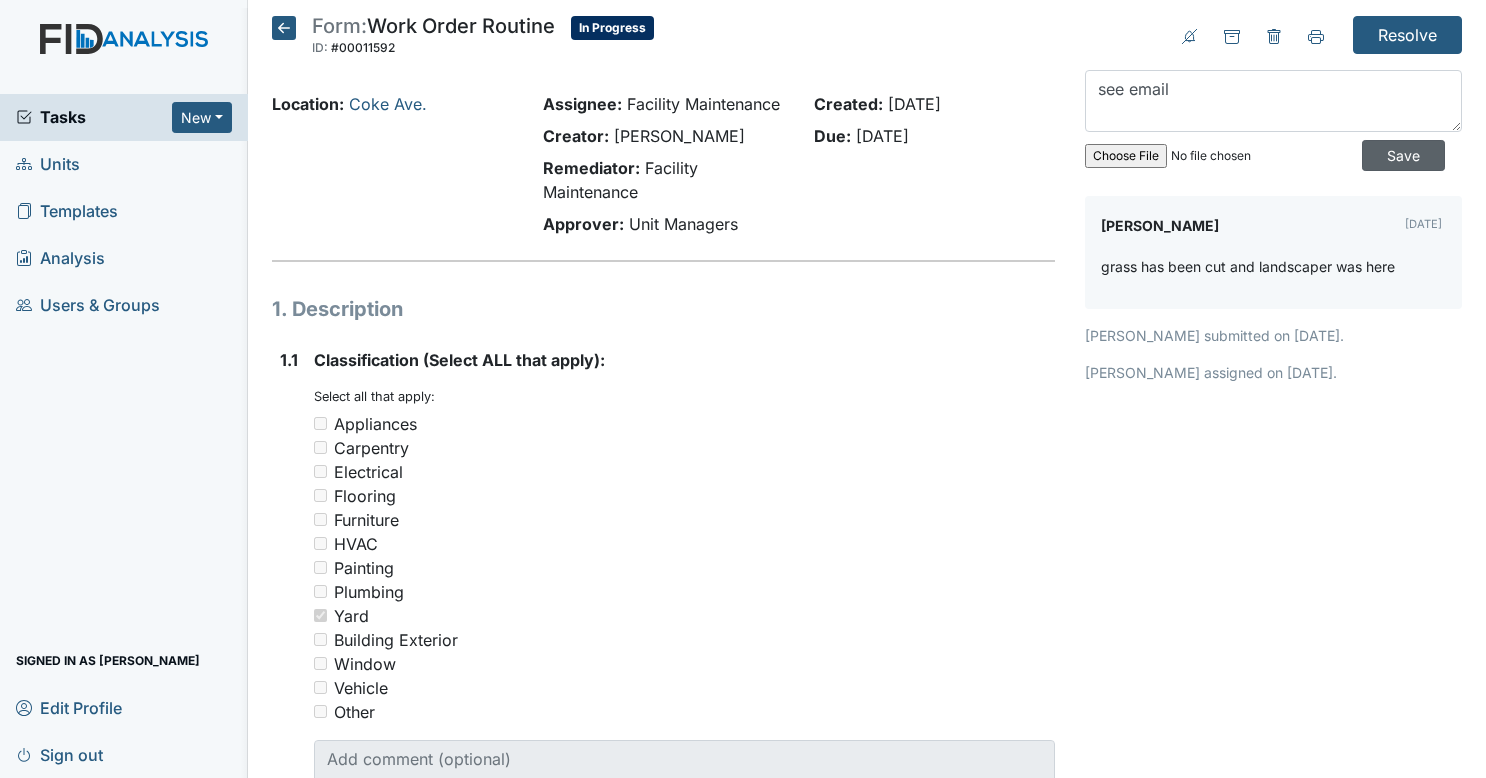 type 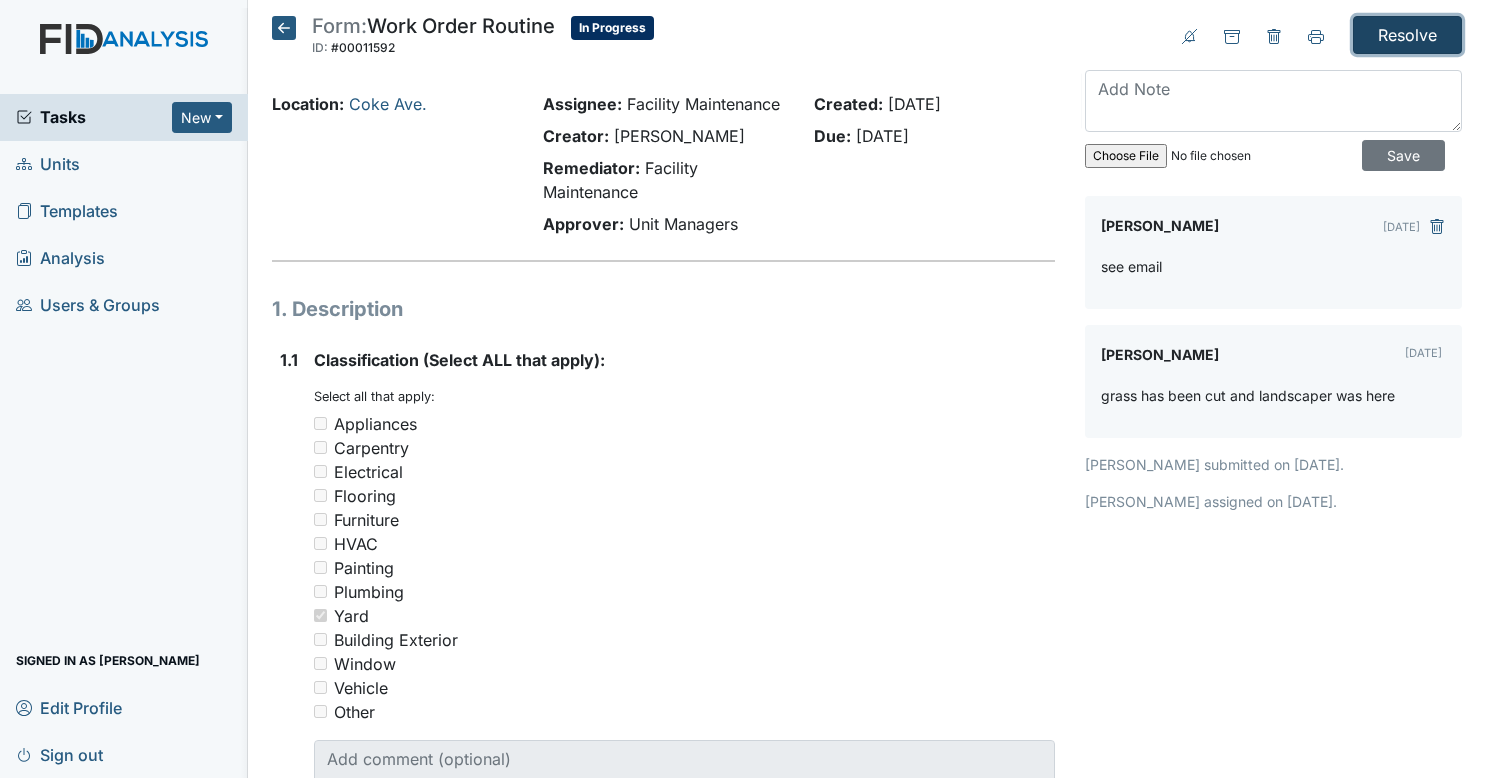 click on "Resolve" at bounding box center [1407, 35] 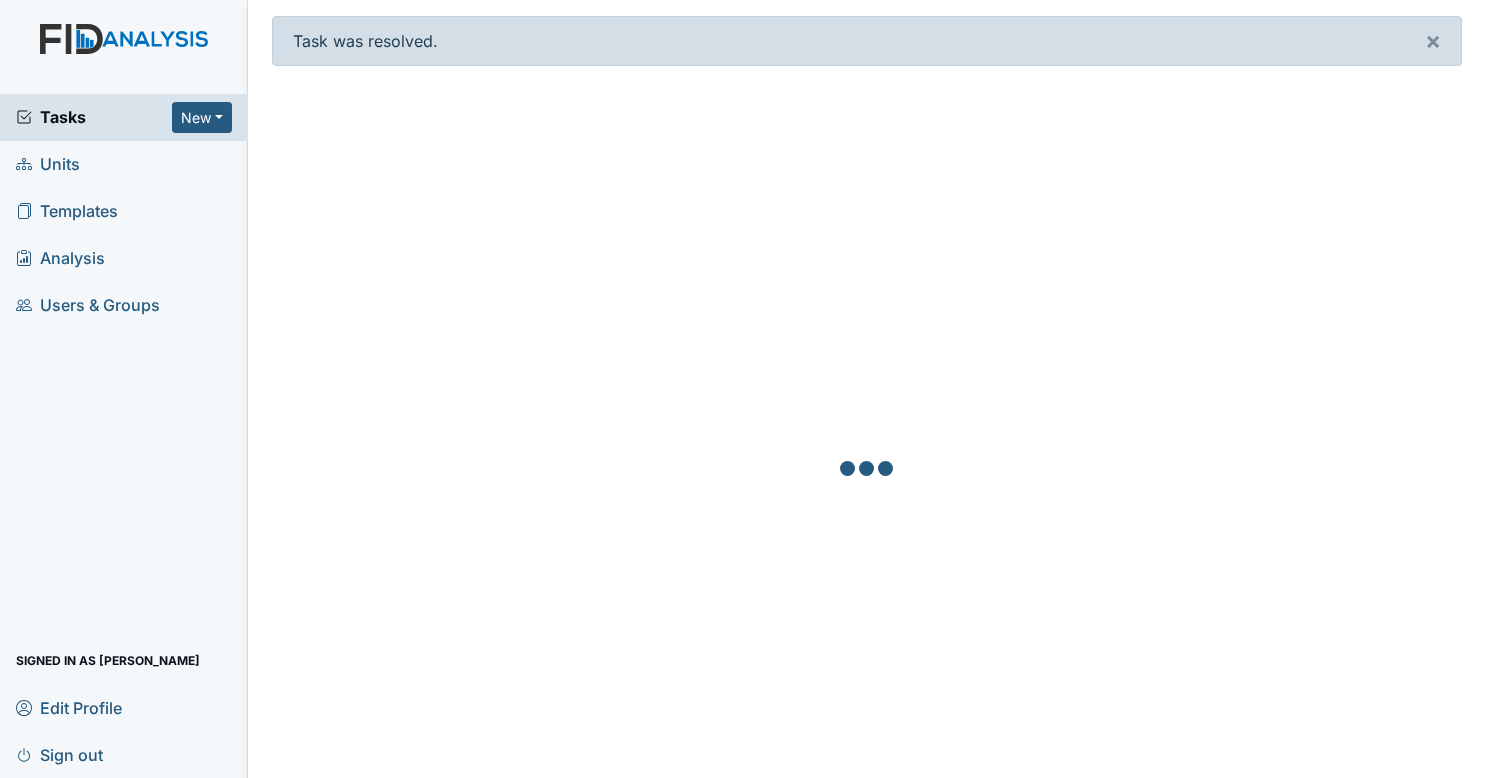 scroll, scrollTop: 0, scrollLeft: 0, axis: both 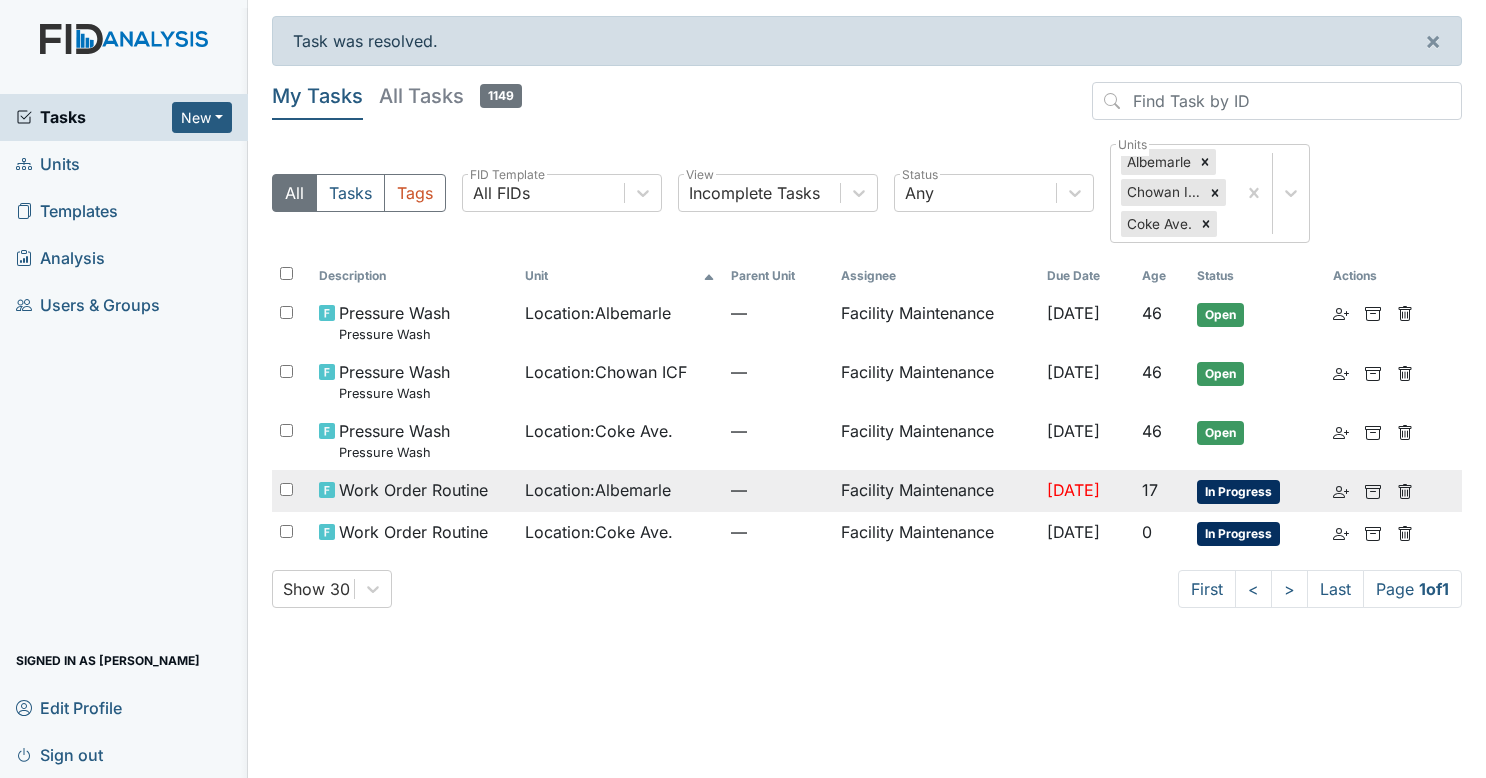 click on "Location :  Albemarle" at bounding box center [620, 491] 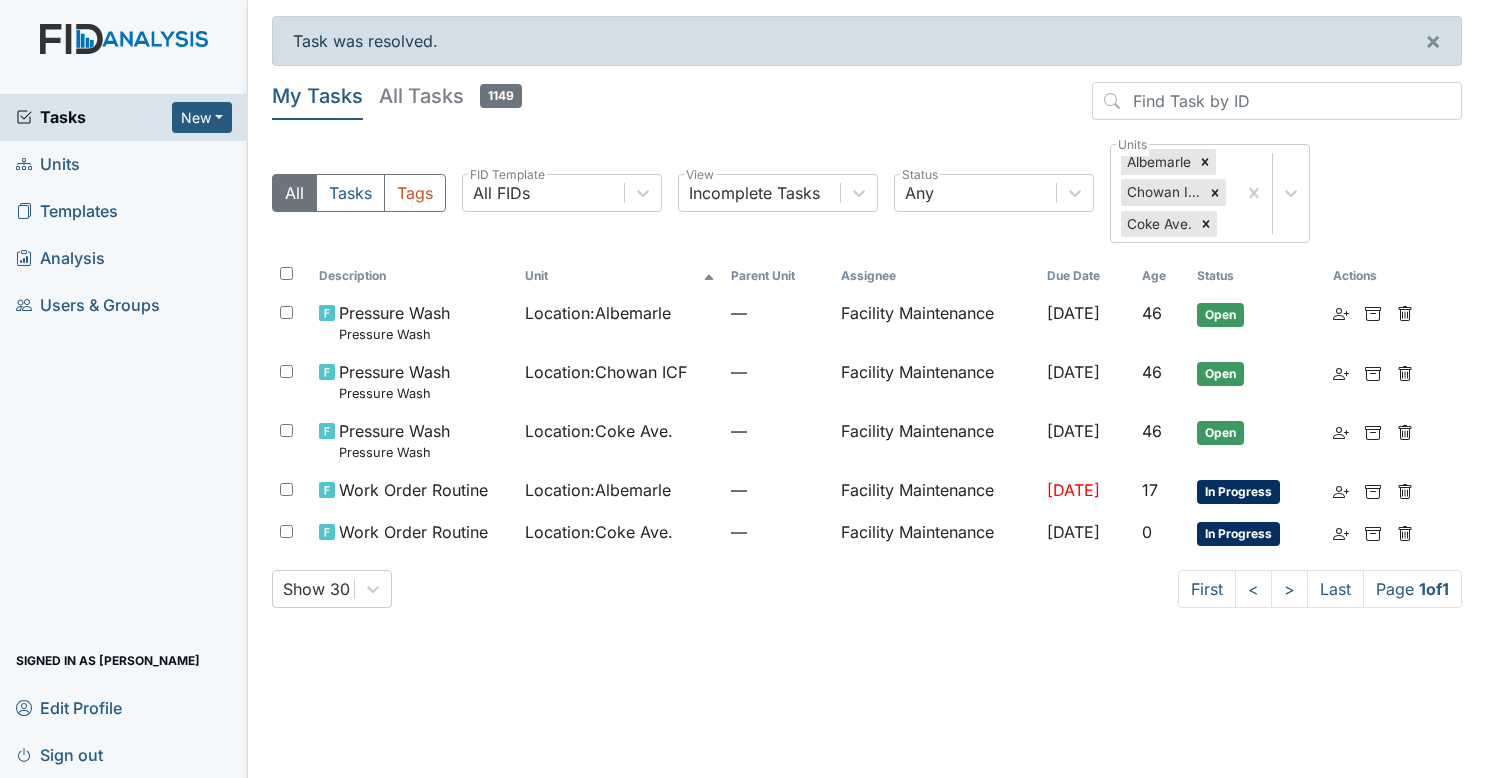 click on "Units" at bounding box center [124, 164] 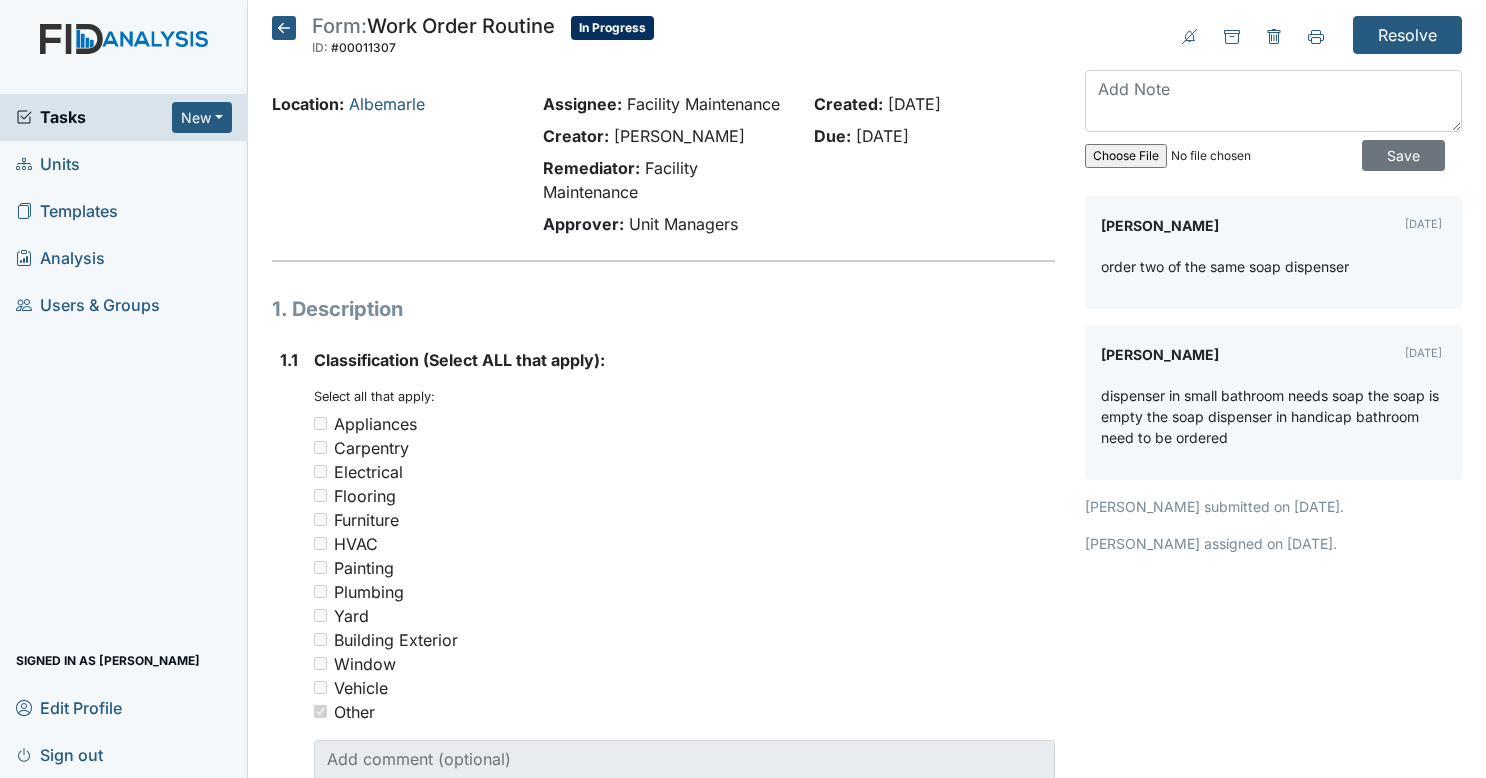 scroll, scrollTop: 0, scrollLeft: 0, axis: both 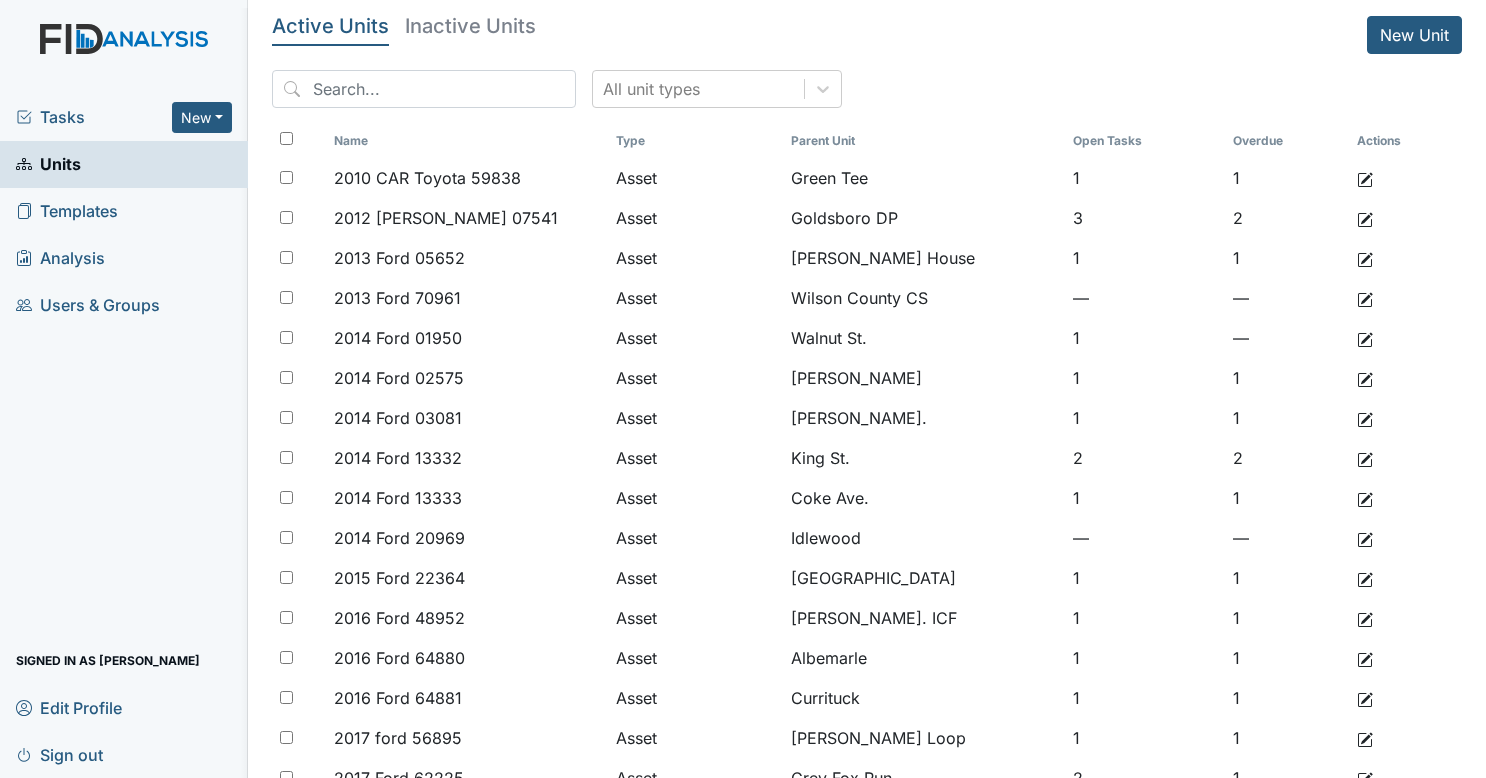 click on "Tasks" at bounding box center [94, 117] 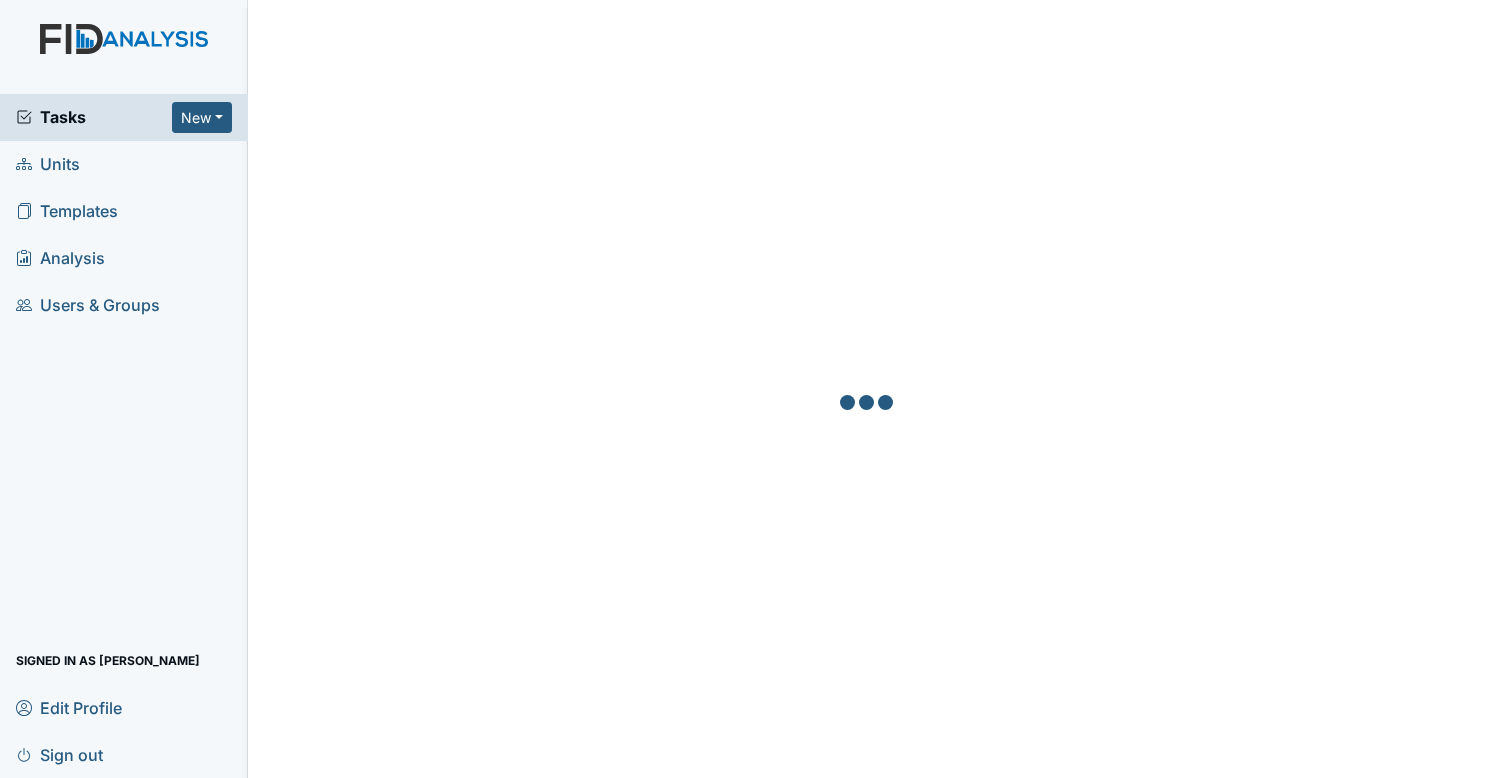 scroll, scrollTop: 0, scrollLeft: 0, axis: both 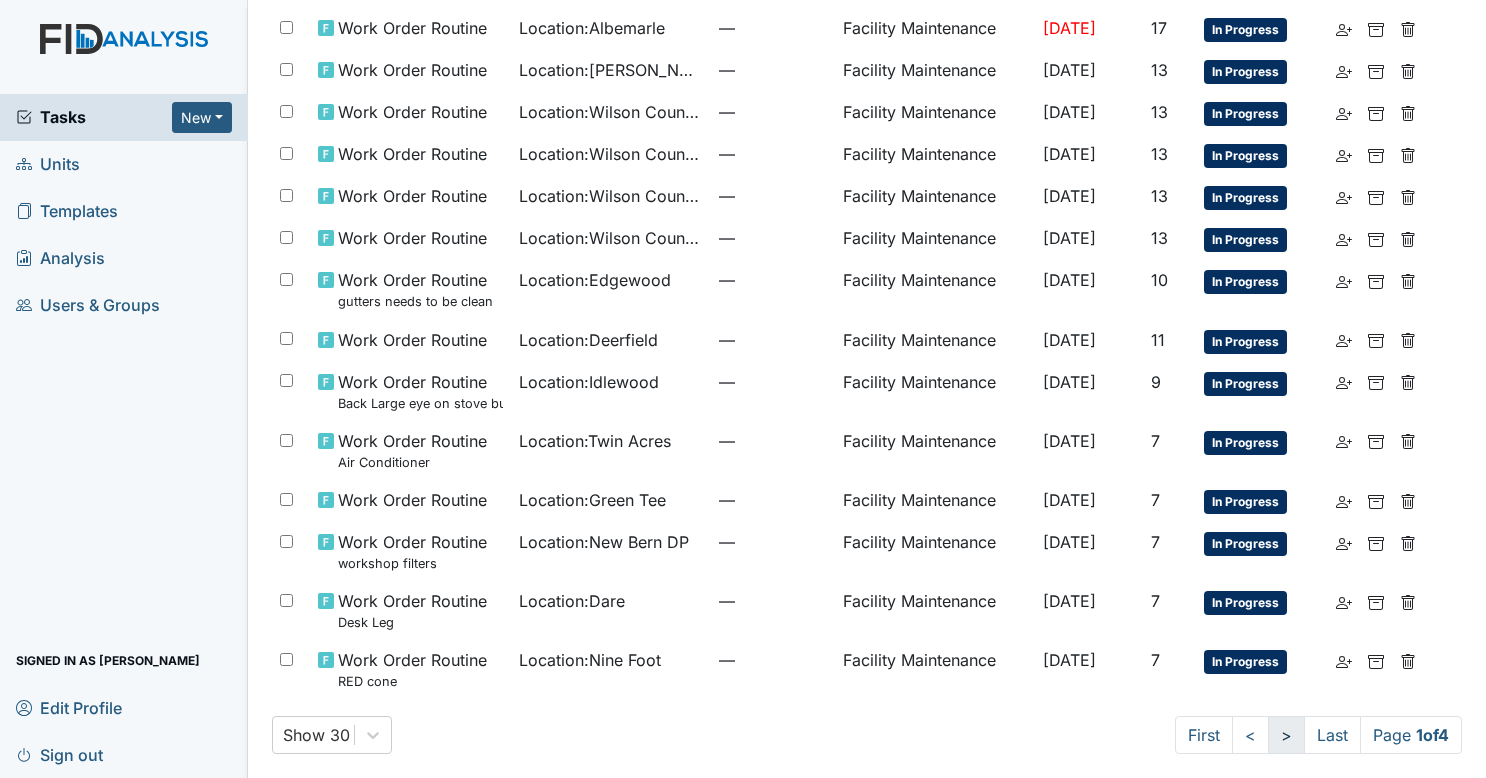 click on ">" at bounding box center [1286, 735] 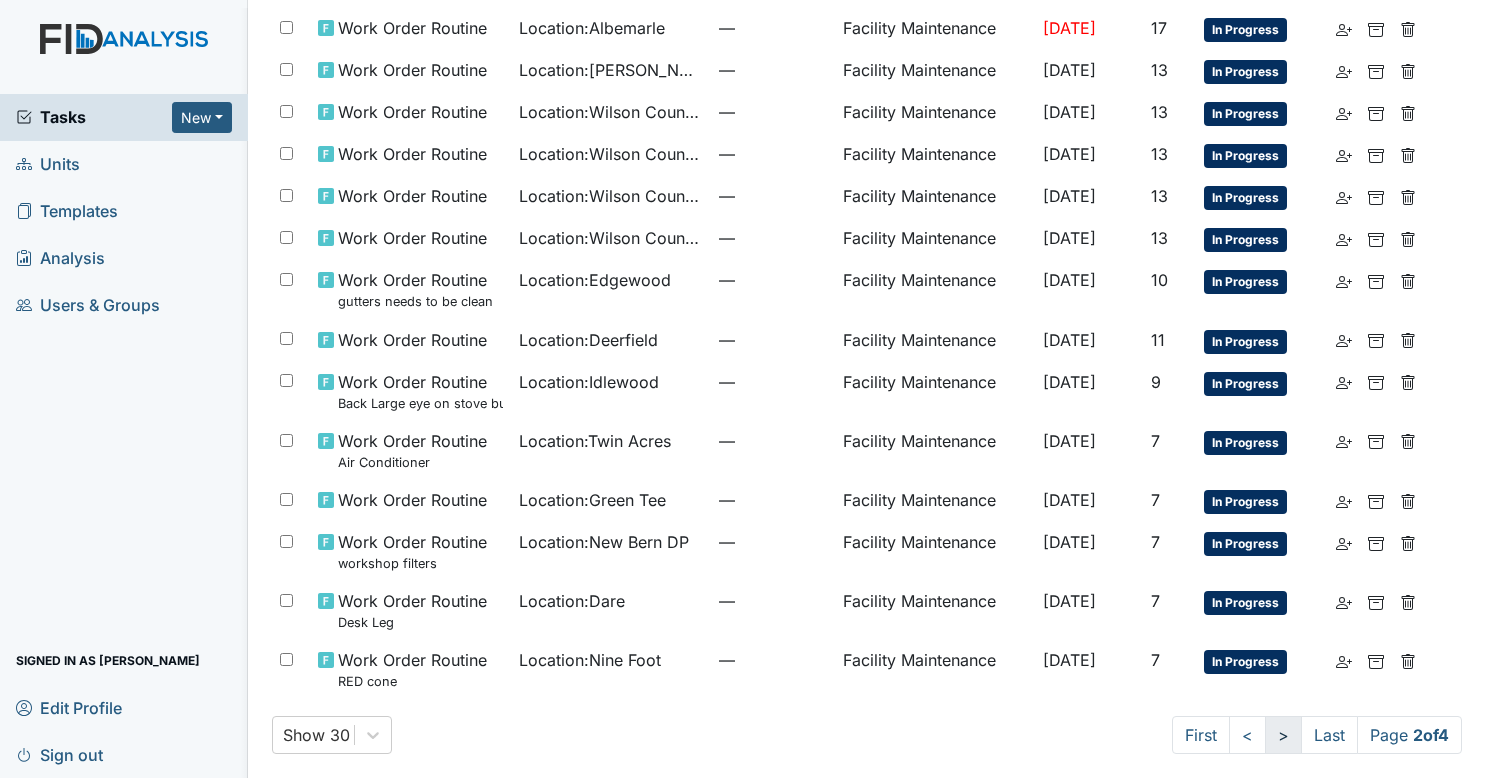 click on ">" at bounding box center [1283, 735] 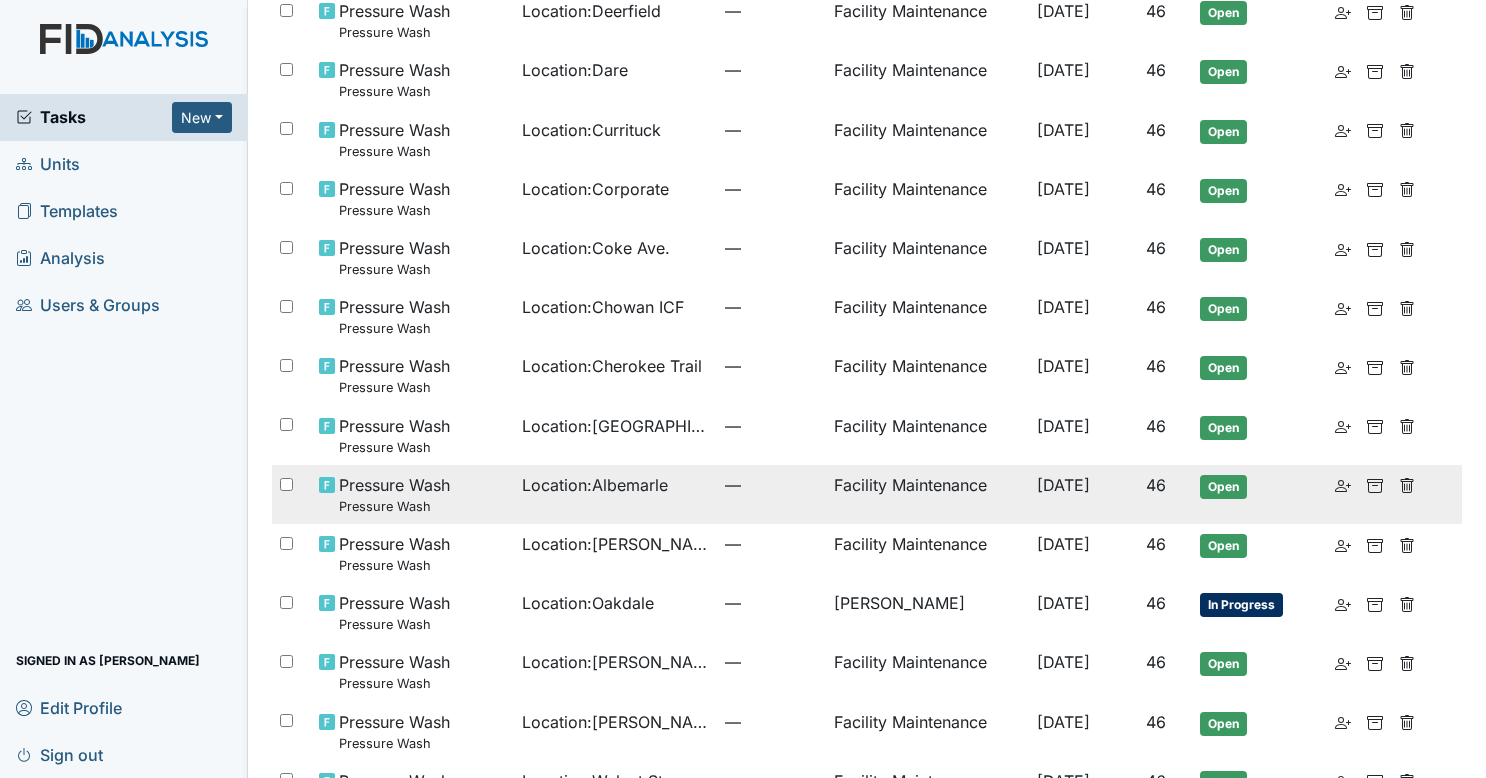 scroll, scrollTop: 1018, scrollLeft: 0, axis: vertical 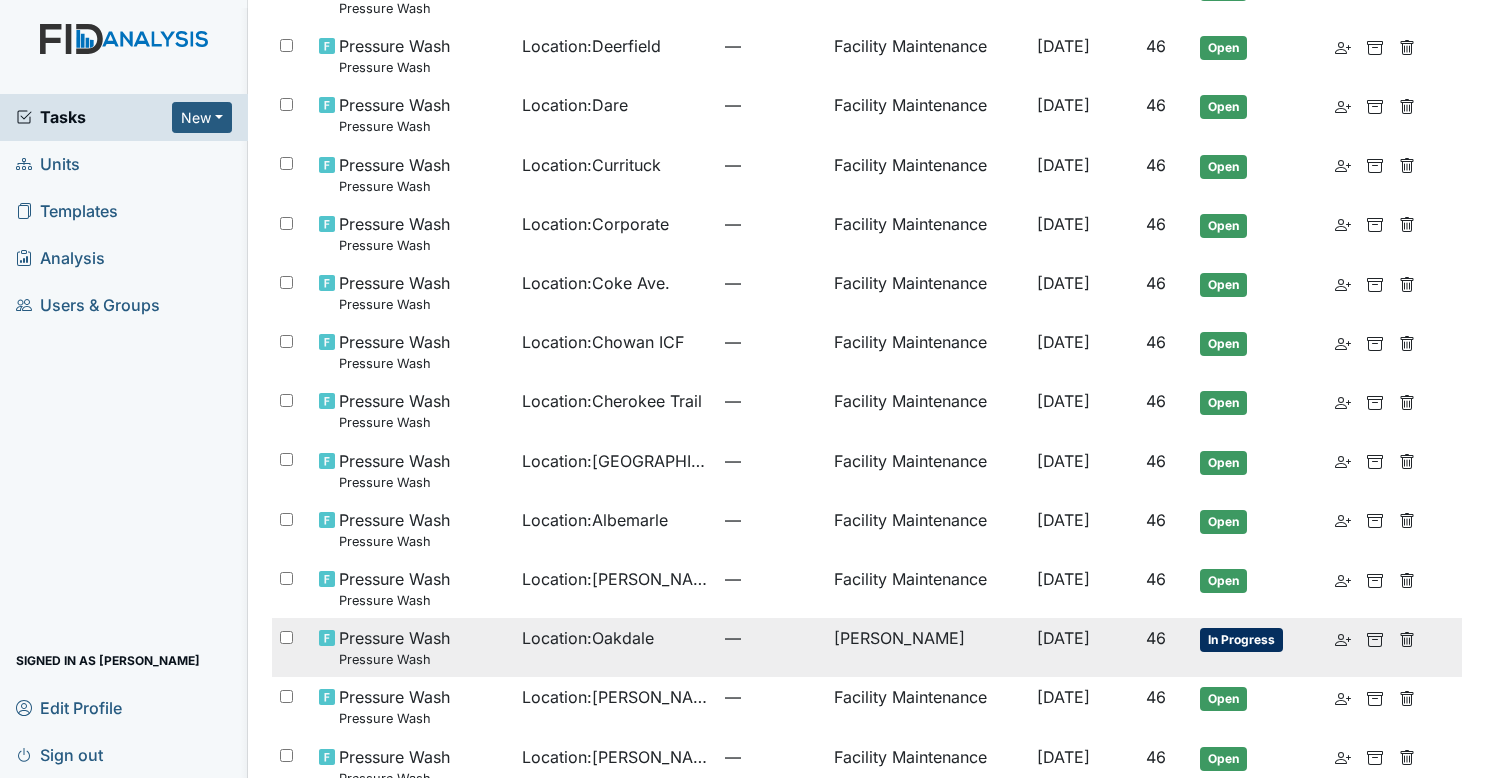click on "Jul 30, 2025" at bounding box center (1084, 647) 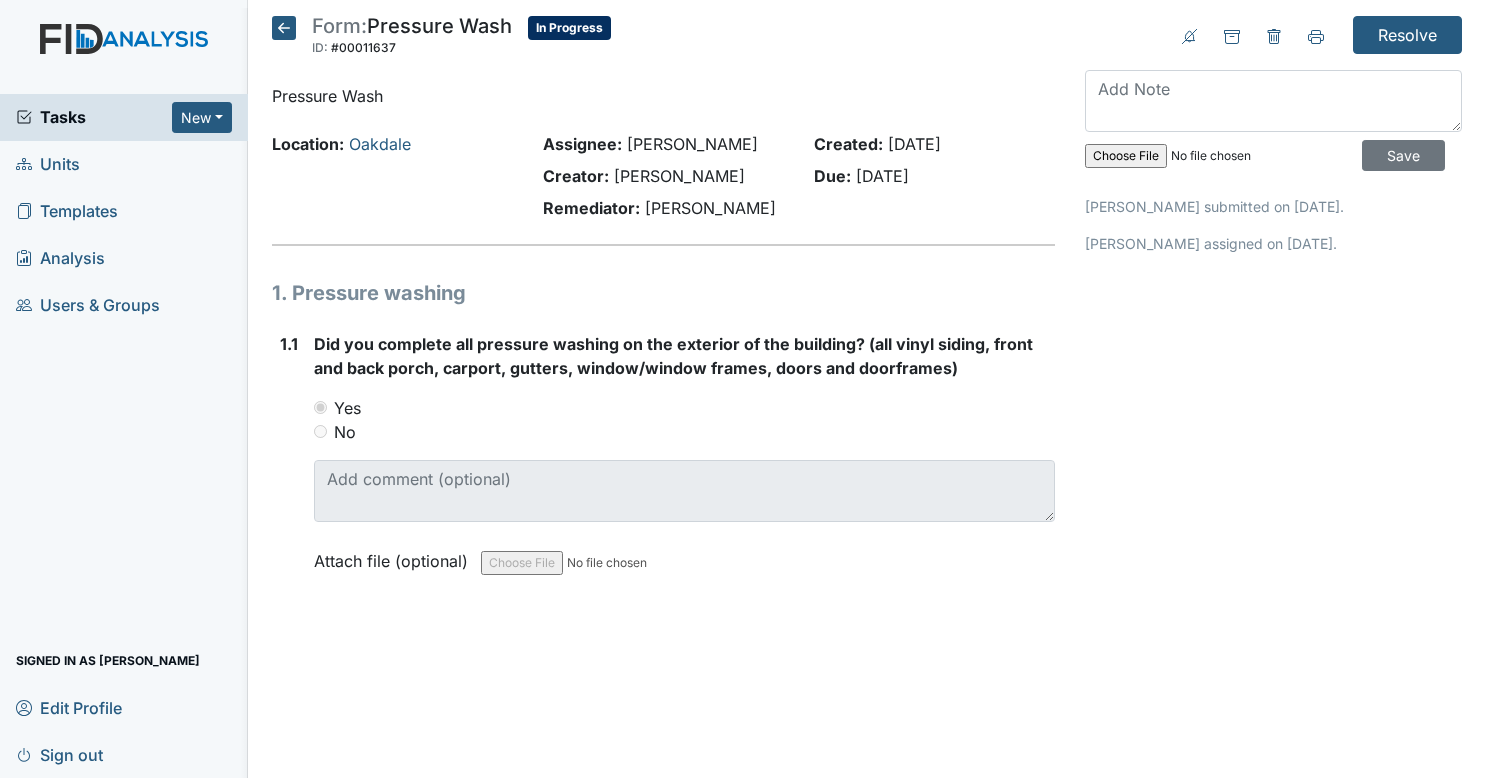 scroll, scrollTop: 0, scrollLeft: 0, axis: both 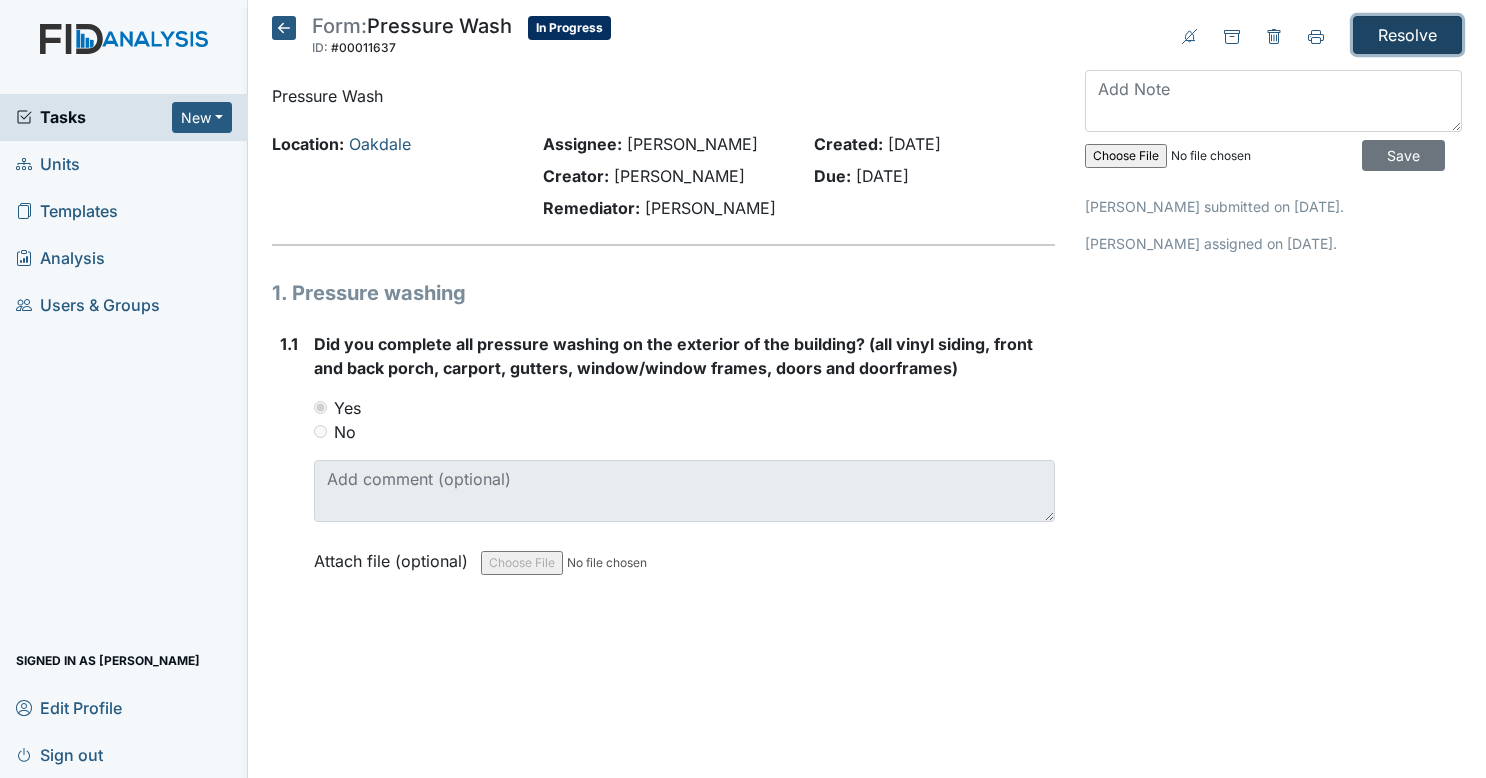 click on "Resolve" at bounding box center [1407, 35] 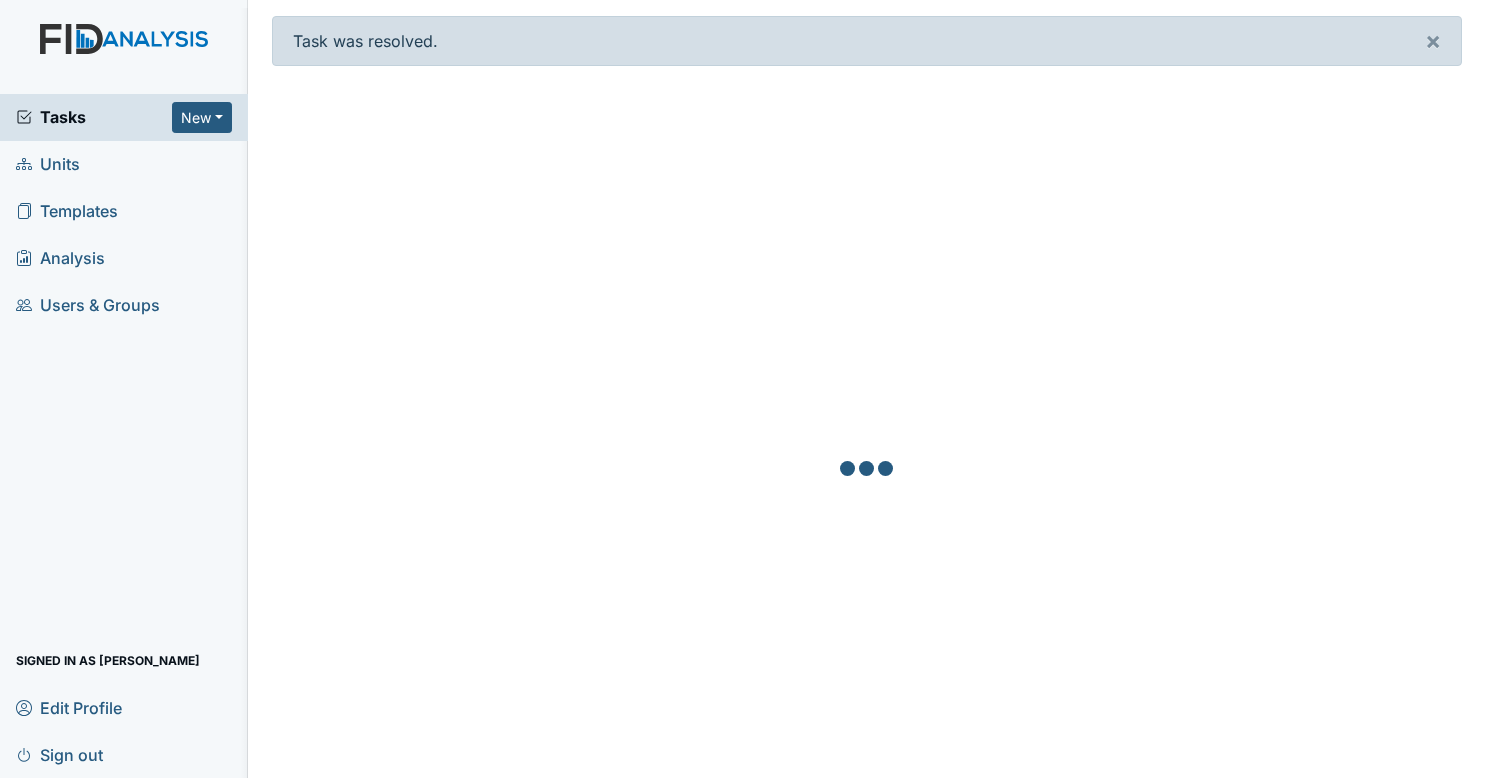 scroll, scrollTop: 0, scrollLeft: 0, axis: both 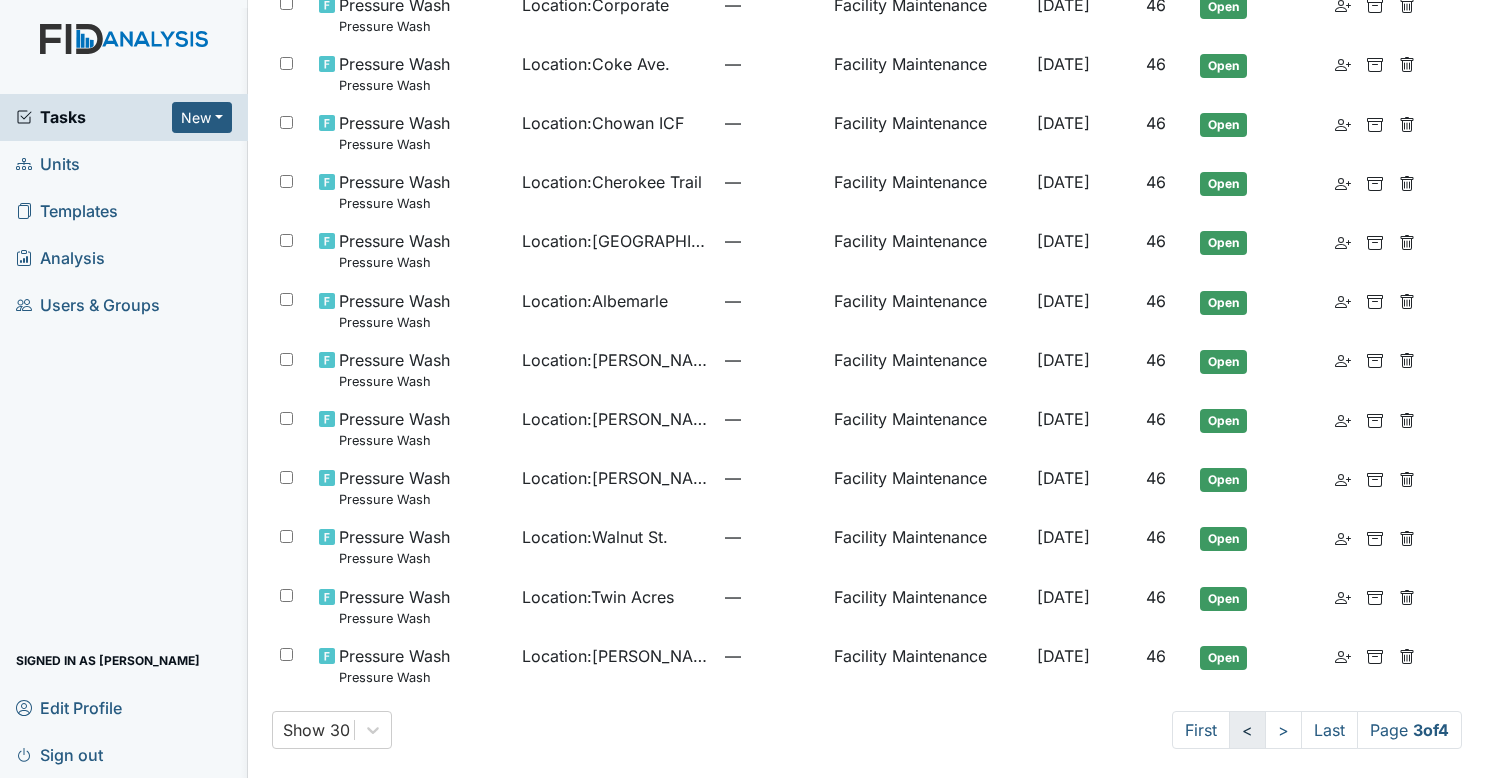 click on "<" at bounding box center (1247, 730) 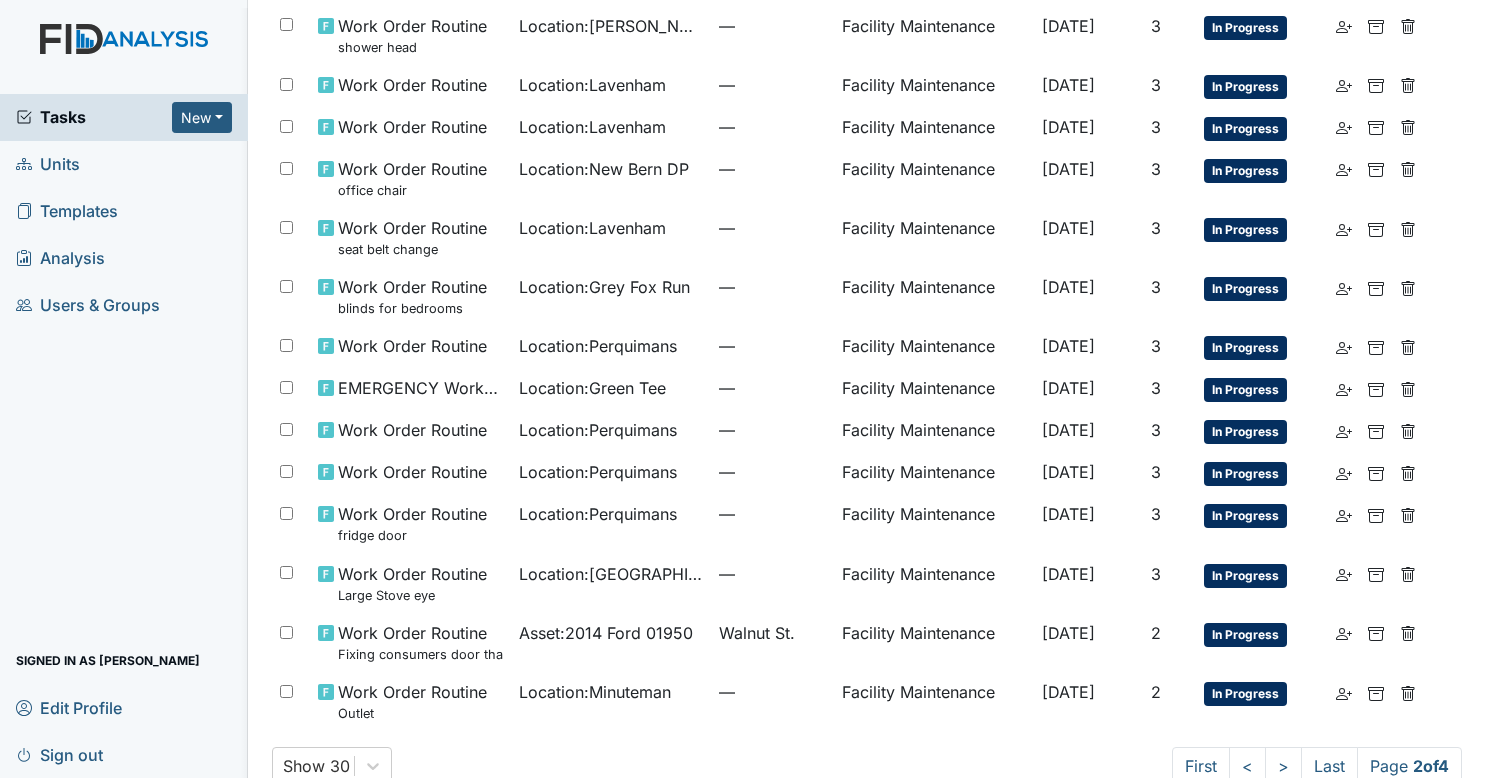scroll, scrollTop: 1172, scrollLeft: 0, axis: vertical 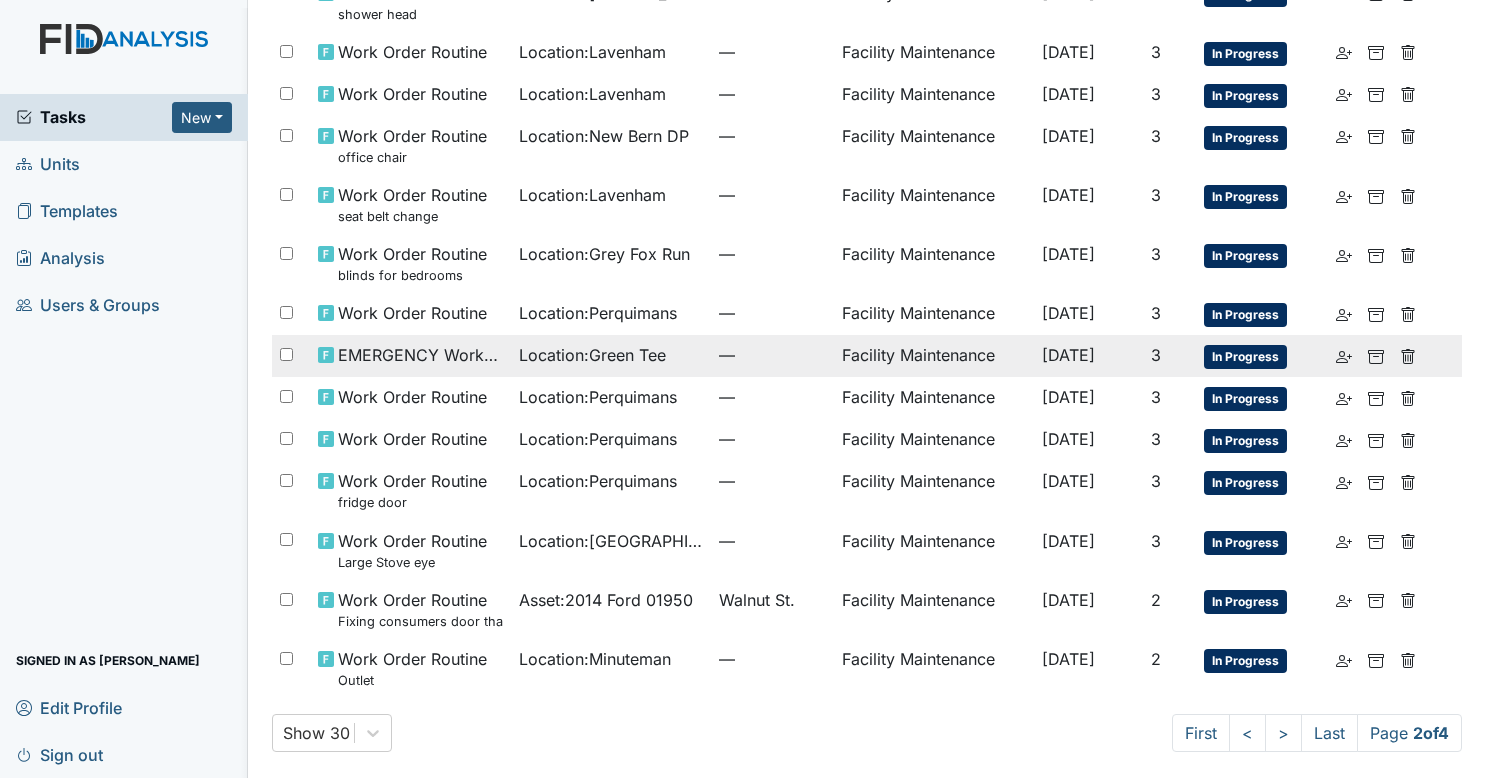 click on "—" at bounding box center [772, 356] 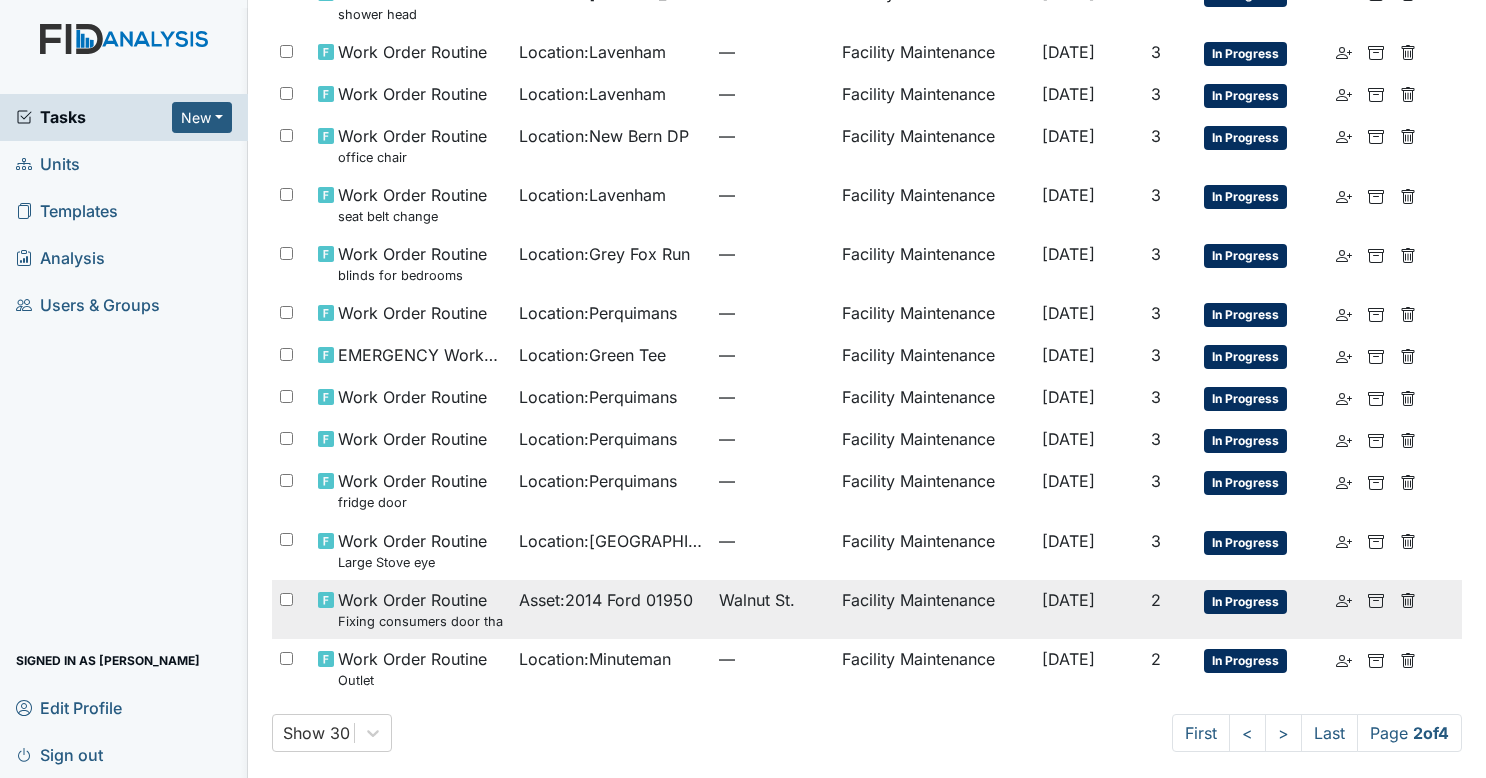 click on "Asset :  2014	Ford	01950" at bounding box center [606, 600] 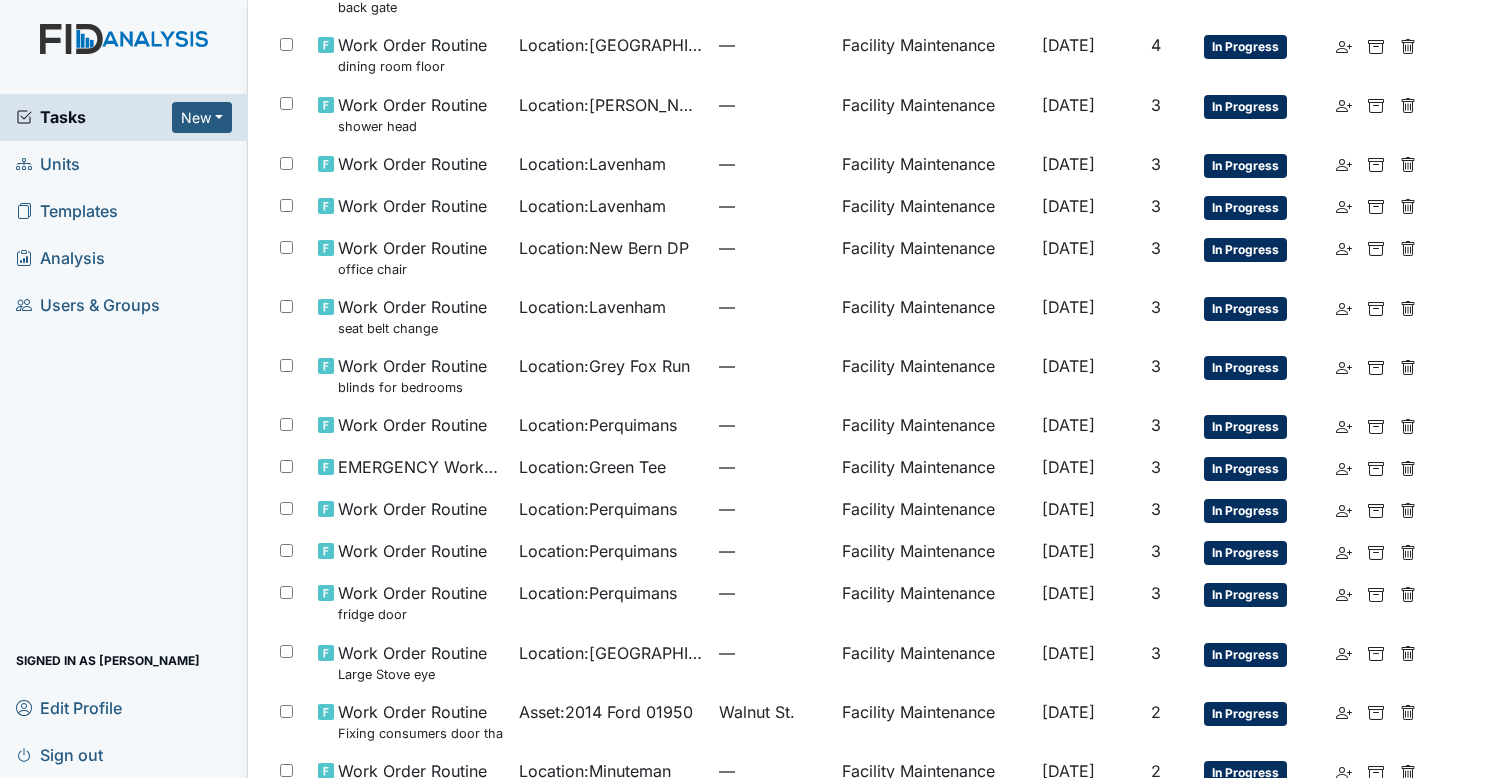 scroll, scrollTop: 1172, scrollLeft: 0, axis: vertical 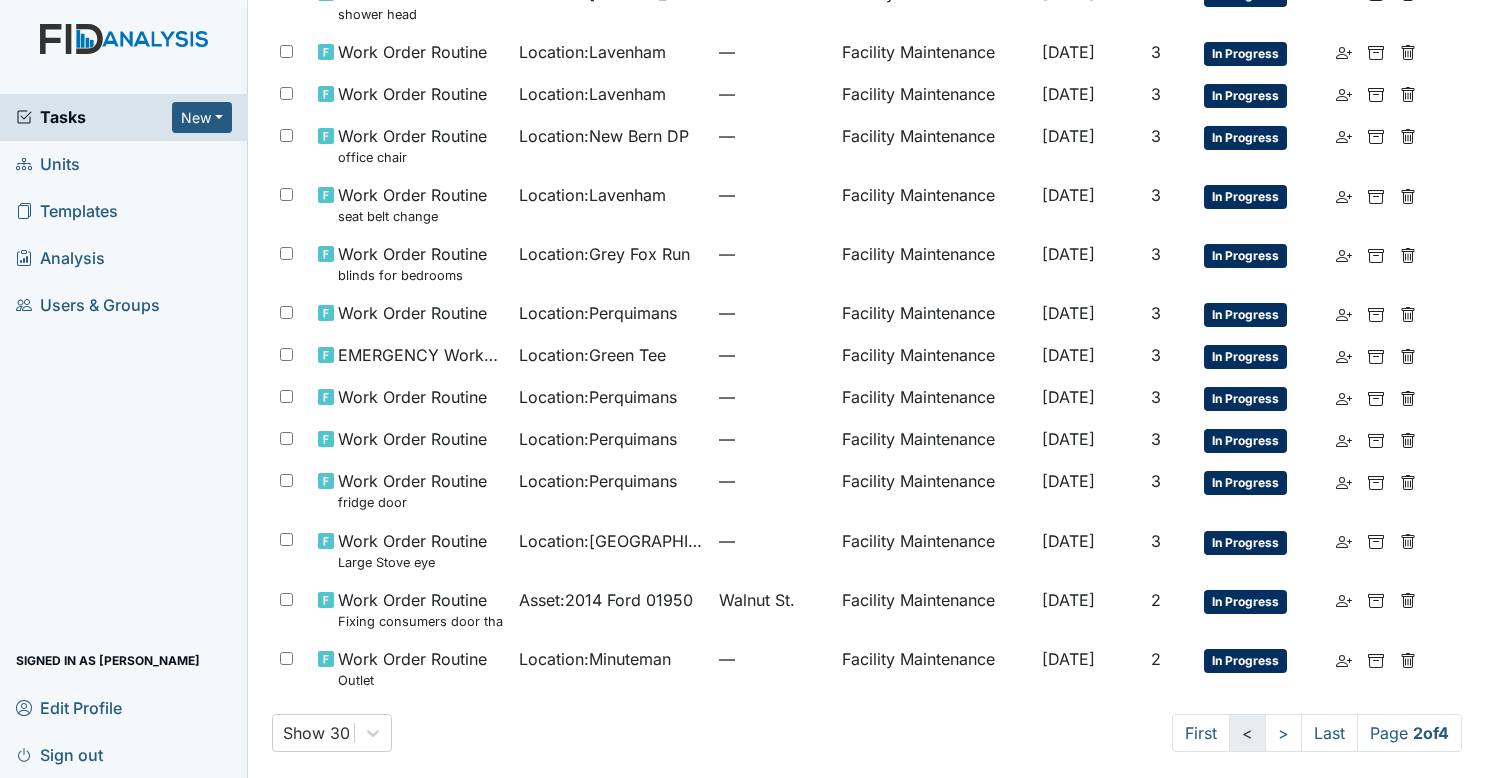 click on "<" at bounding box center [1247, 733] 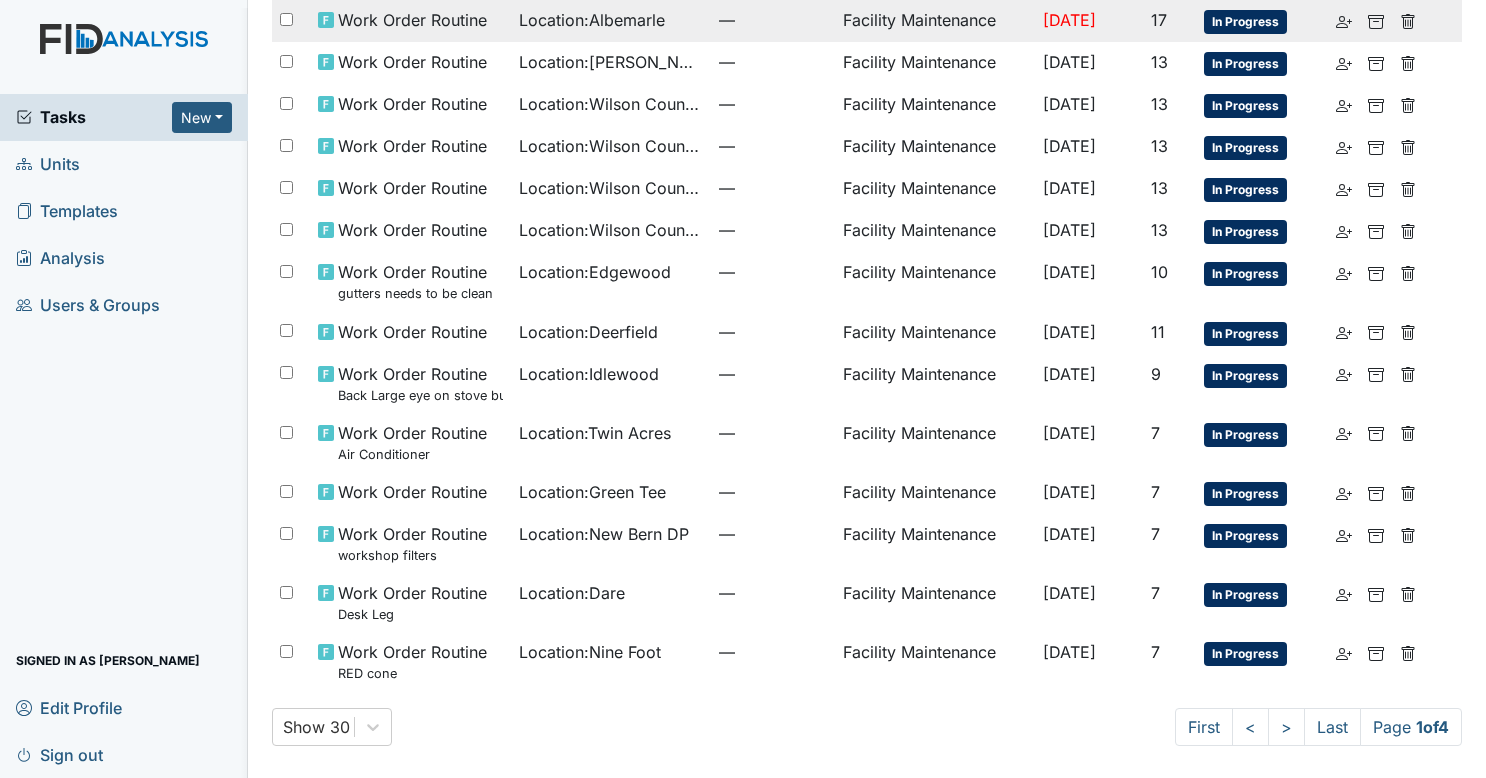 scroll, scrollTop: 1118, scrollLeft: 0, axis: vertical 